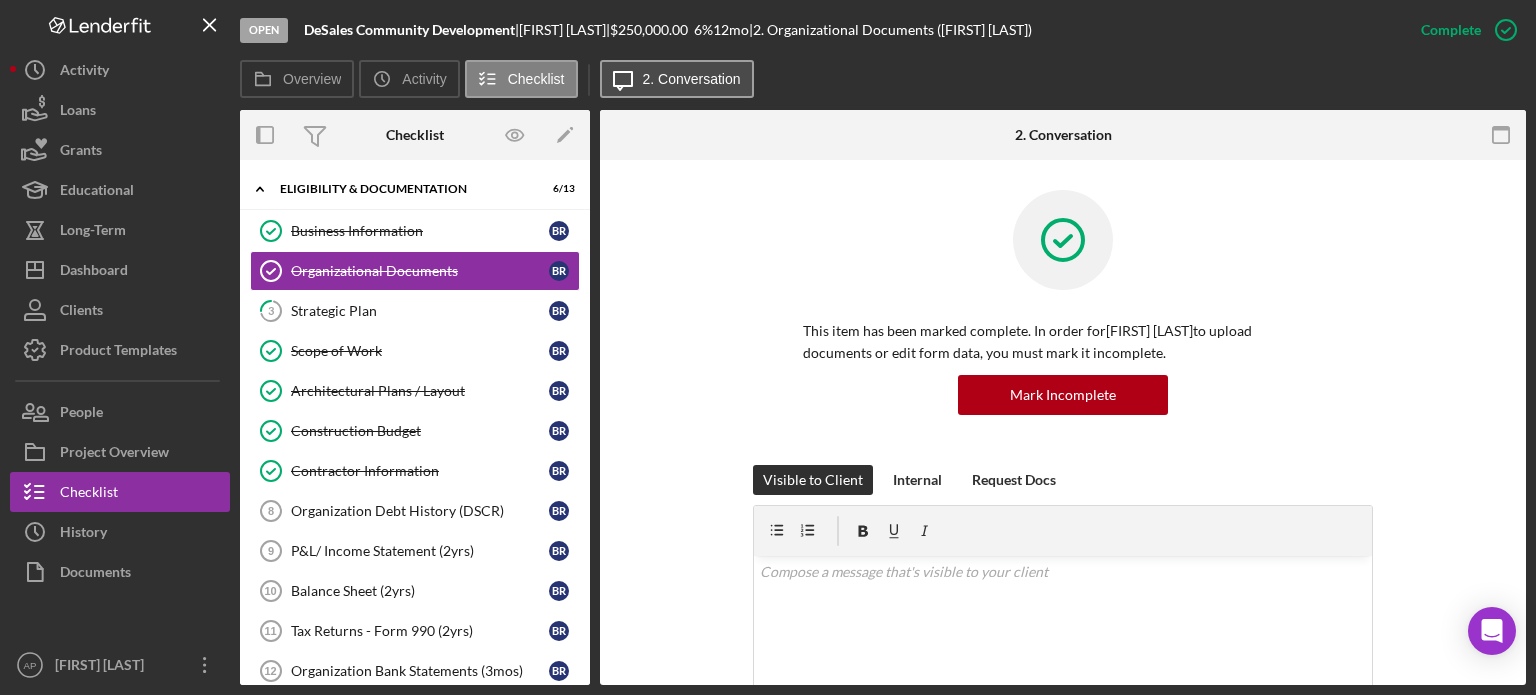 scroll, scrollTop: 0, scrollLeft: 0, axis: both 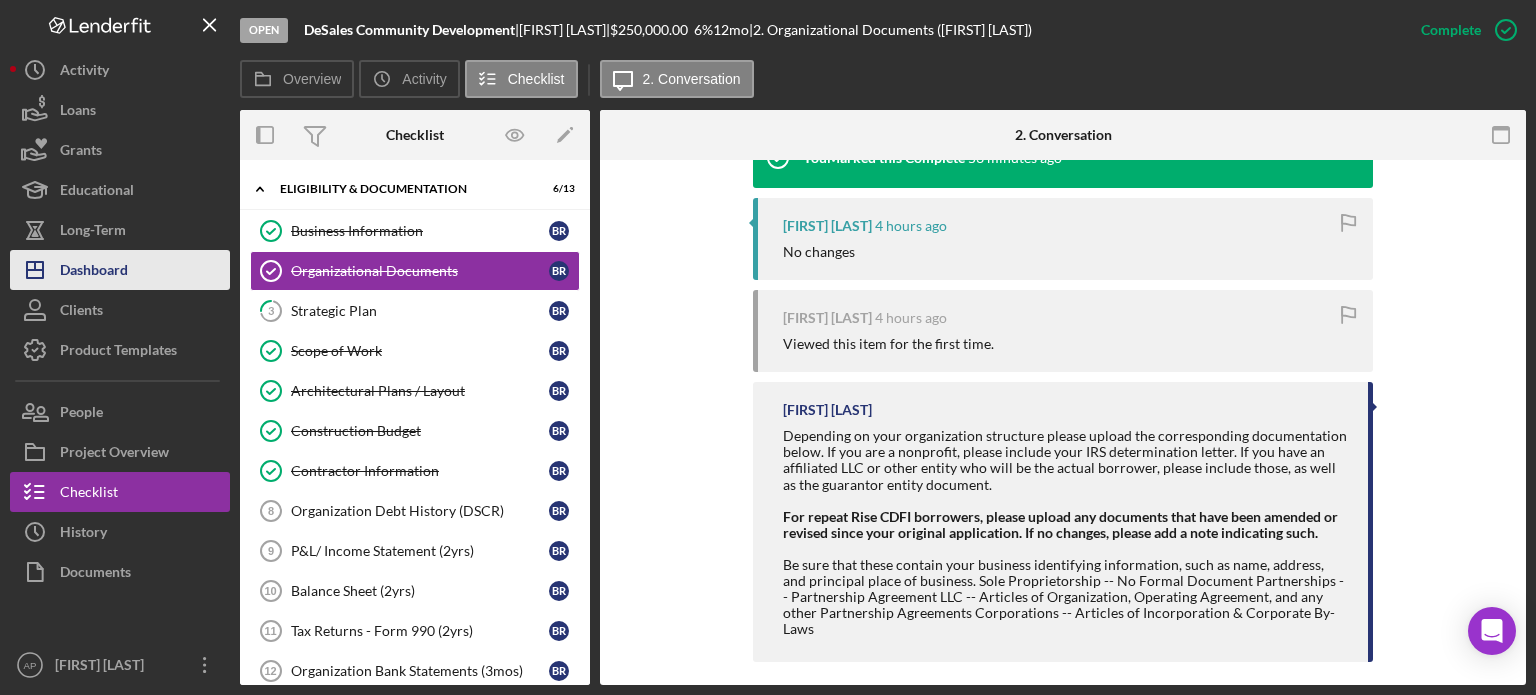 click on "Dashboard" at bounding box center [94, 272] 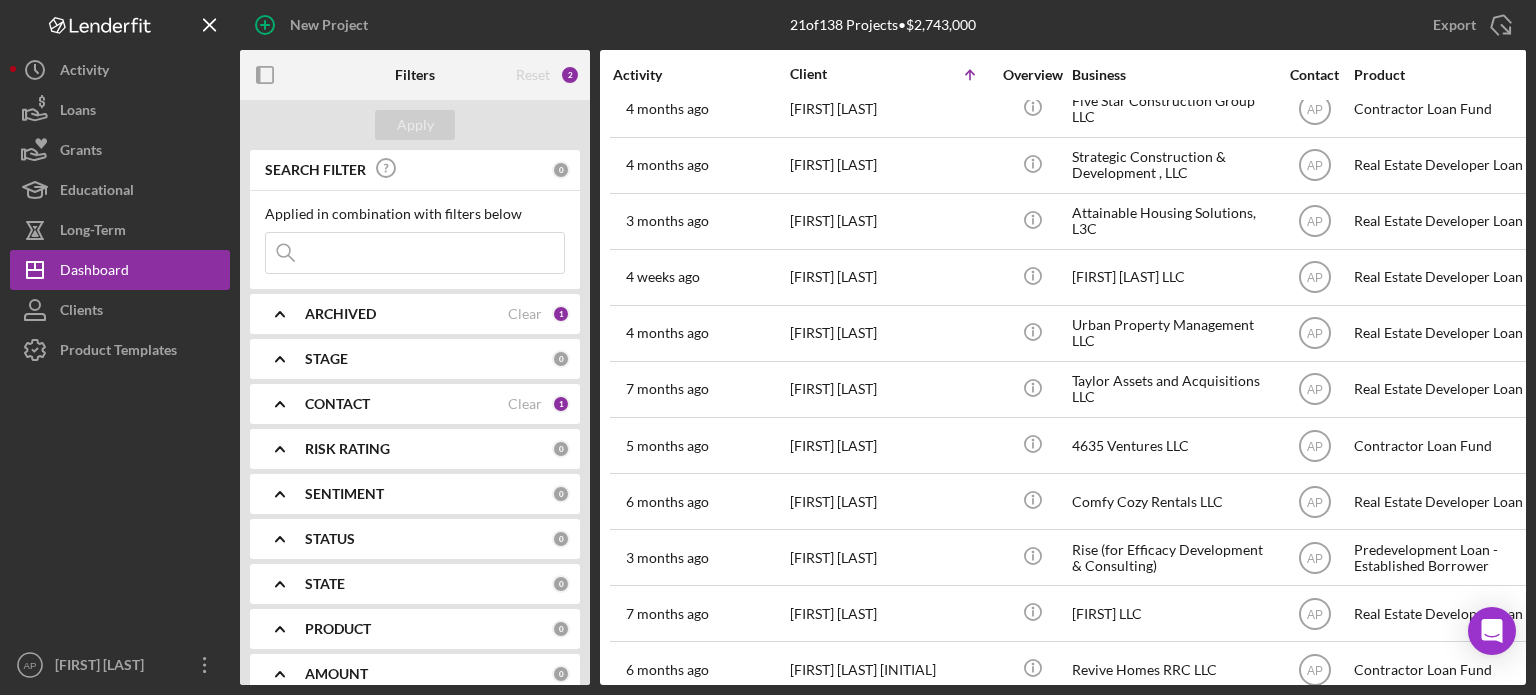 scroll, scrollTop: 618, scrollLeft: 0, axis: vertical 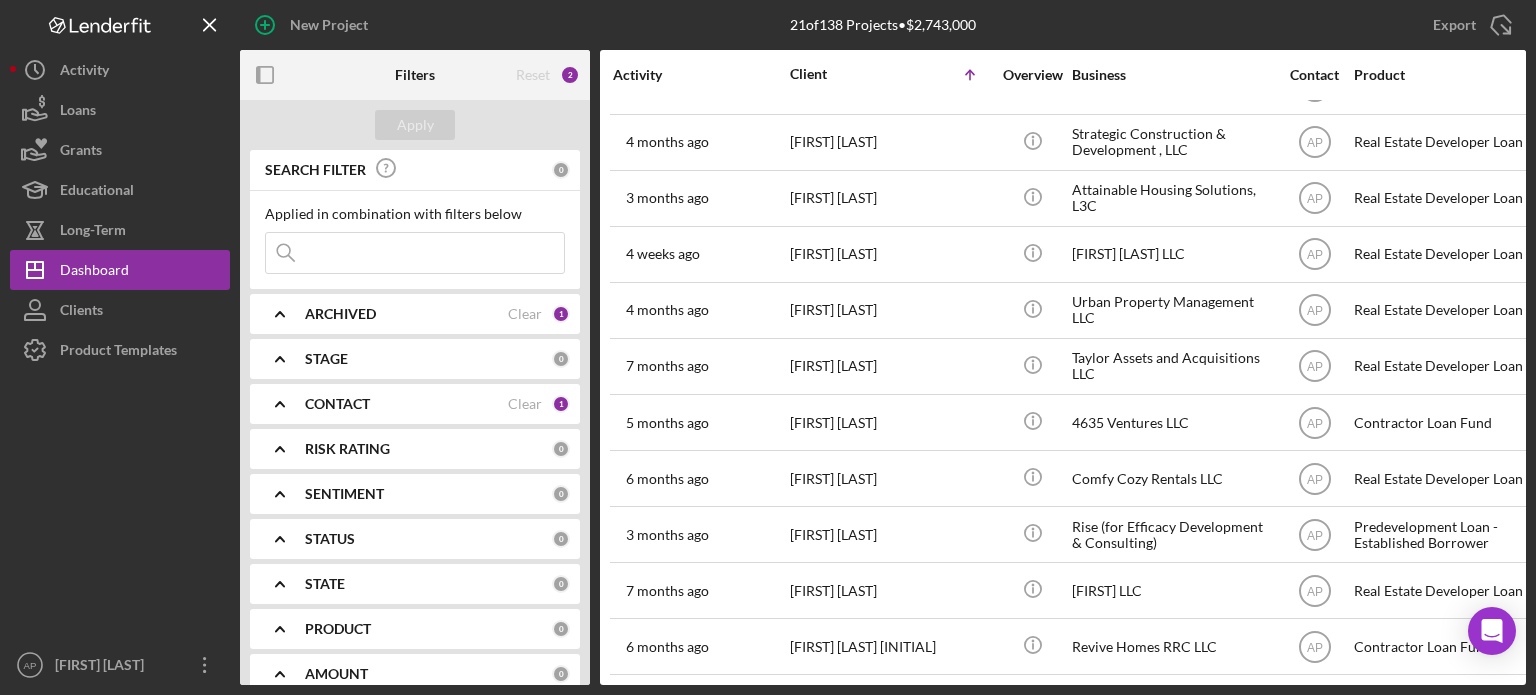 click on "ARCHIVED" at bounding box center (340, 314) 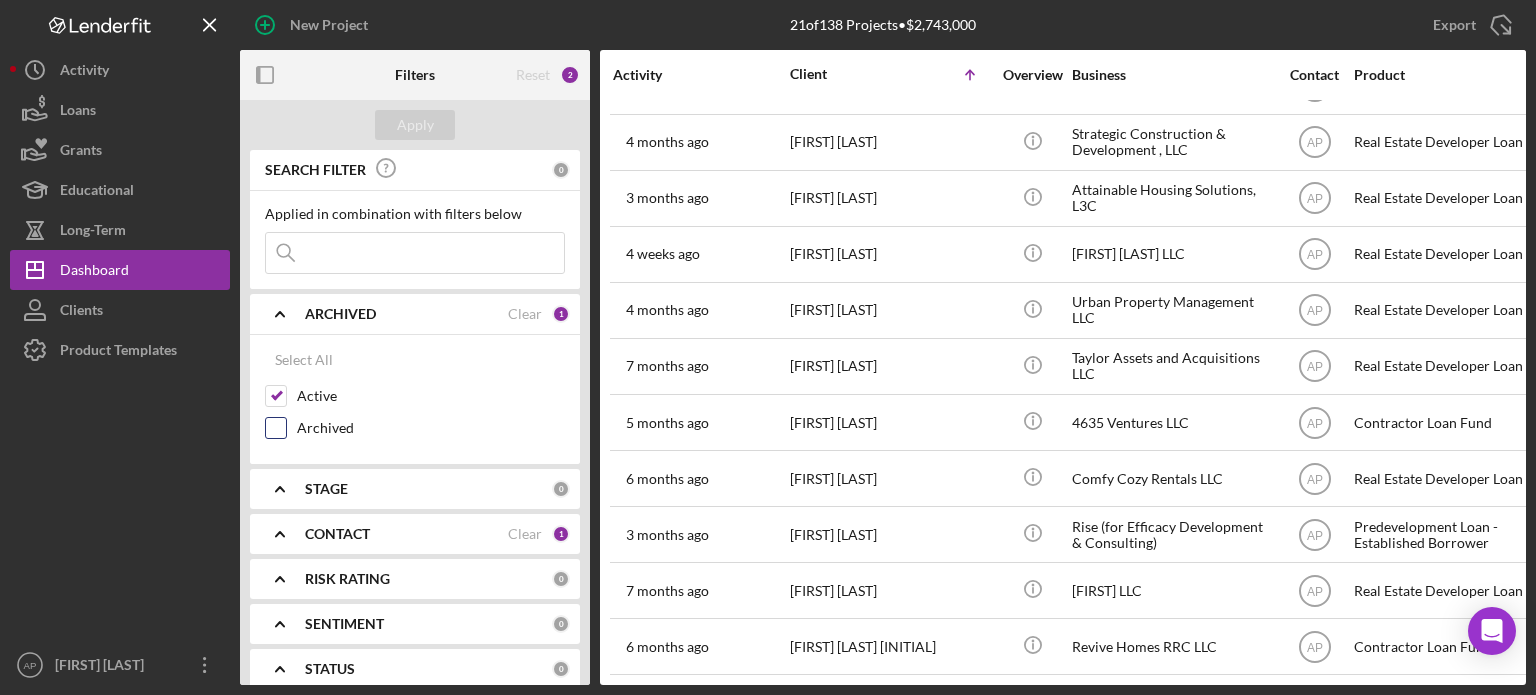 click on "Archived" at bounding box center (276, 428) 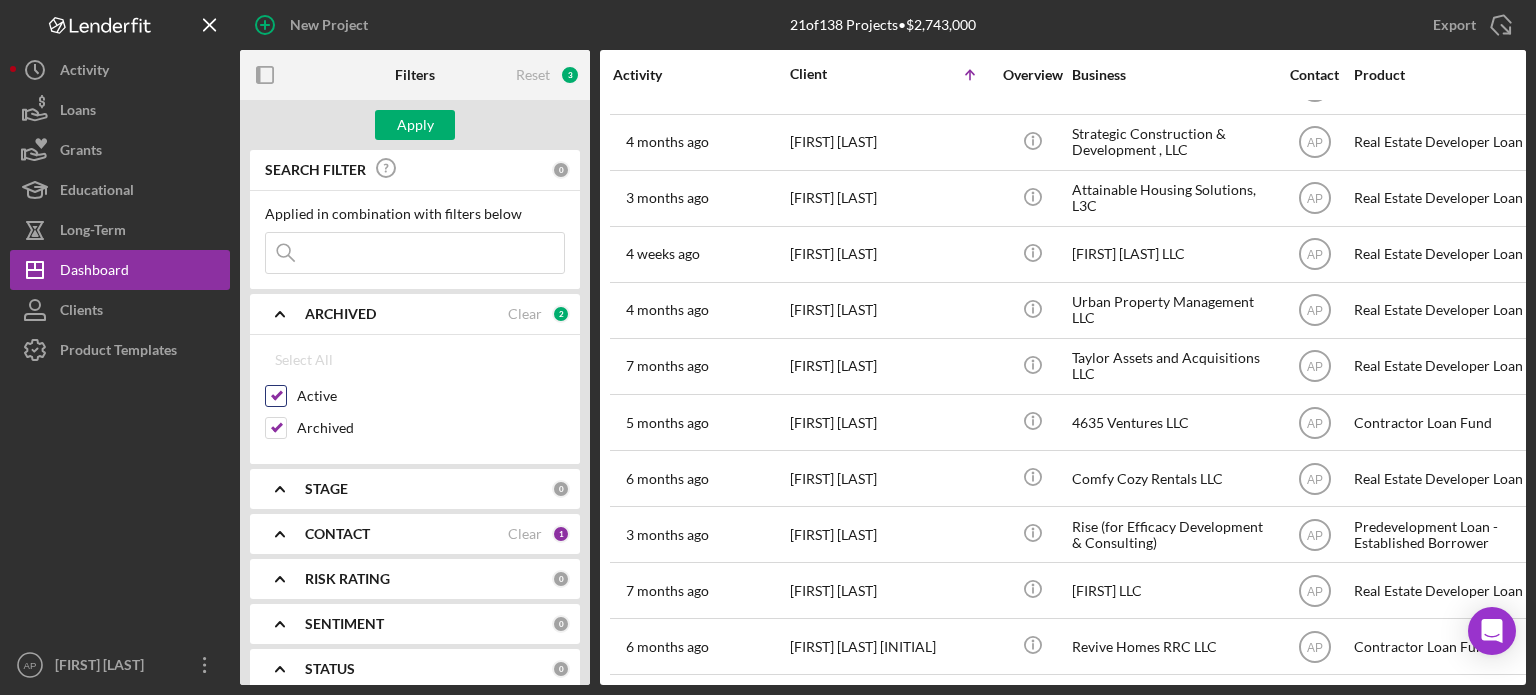 click on "Active" at bounding box center (276, 396) 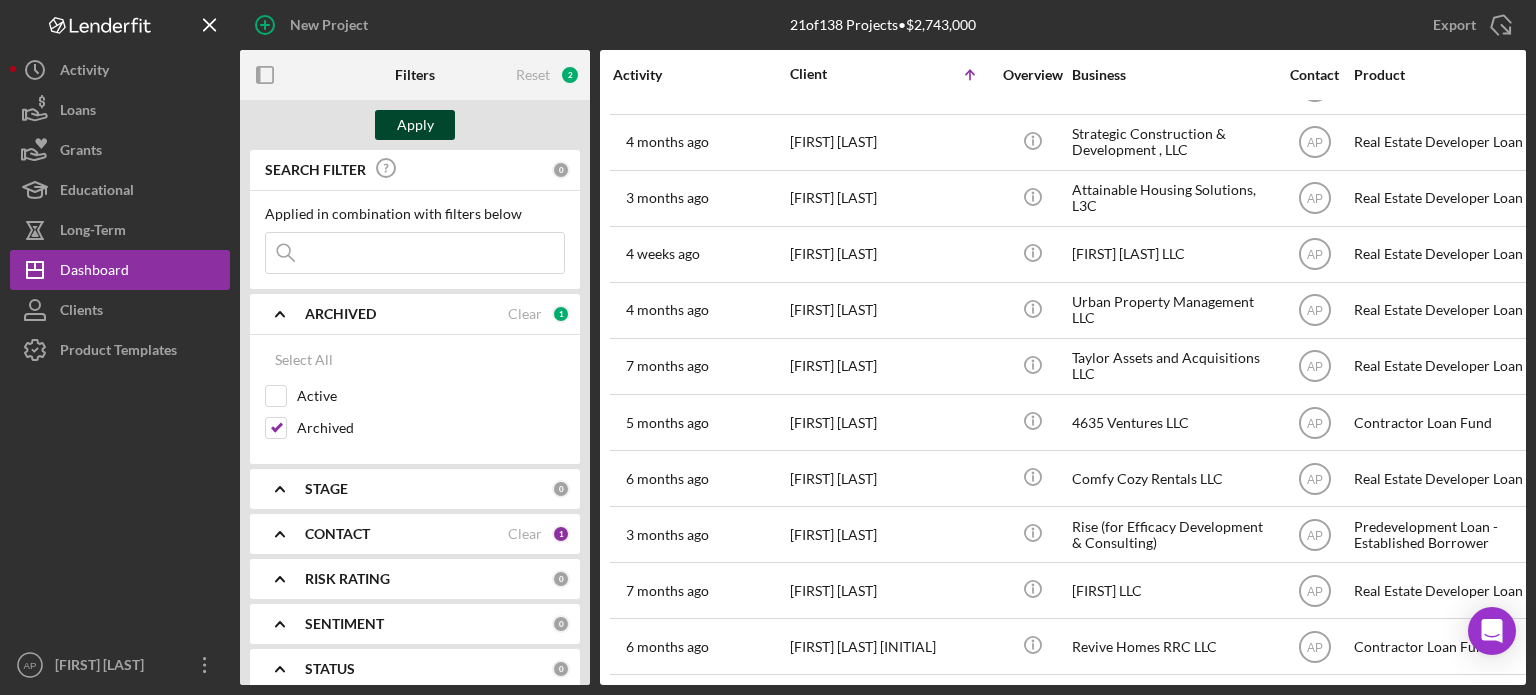 click on "Apply" at bounding box center [415, 125] 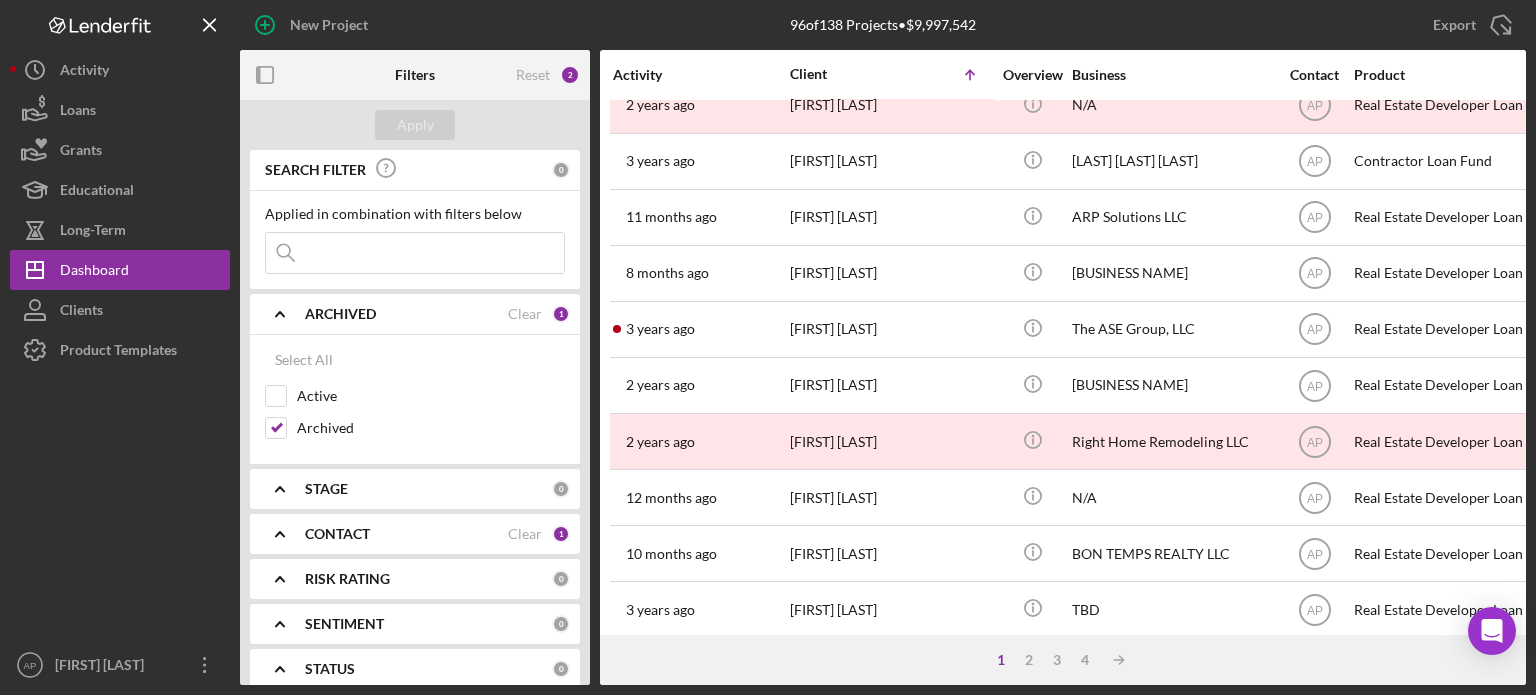 scroll, scrollTop: 0, scrollLeft: 0, axis: both 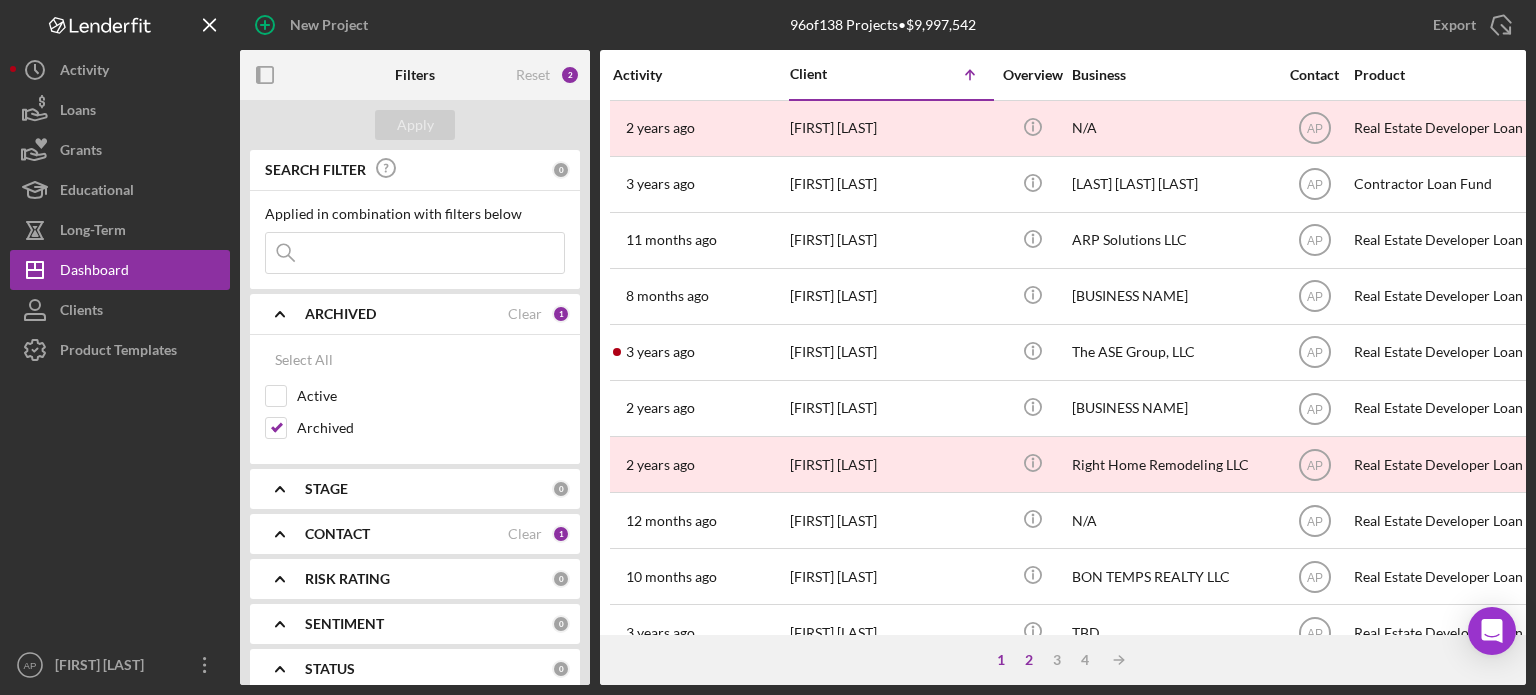 click on "2" at bounding box center (1029, 660) 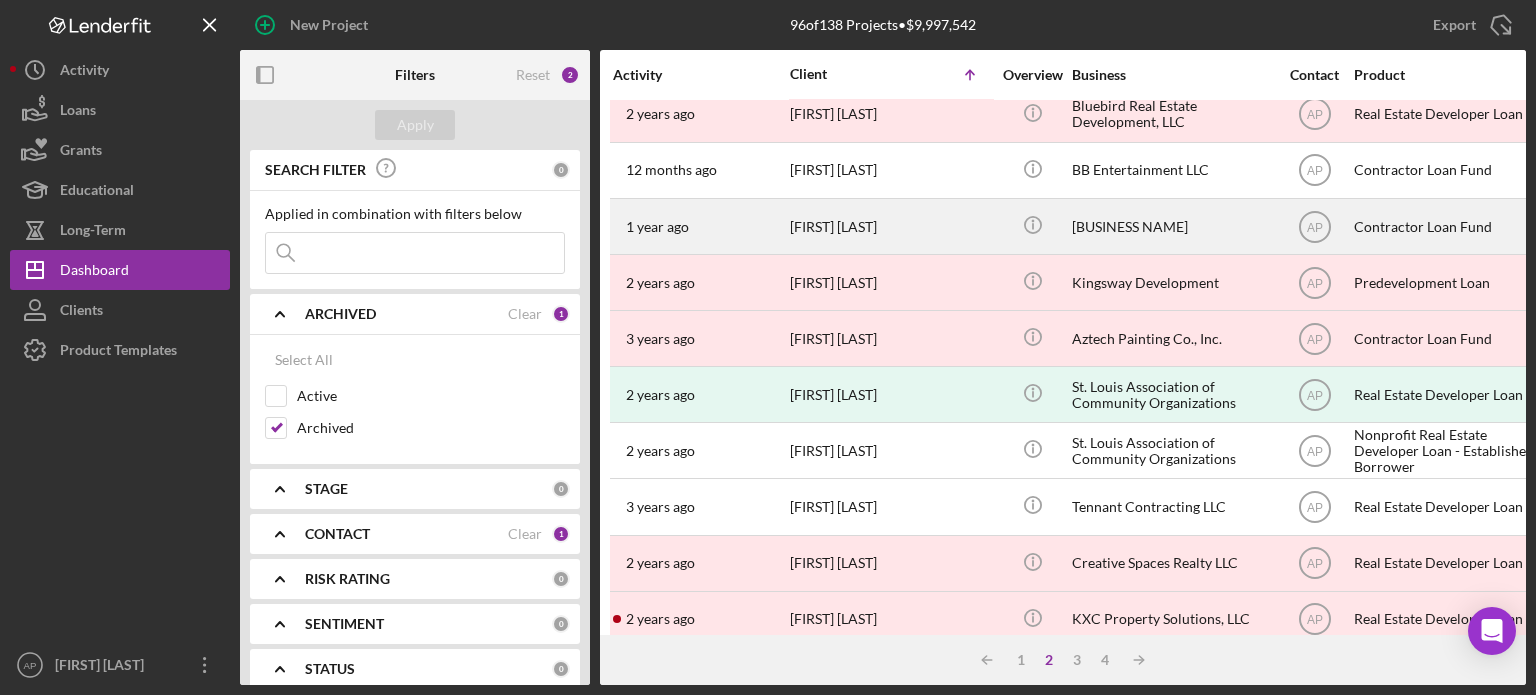 scroll, scrollTop: 892, scrollLeft: 0, axis: vertical 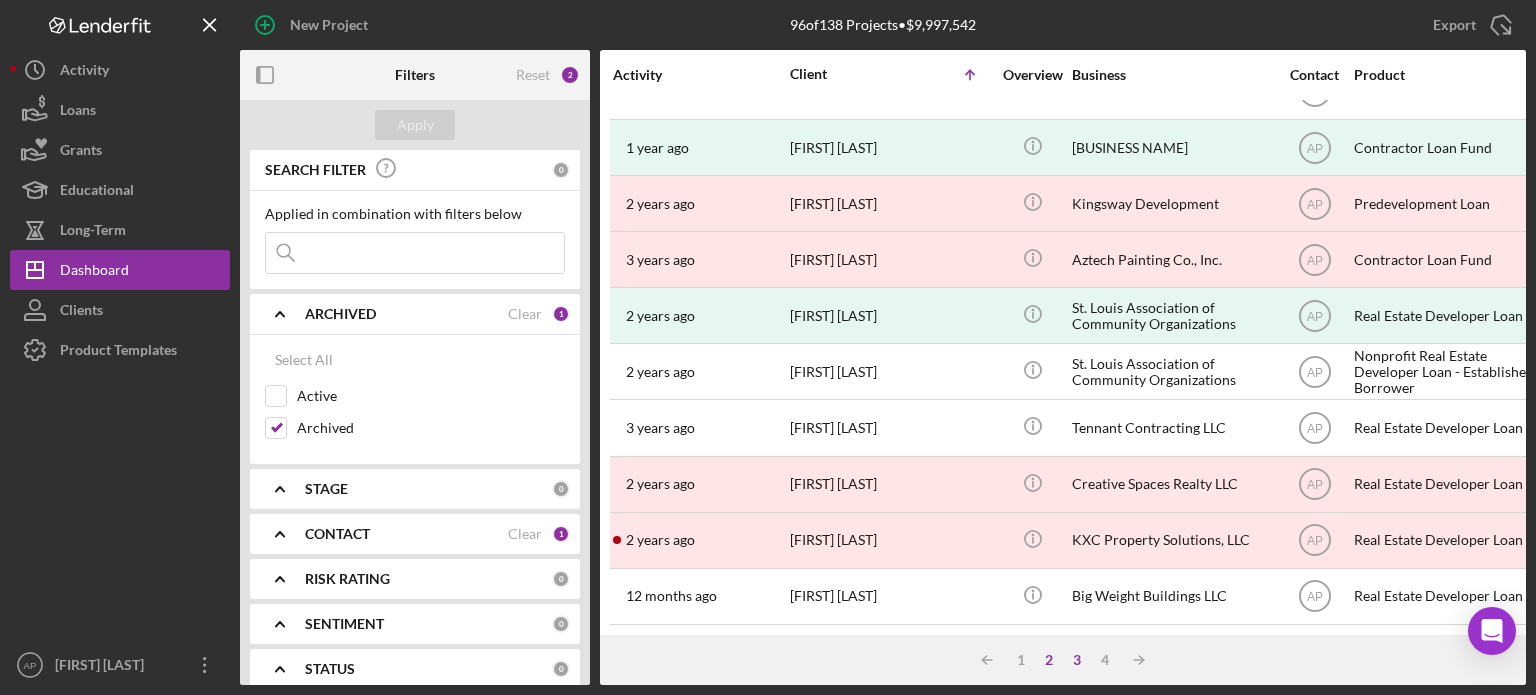 click on "3" at bounding box center (1077, 660) 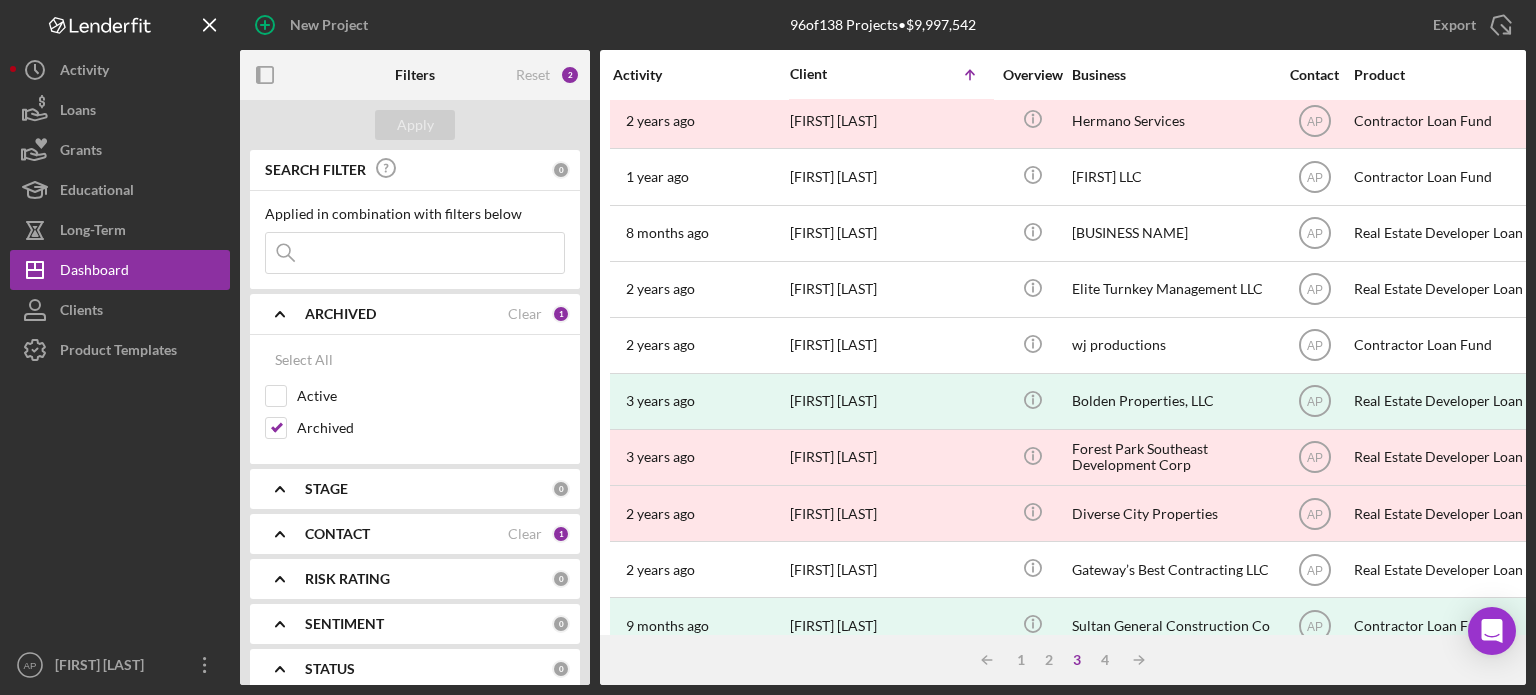scroll, scrollTop: 492, scrollLeft: 0, axis: vertical 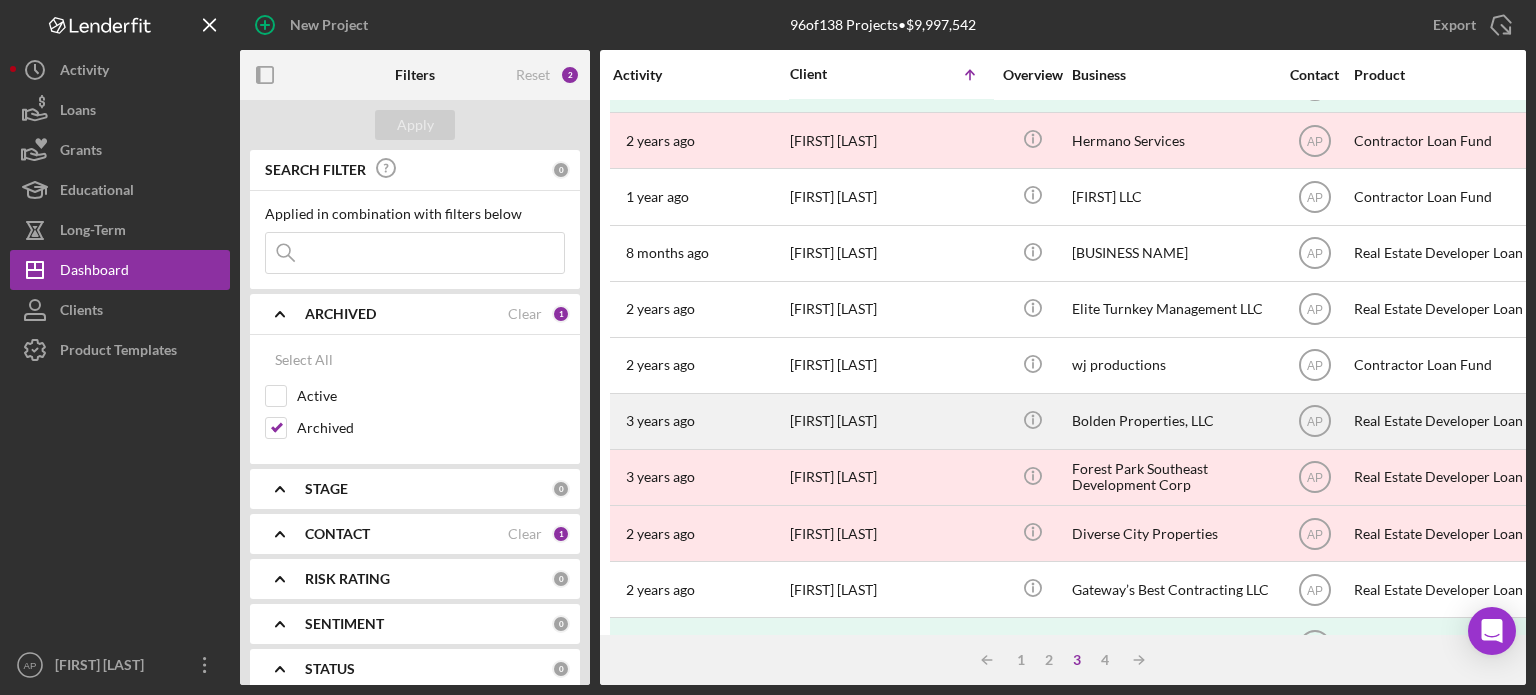 click on "Bolden Properties, LLC" at bounding box center (1172, 421) 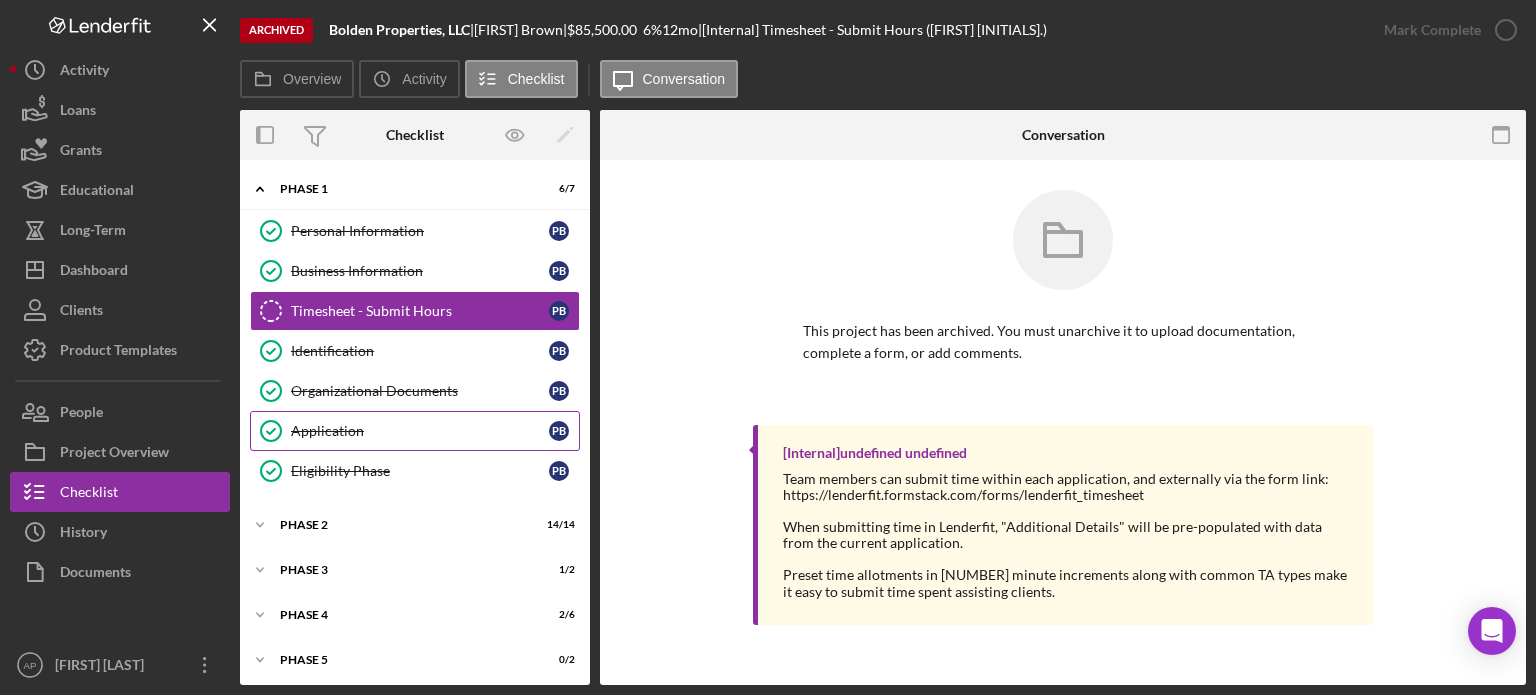 scroll, scrollTop: 2, scrollLeft: 0, axis: vertical 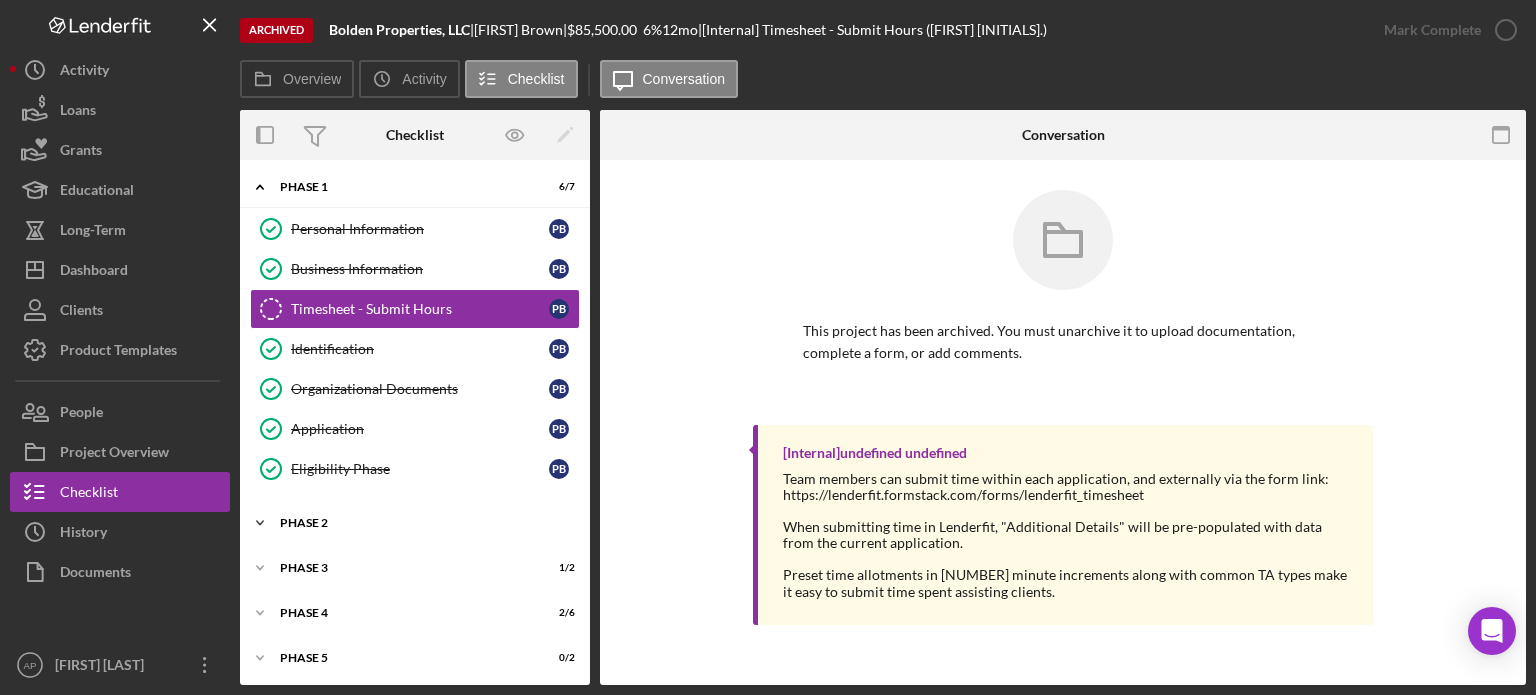 click on "Icon/Expander Phase 2 14 / 14" at bounding box center (415, 523) 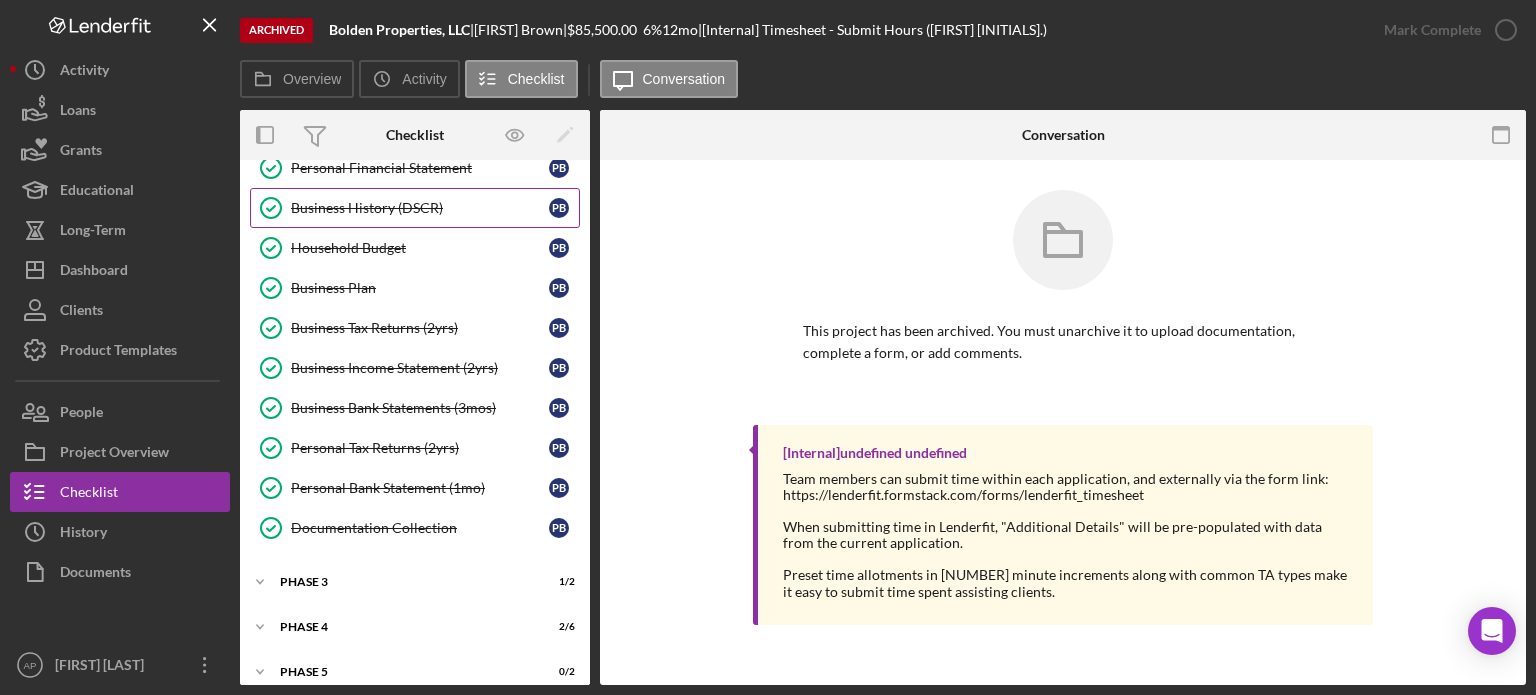 scroll, scrollTop: 568, scrollLeft: 0, axis: vertical 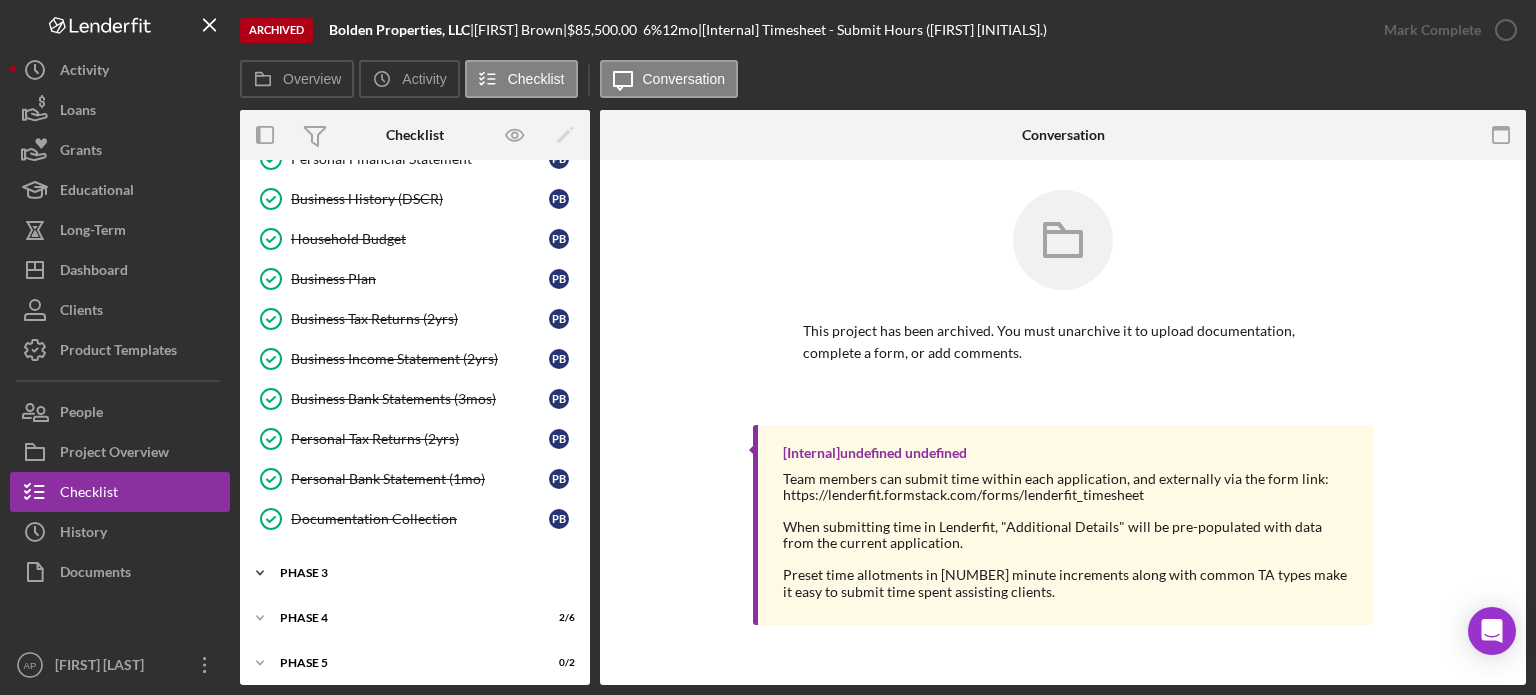 click on "Phase 3" at bounding box center [422, 573] 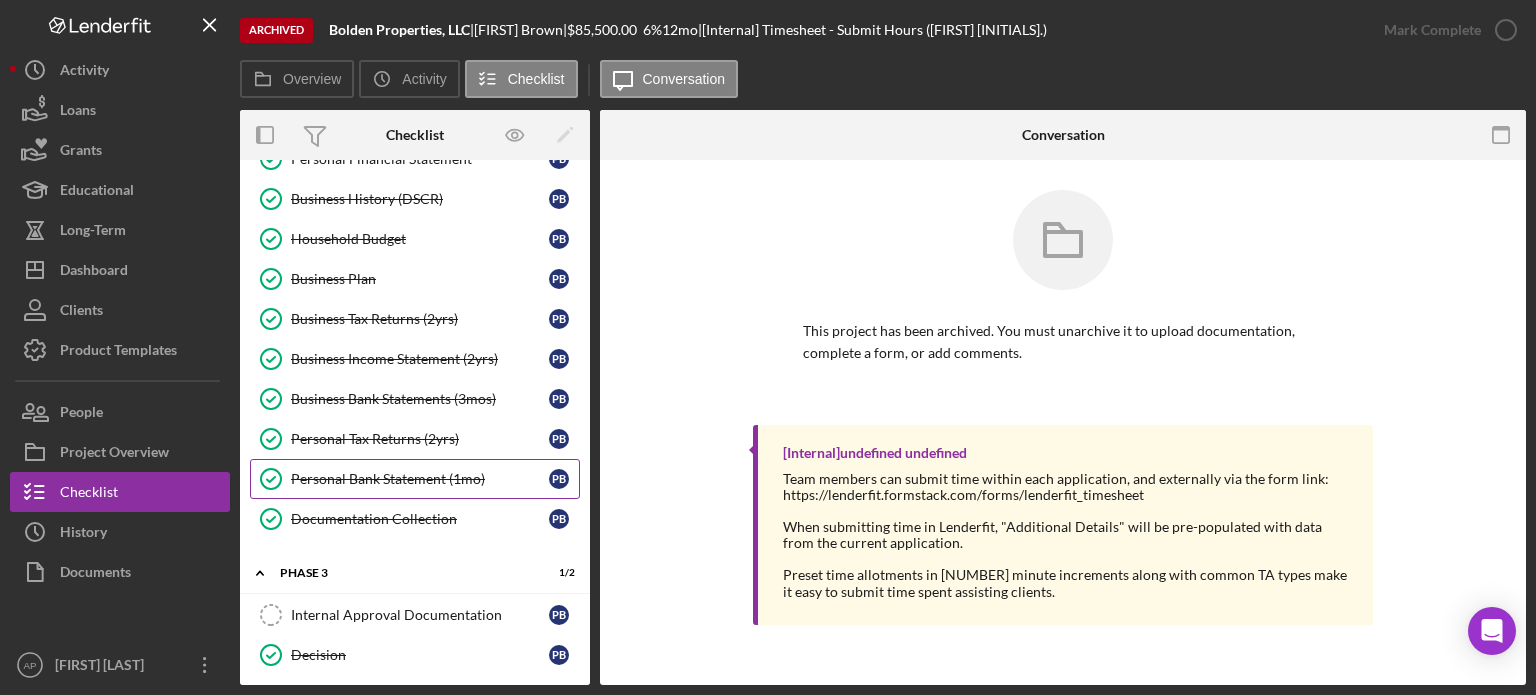 scroll, scrollTop: 657, scrollLeft: 0, axis: vertical 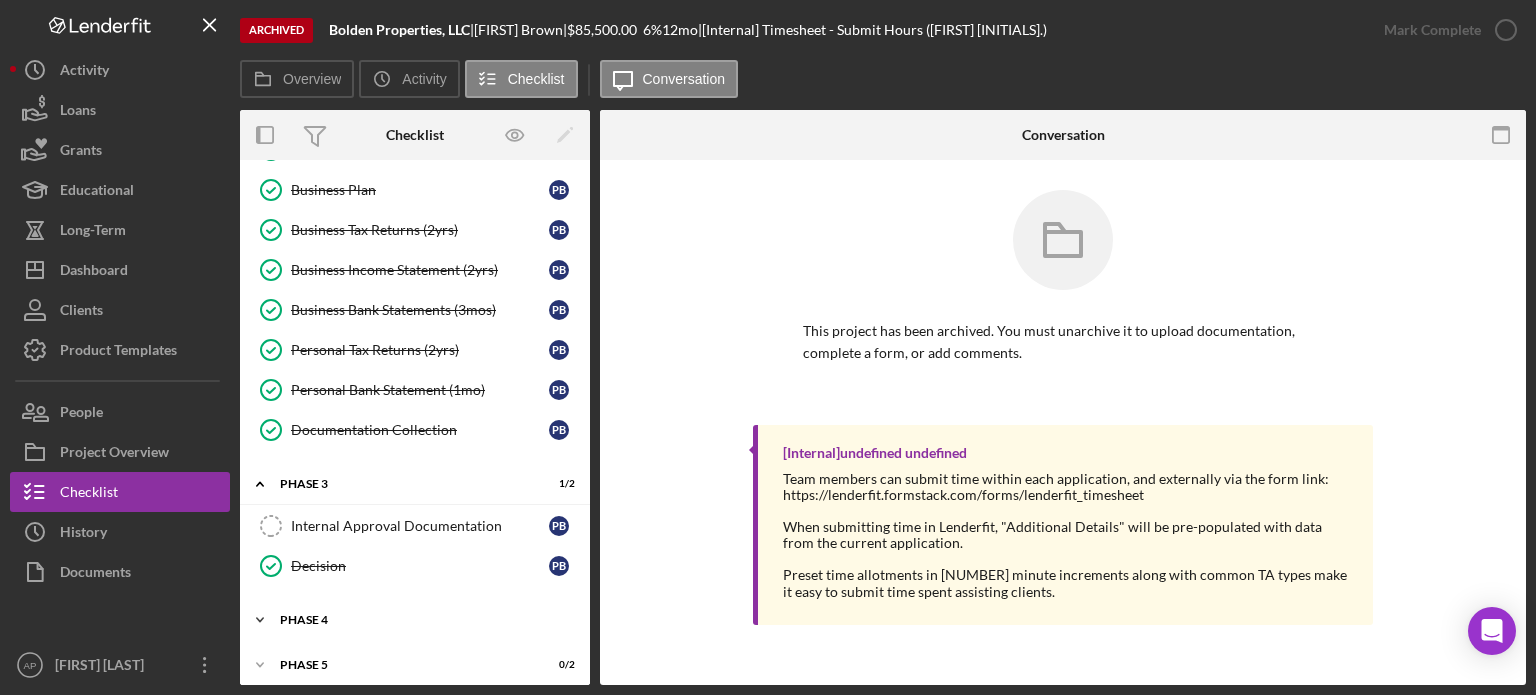 click on "Icon/Expander Phase 4 2 / 6" at bounding box center [415, 620] 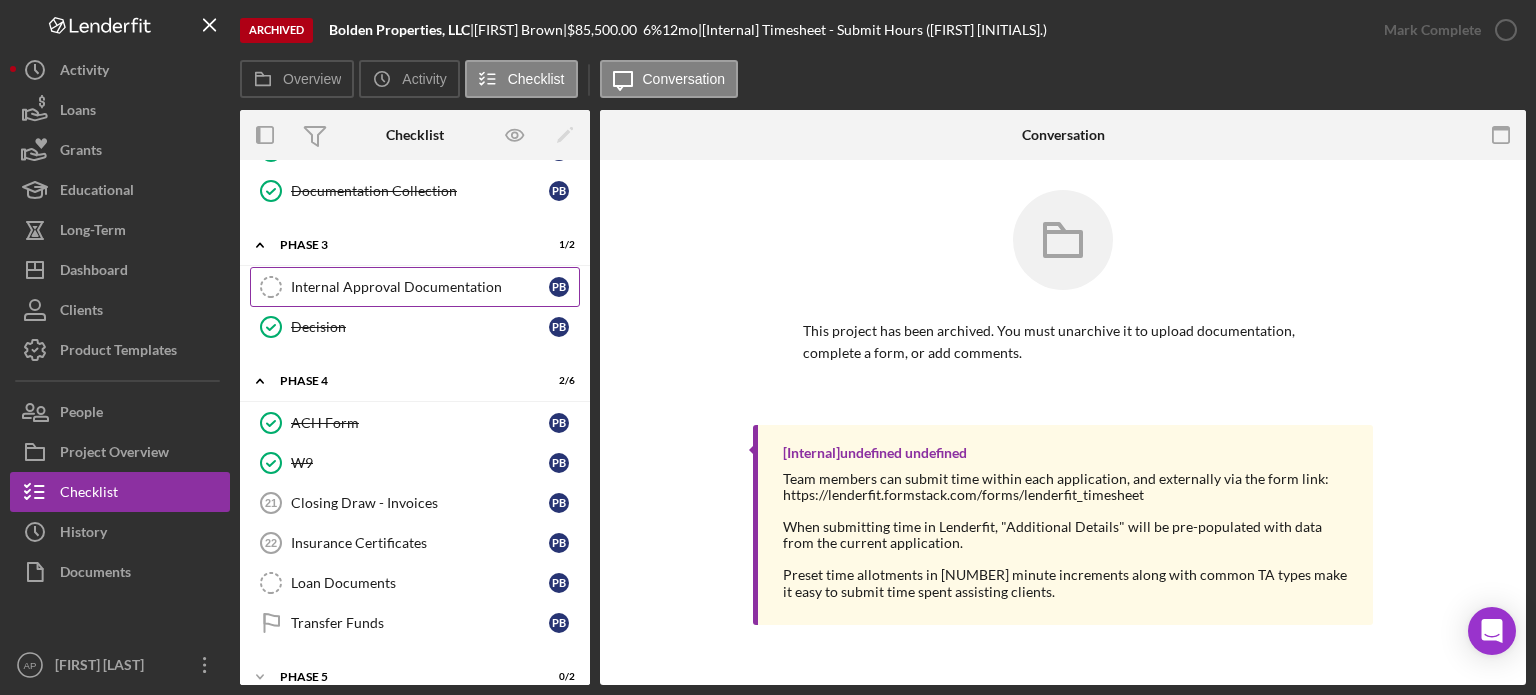 scroll, scrollTop: 906, scrollLeft: 0, axis: vertical 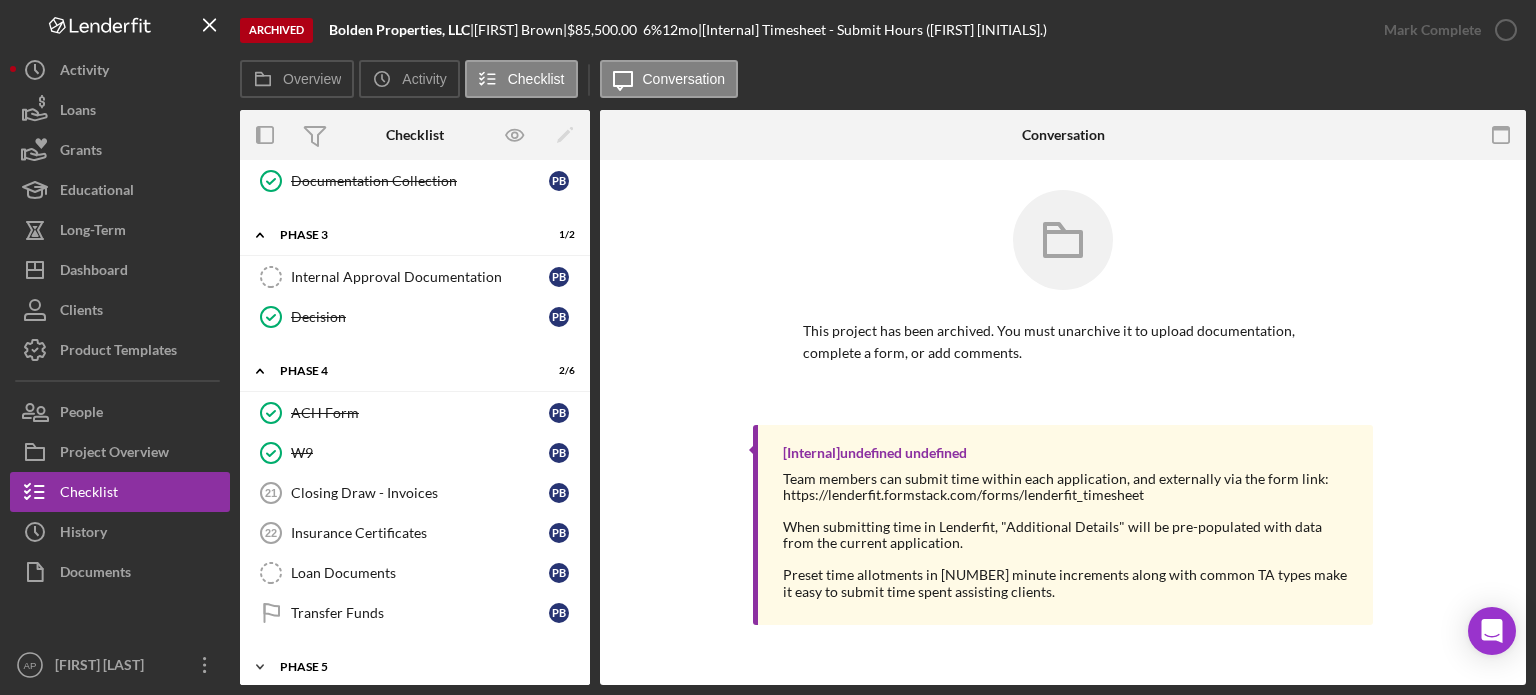 click on "Phase 5" at bounding box center [422, 667] 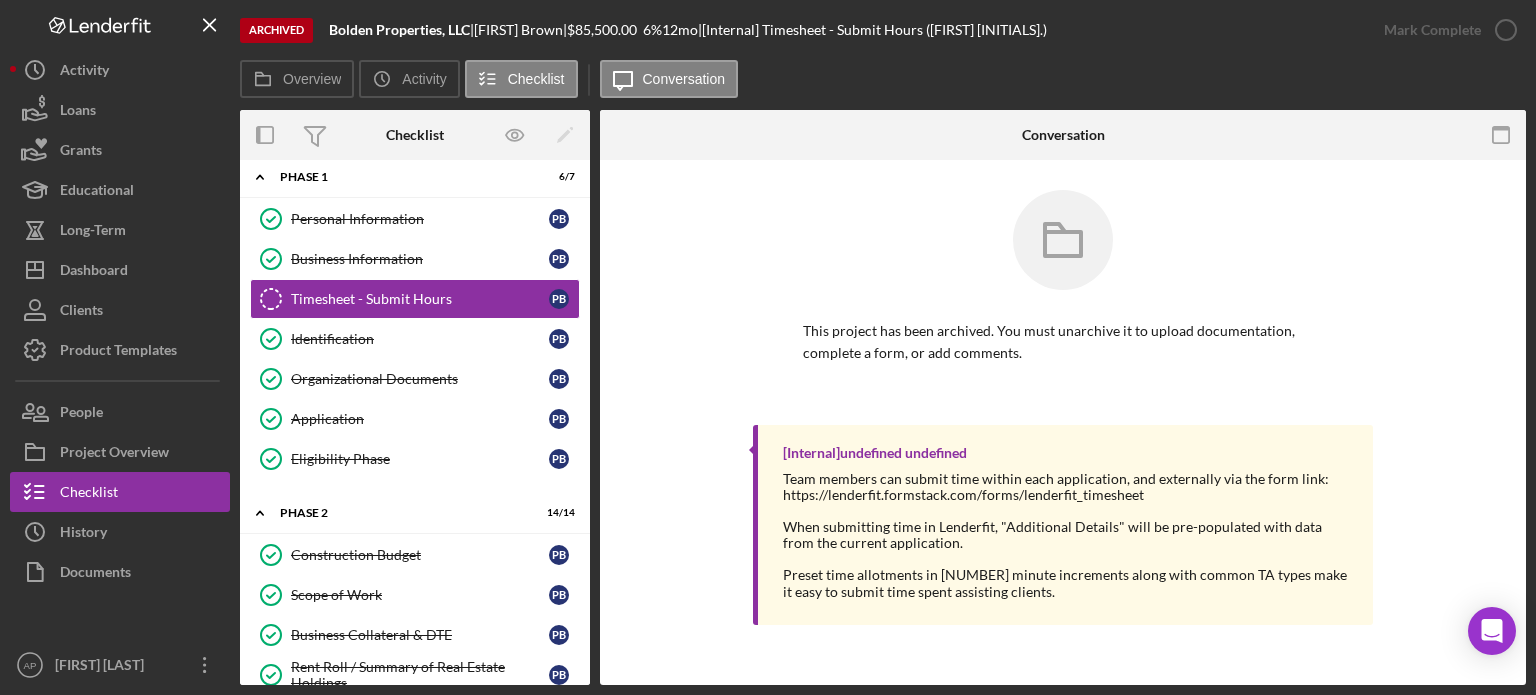 scroll, scrollTop: 0, scrollLeft: 0, axis: both 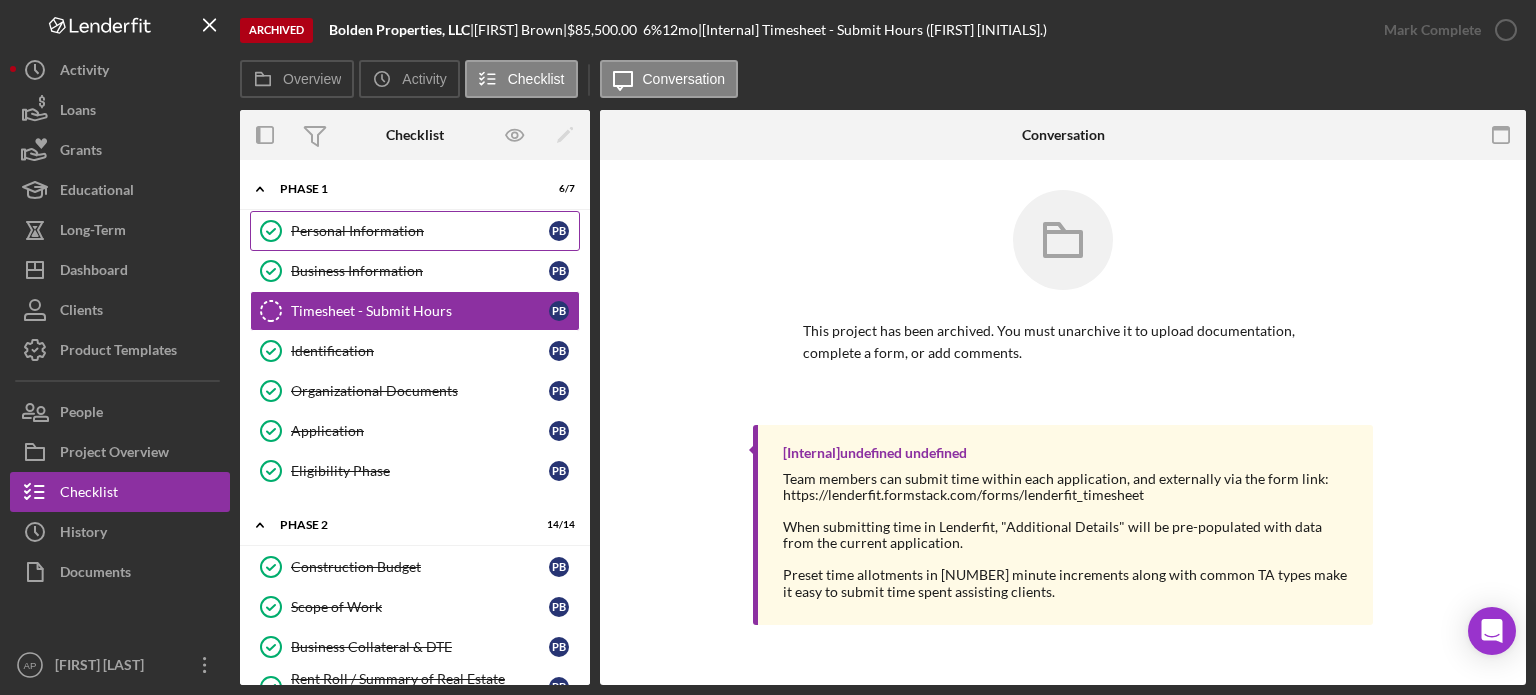 click on "Personal Information" at bounding box center (420, 231) 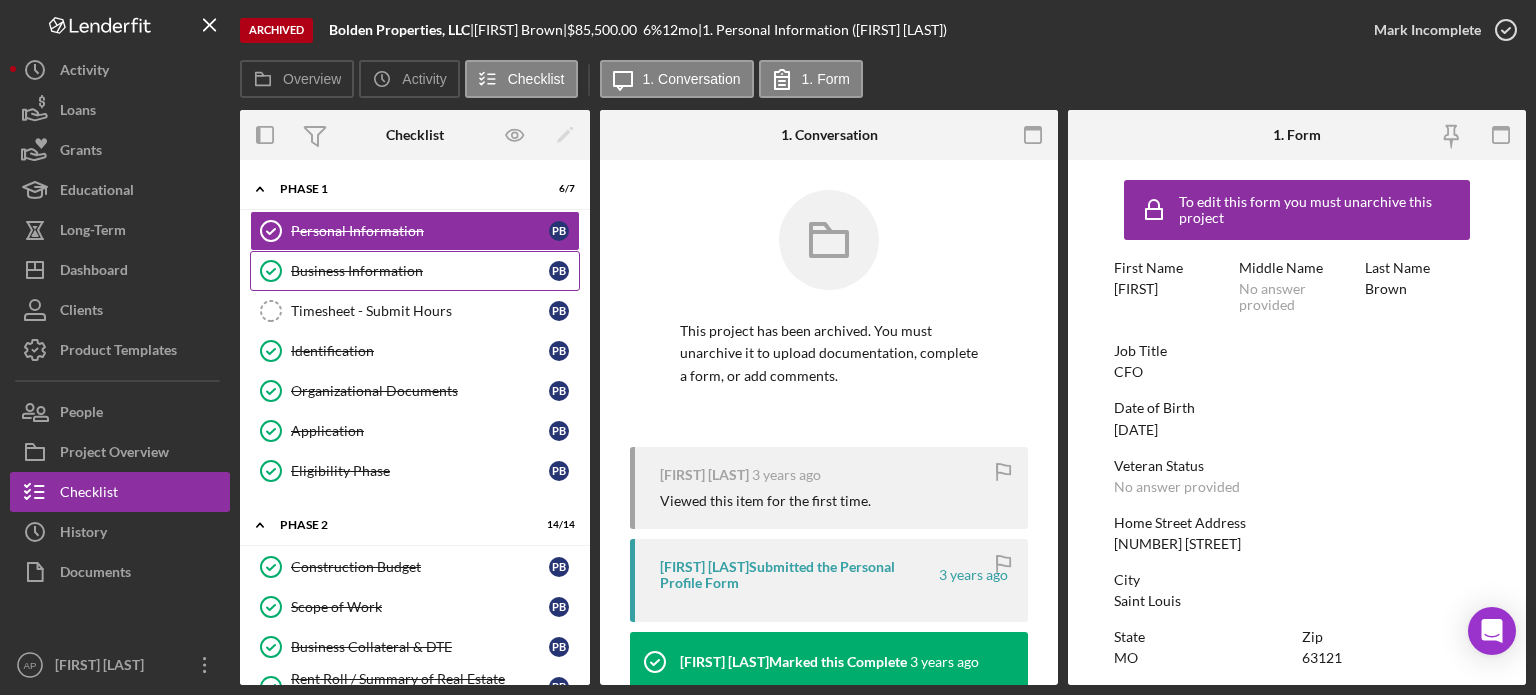 click on "Business Information Business Information P B" at bounding box center [415, 271] 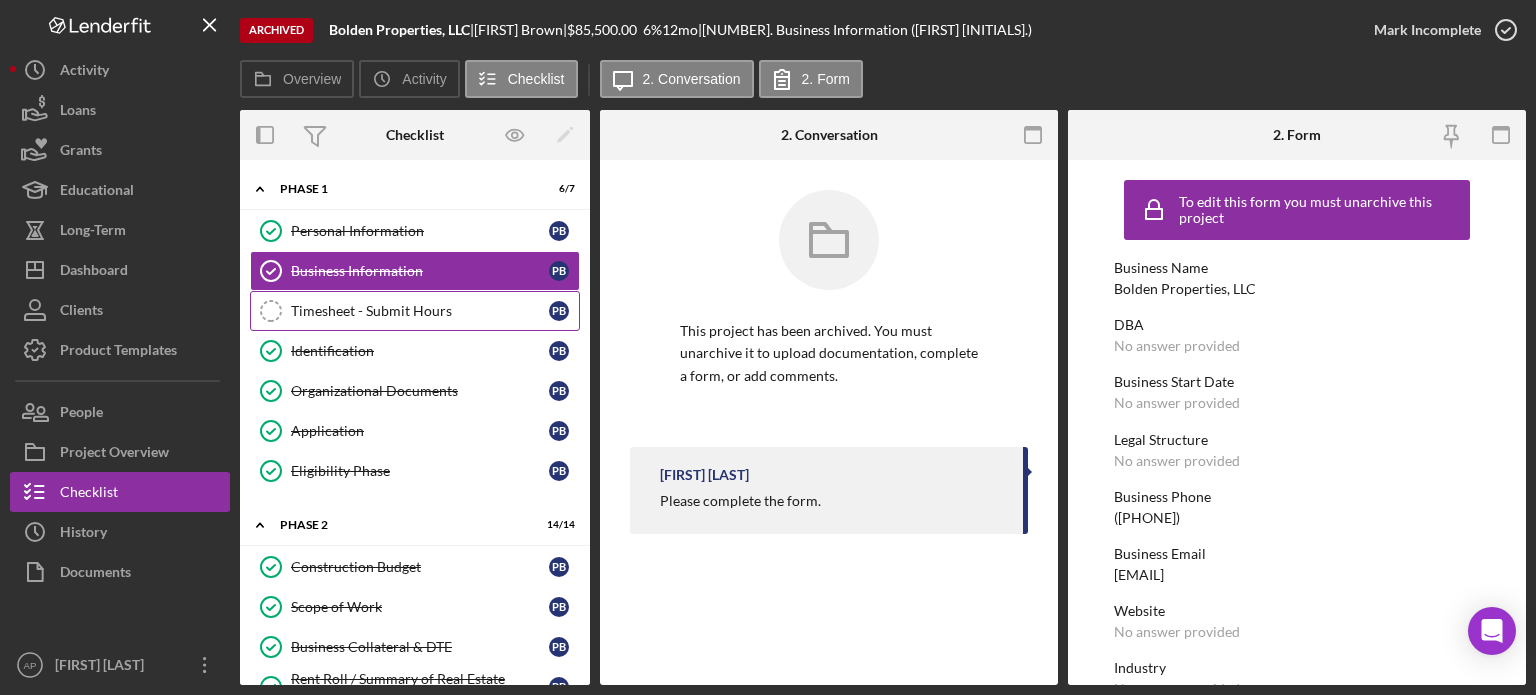 click on "Timesheet - Submit Hours Timesheet - Submit Hours [INITIALS]" at bounding box center [415, 311] 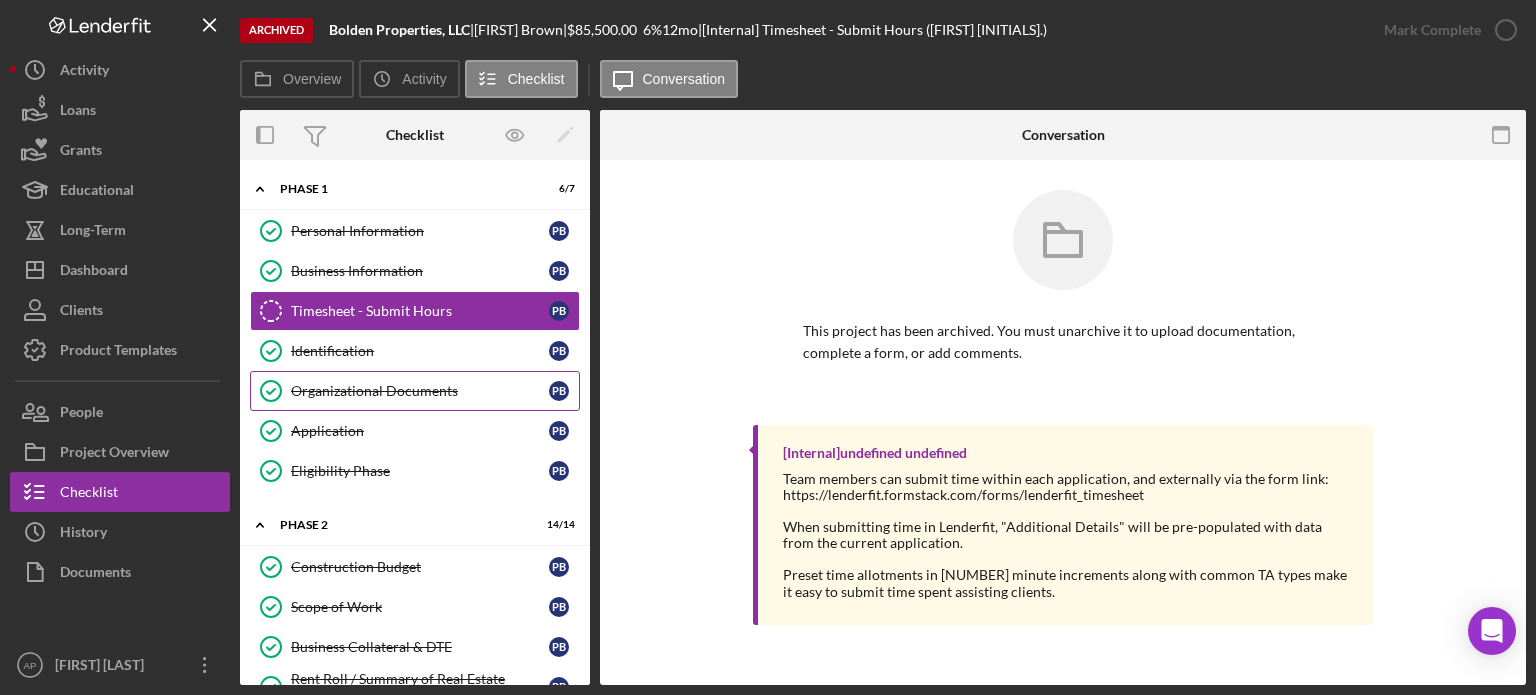 click on "Organizational Documents" at bounding box center [420, 391] 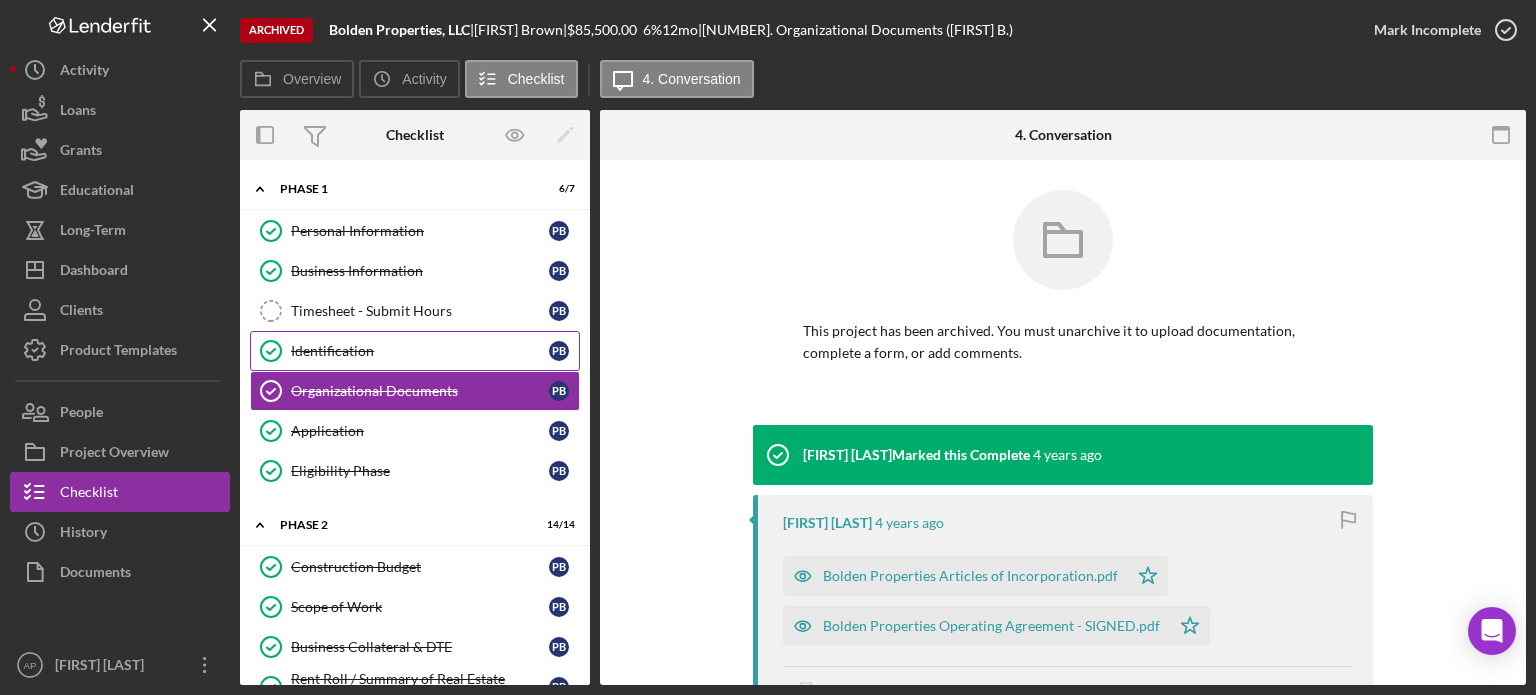 click on "Identification" at bounding box center [420, 351] 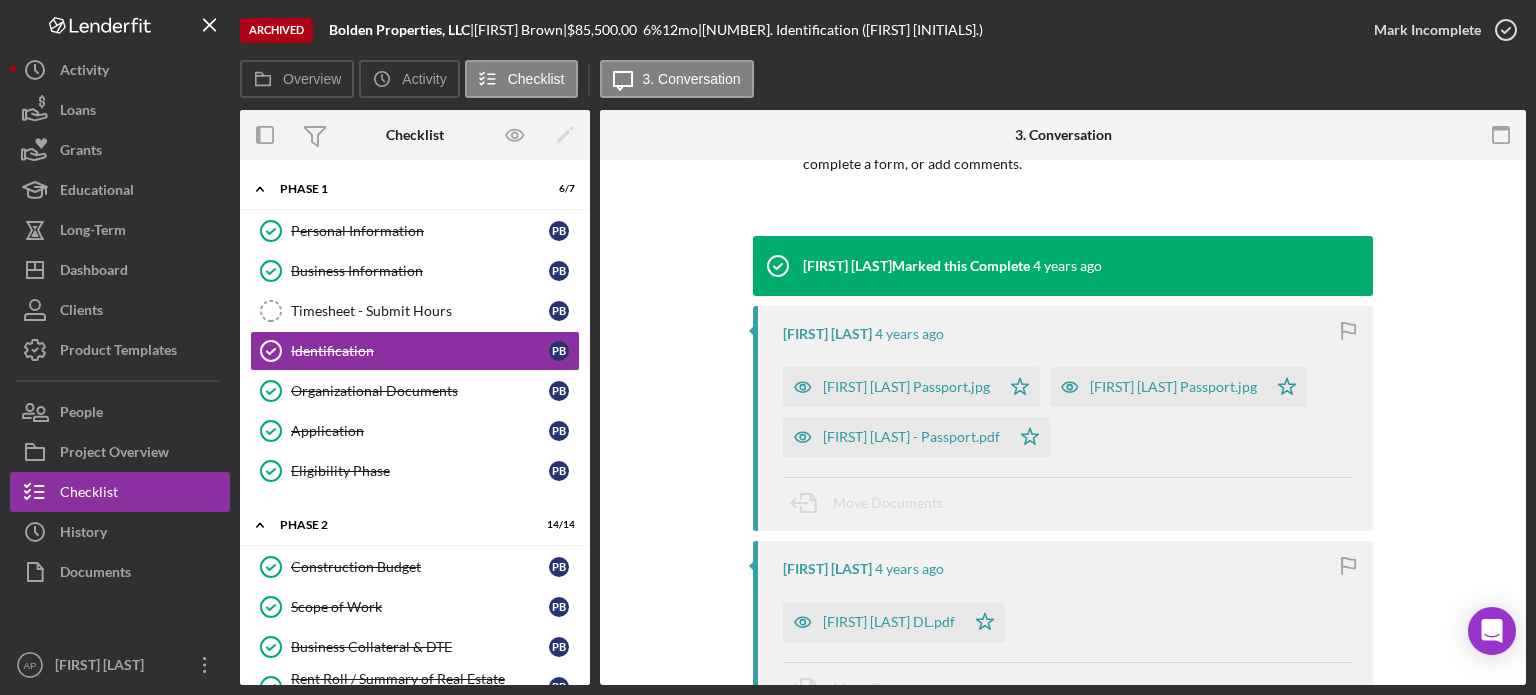 scroll, scrollTop: 200, scrollLeft: 0, axis: vertical 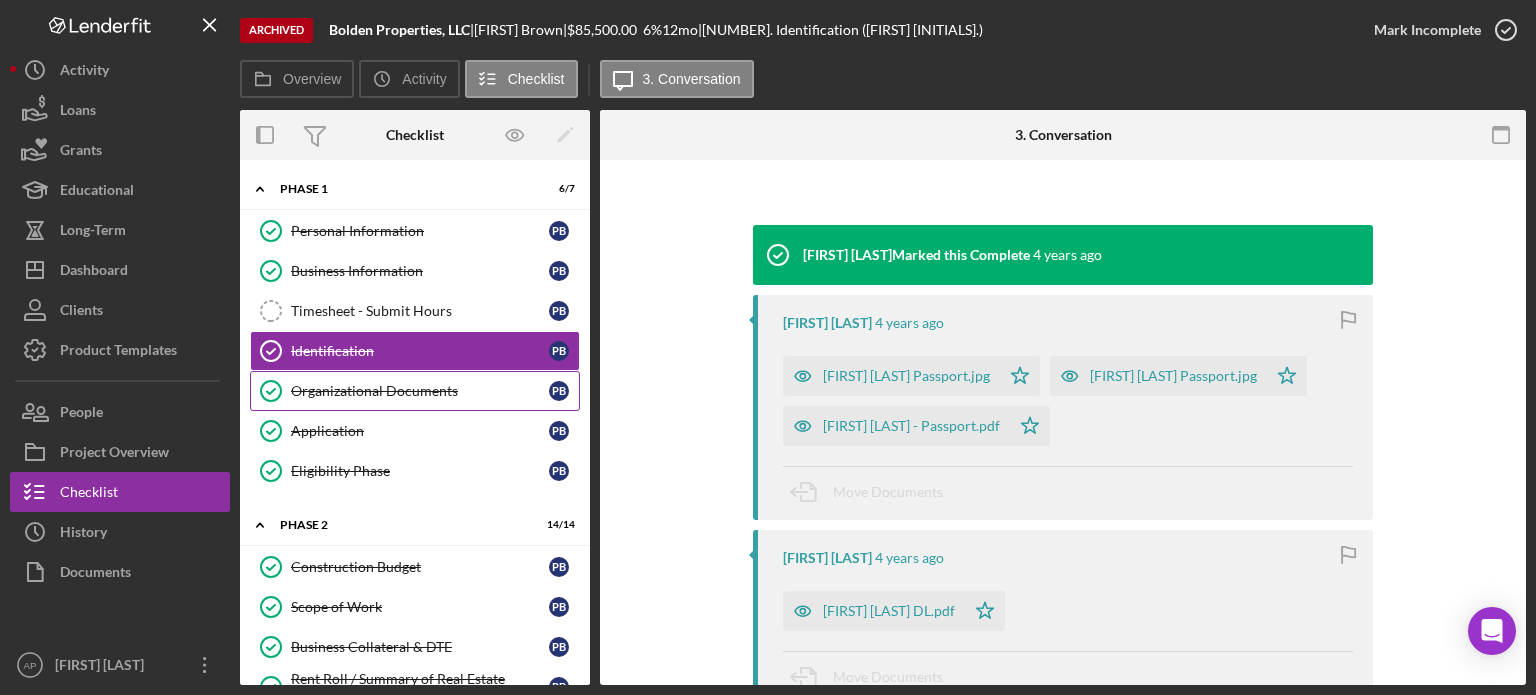 click on "Organizational Documents" at bounding box center (420, 391) 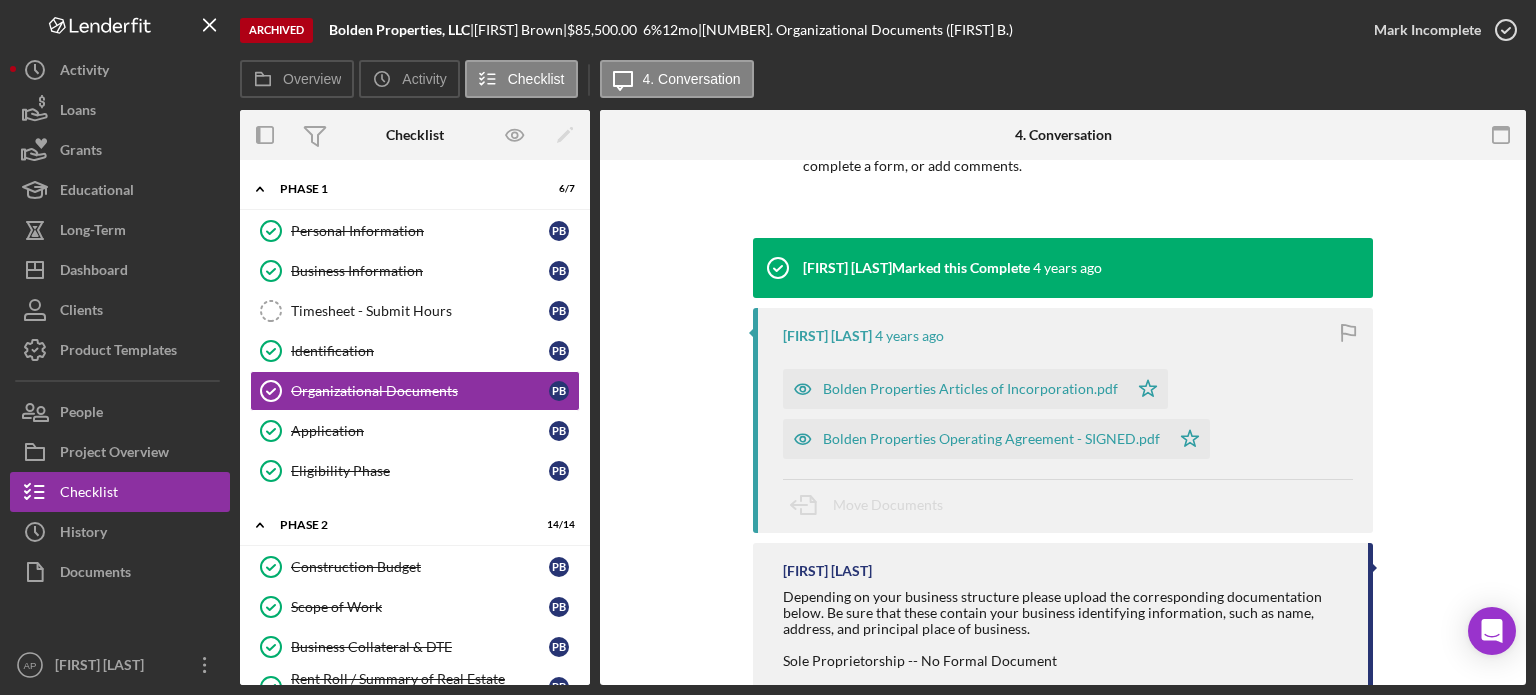 scroll, scrollTop: 200, scrollLeft: 0, axis: vertical 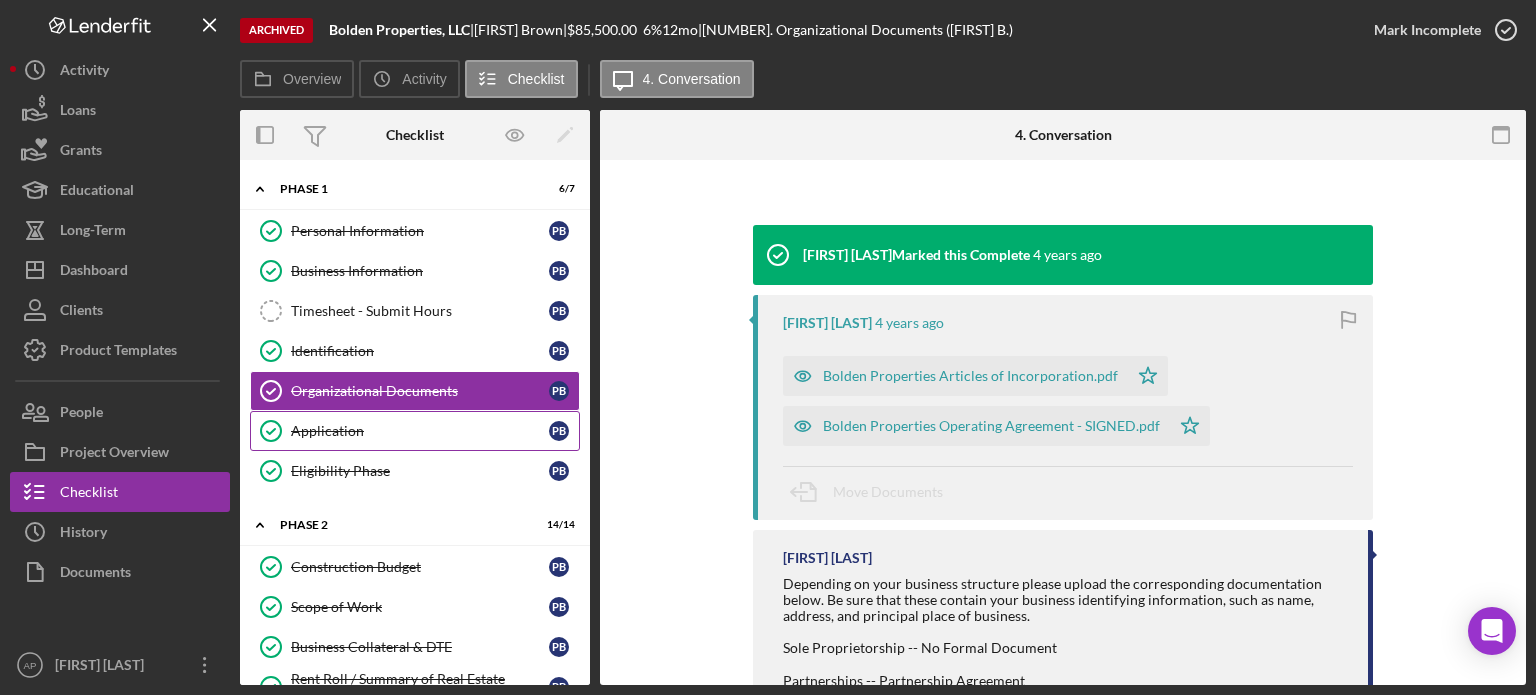 click on "Application" at bounding box center (420, 431) 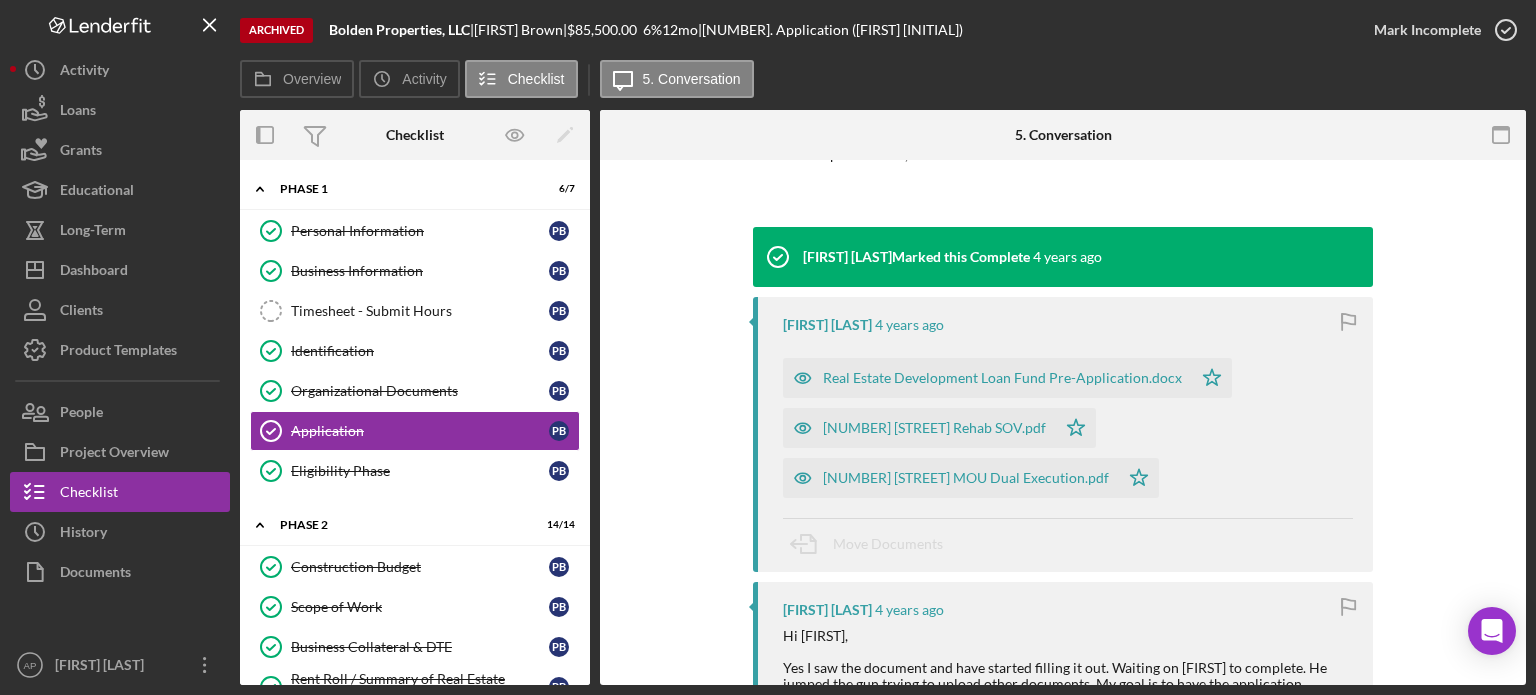 scroll, scrollTop: 200, scrollLeft: 0, axis: vertical 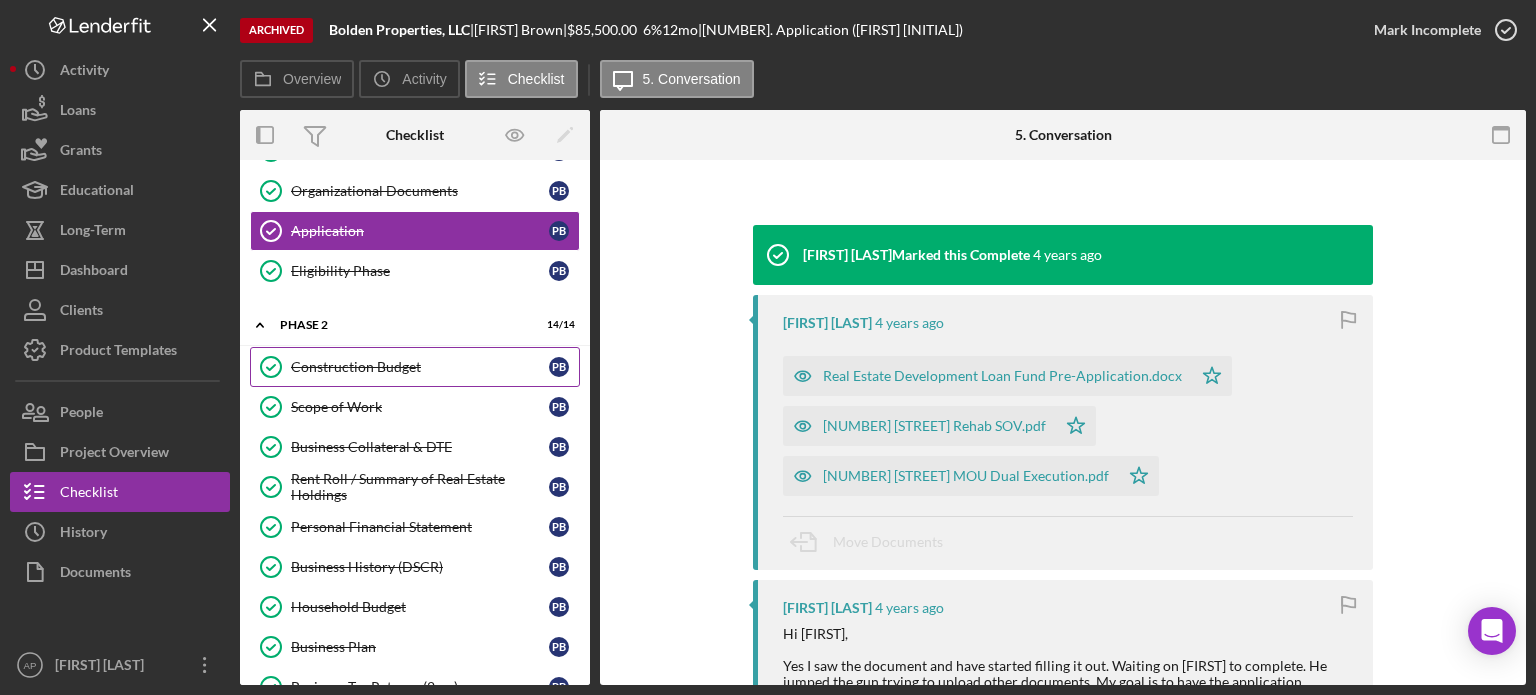 click on "Construction Budget Construction Budget [INITIALS]" at bounding box center (415, 367) 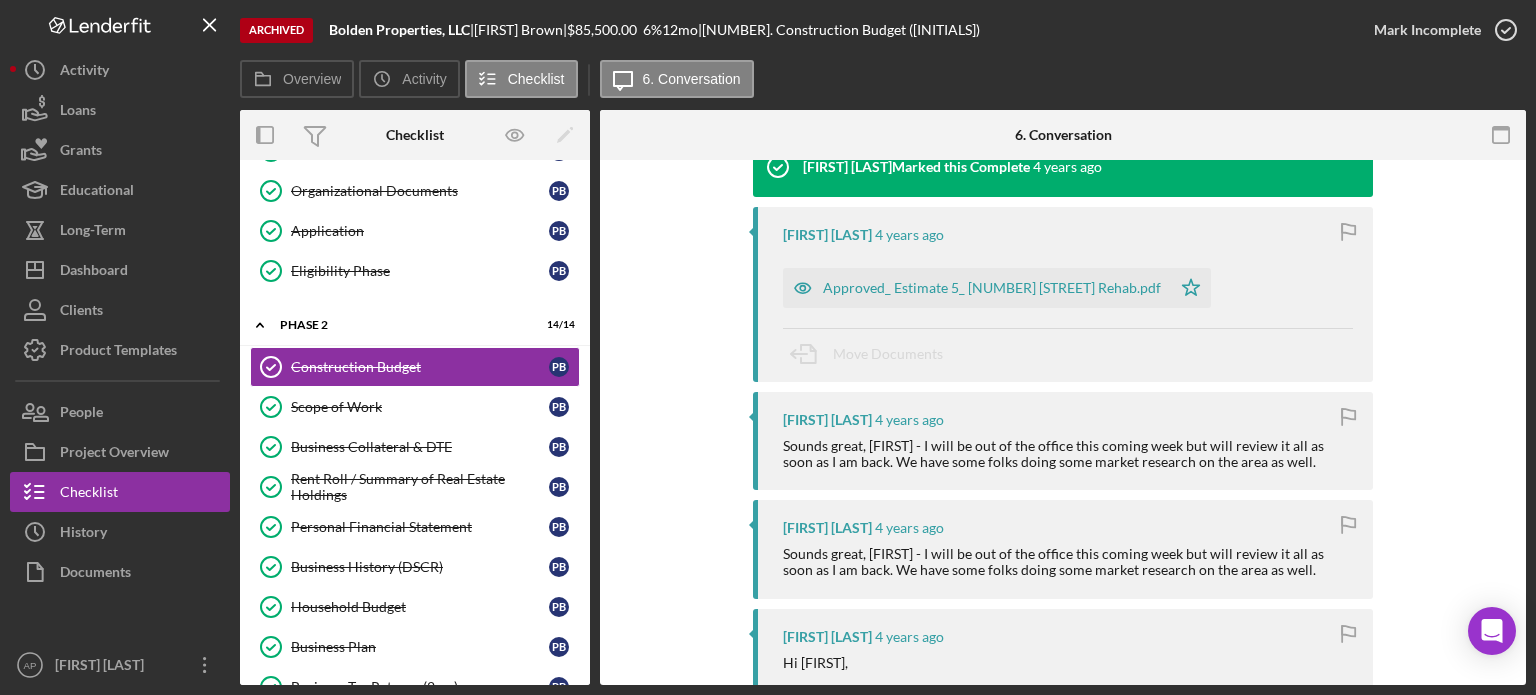 scroll, scrollTop: 300, scrollLeft: 0, axis: vertical 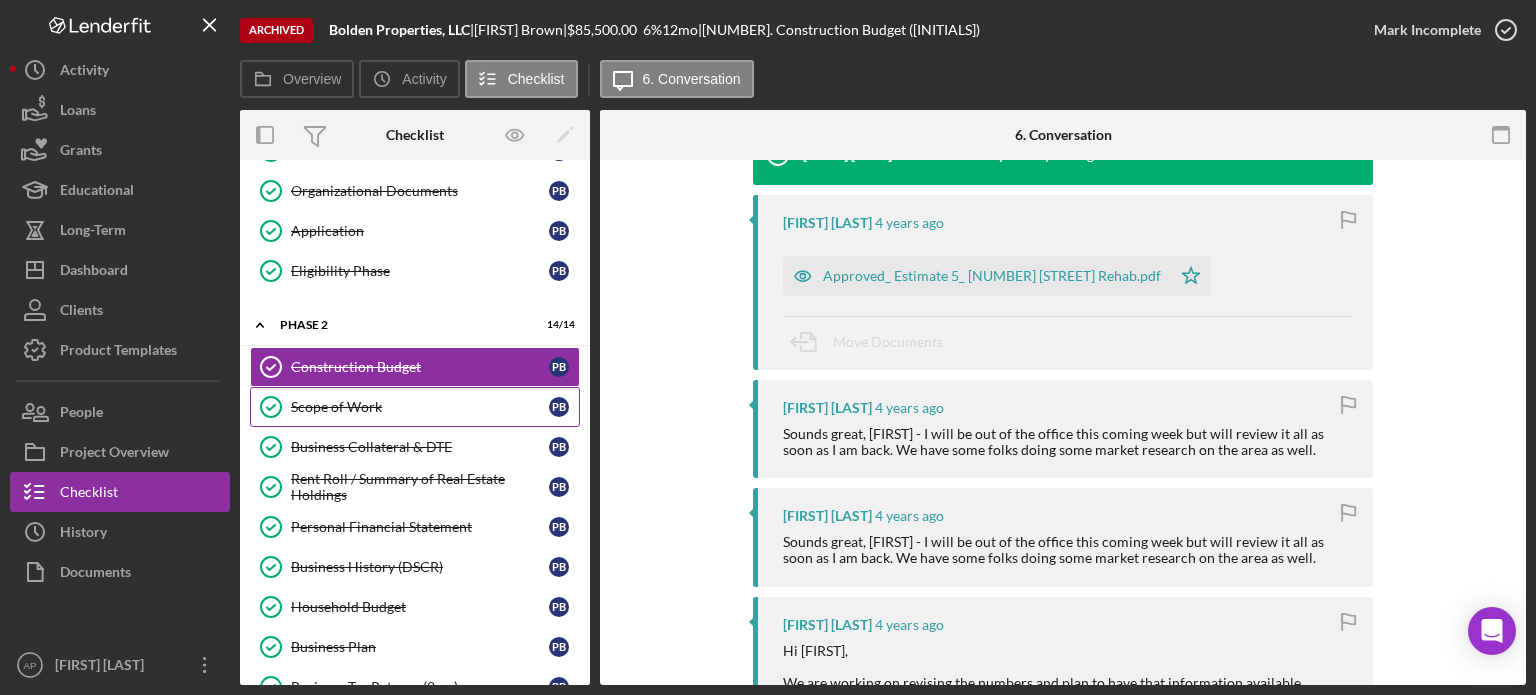 click on "Scope of Work Scope of Work P B" at bounding box center [415, 407] 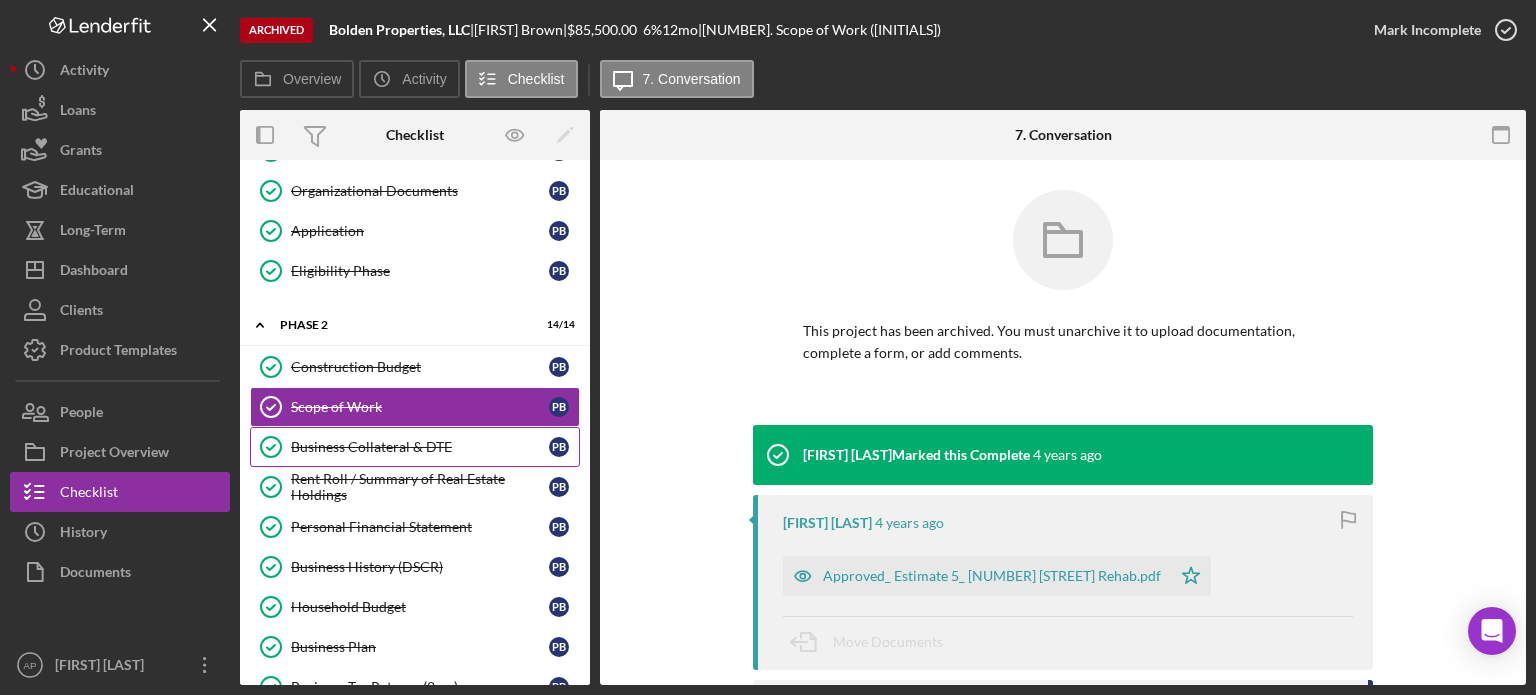 click on "Business Collateral & DTE" at bounding box center [420, 447] 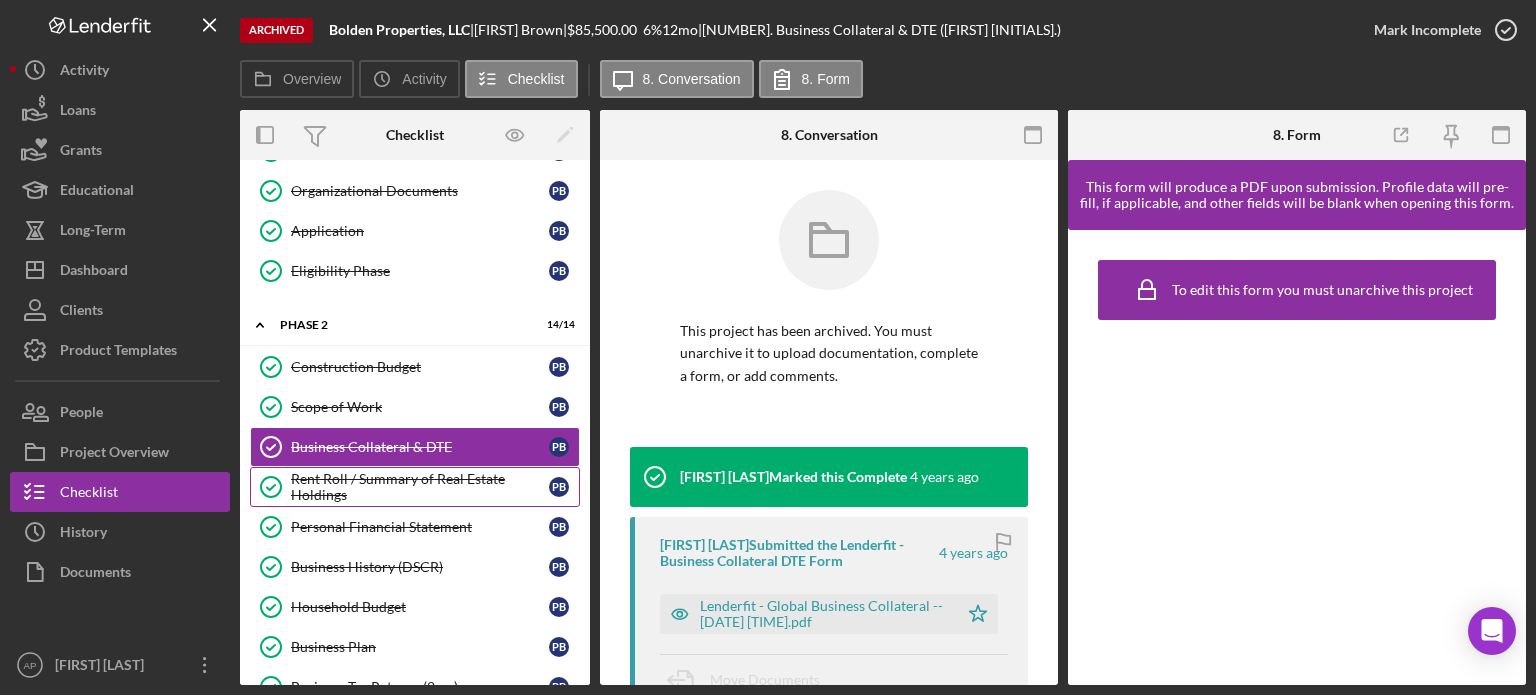 click on "Rent Roll / Summary of Real Estate Holdings" at bounding box center (420, 487) 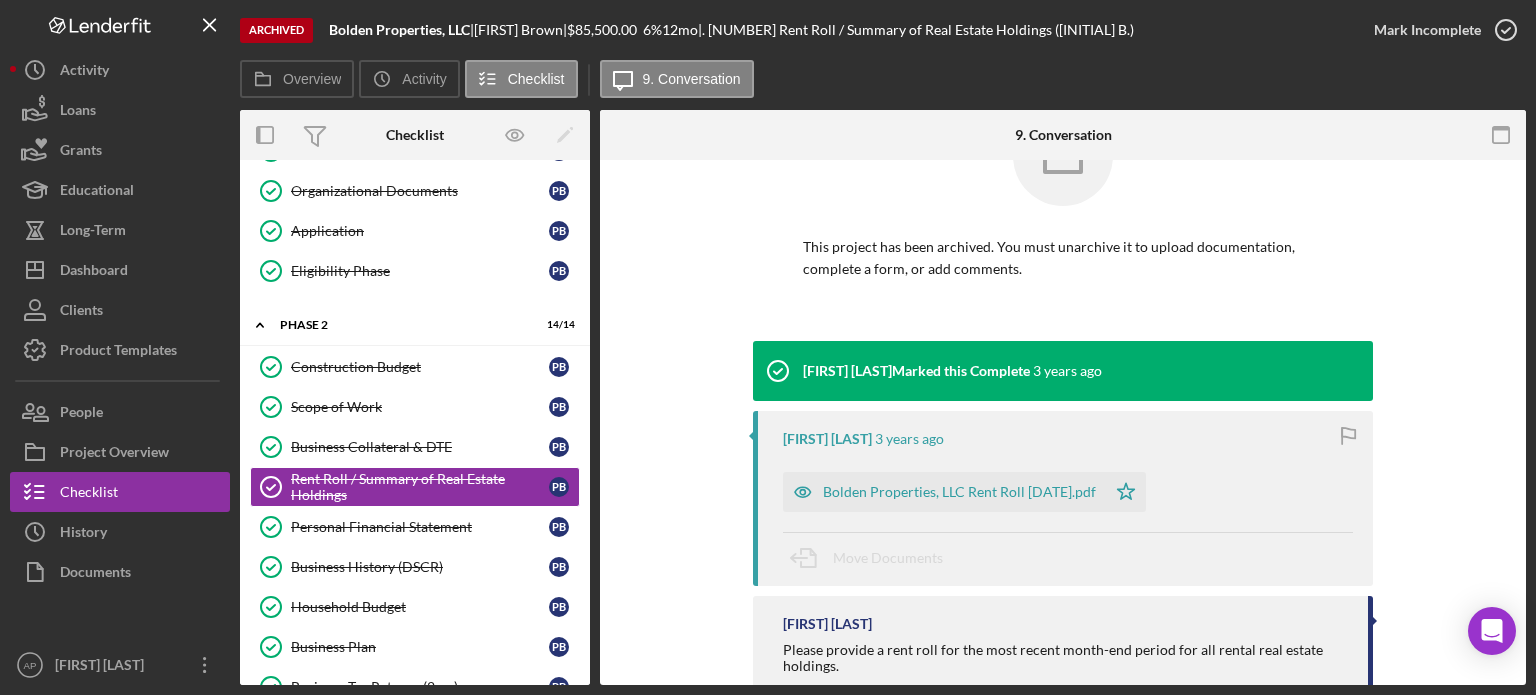 scroll, scrollTop: 200, scrollLeft: 0, axis: vertical 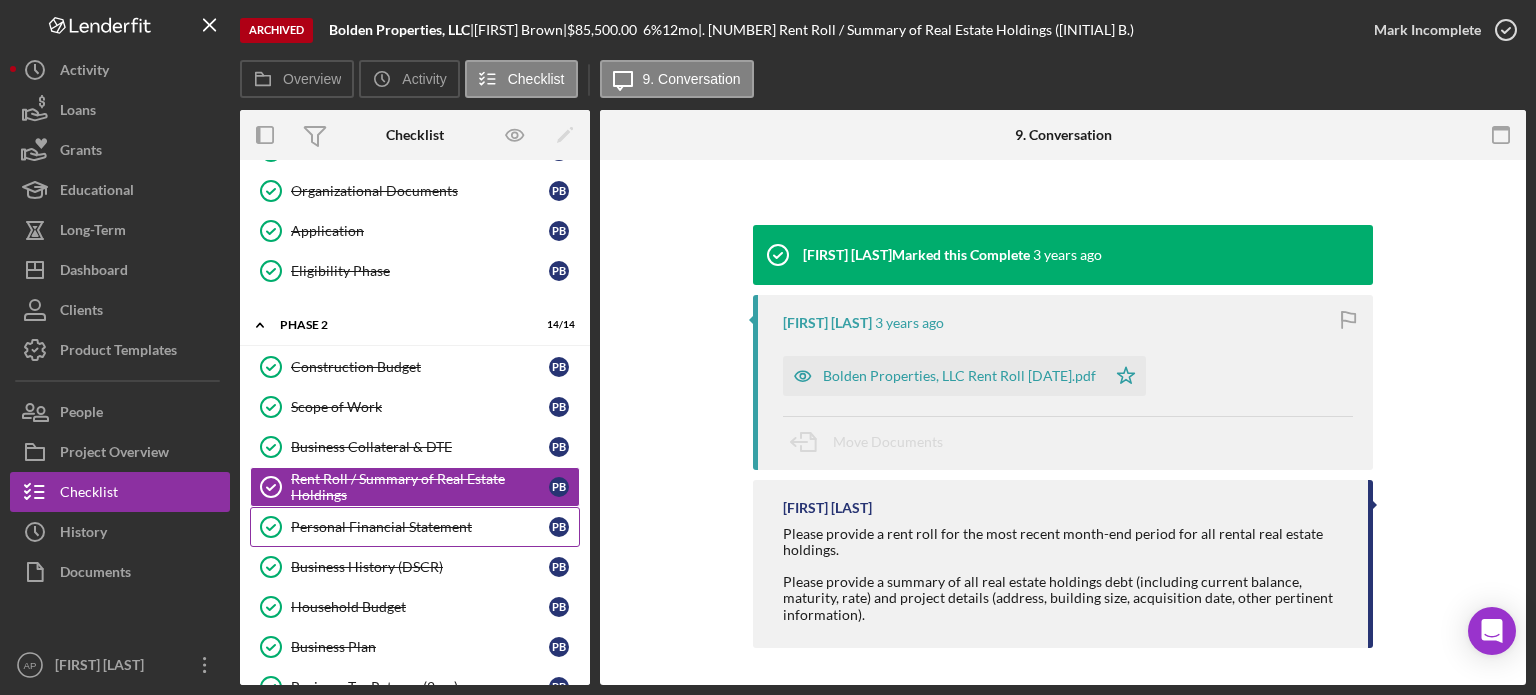 click on "Personal Financial Statement" at bounding box center [420, 527] 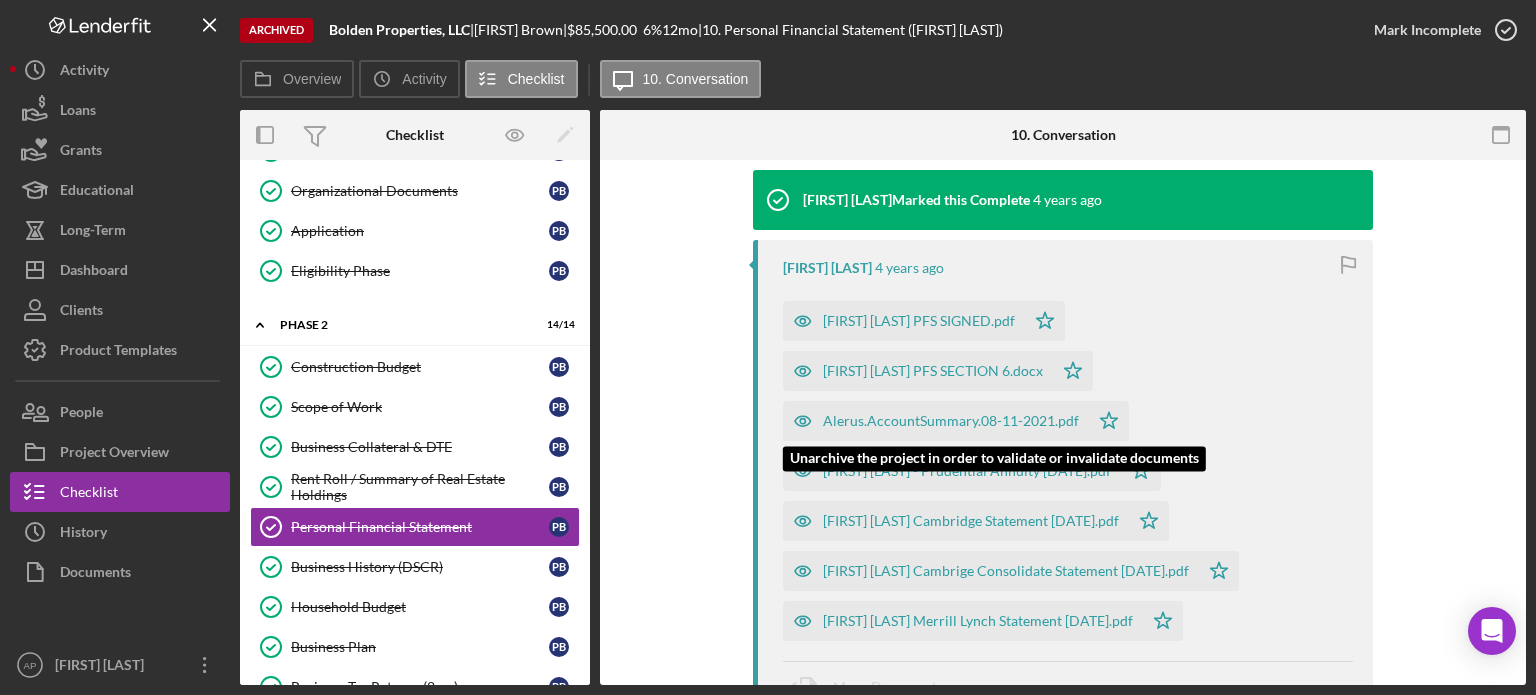 scroll, scrollTop: 400, scrollLeft: 0, axis: vertical 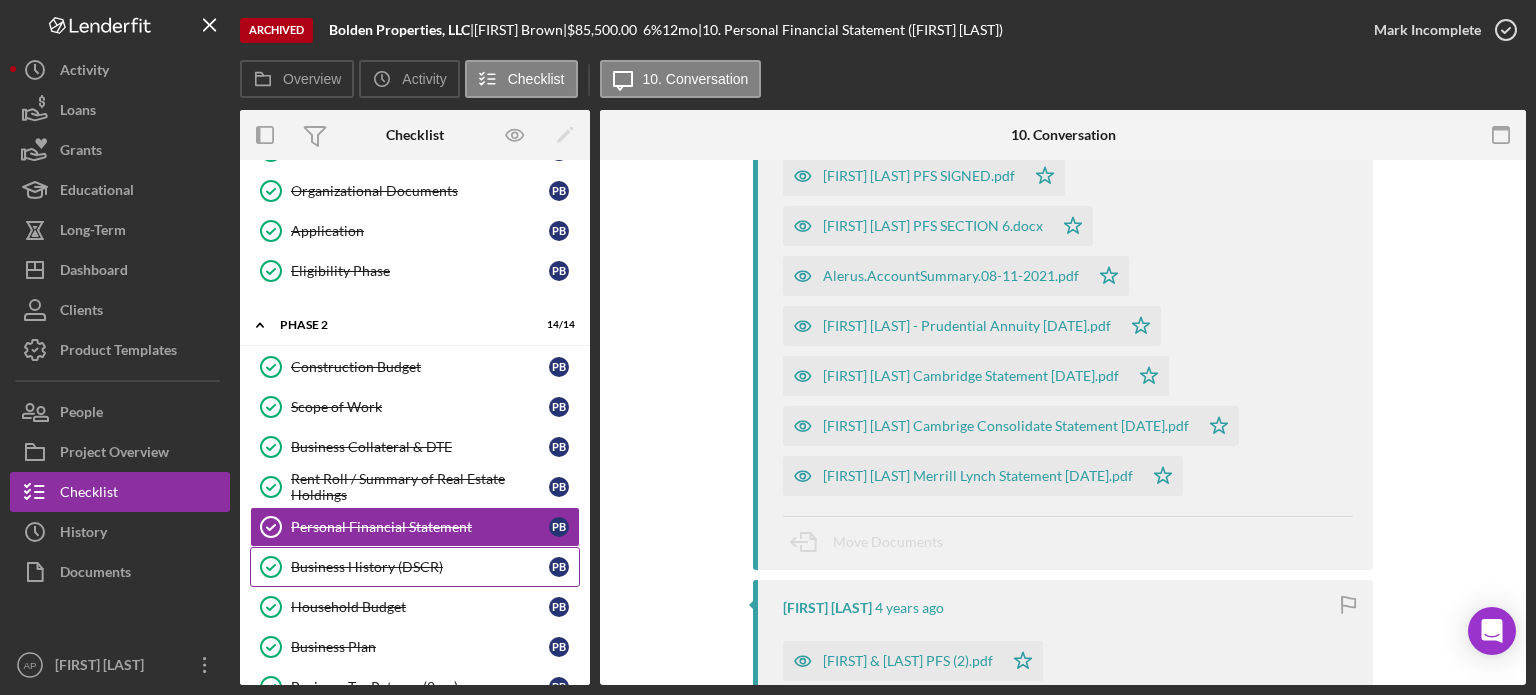 click on "Business History (DSCR) Business History (DSCR) P B" at bounding box center (415, 567) 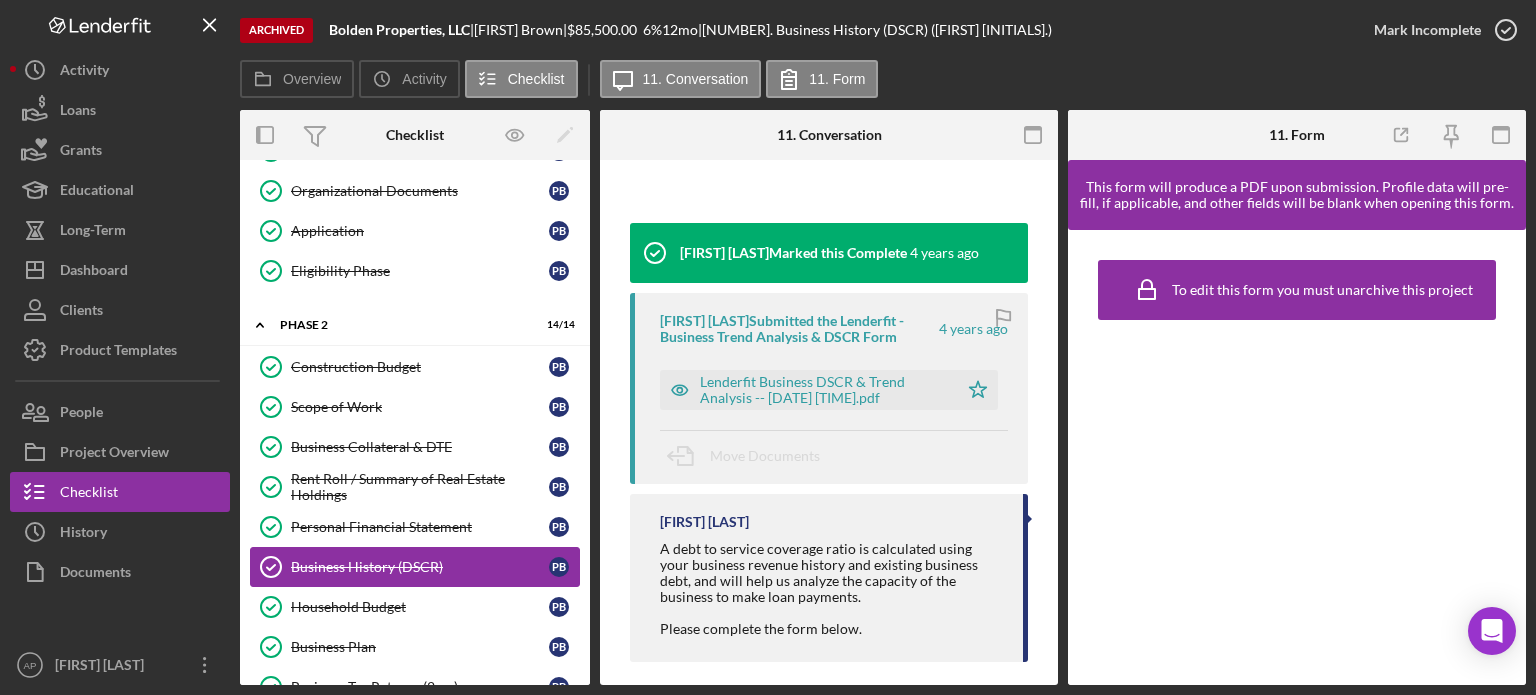 scroll, scrollTop: 240, scrollLeft: 0, axis: vertical 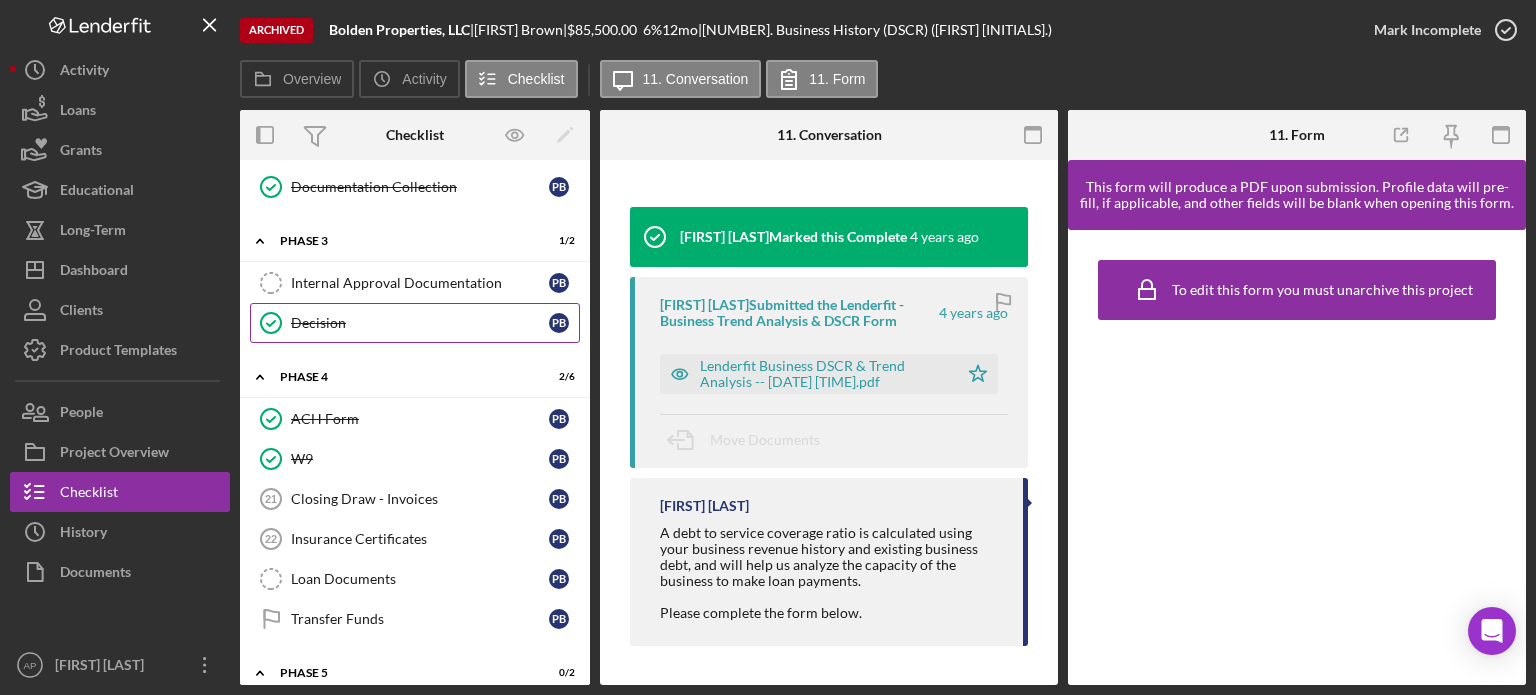 click on "Decision" at bounding box center (420, 323) 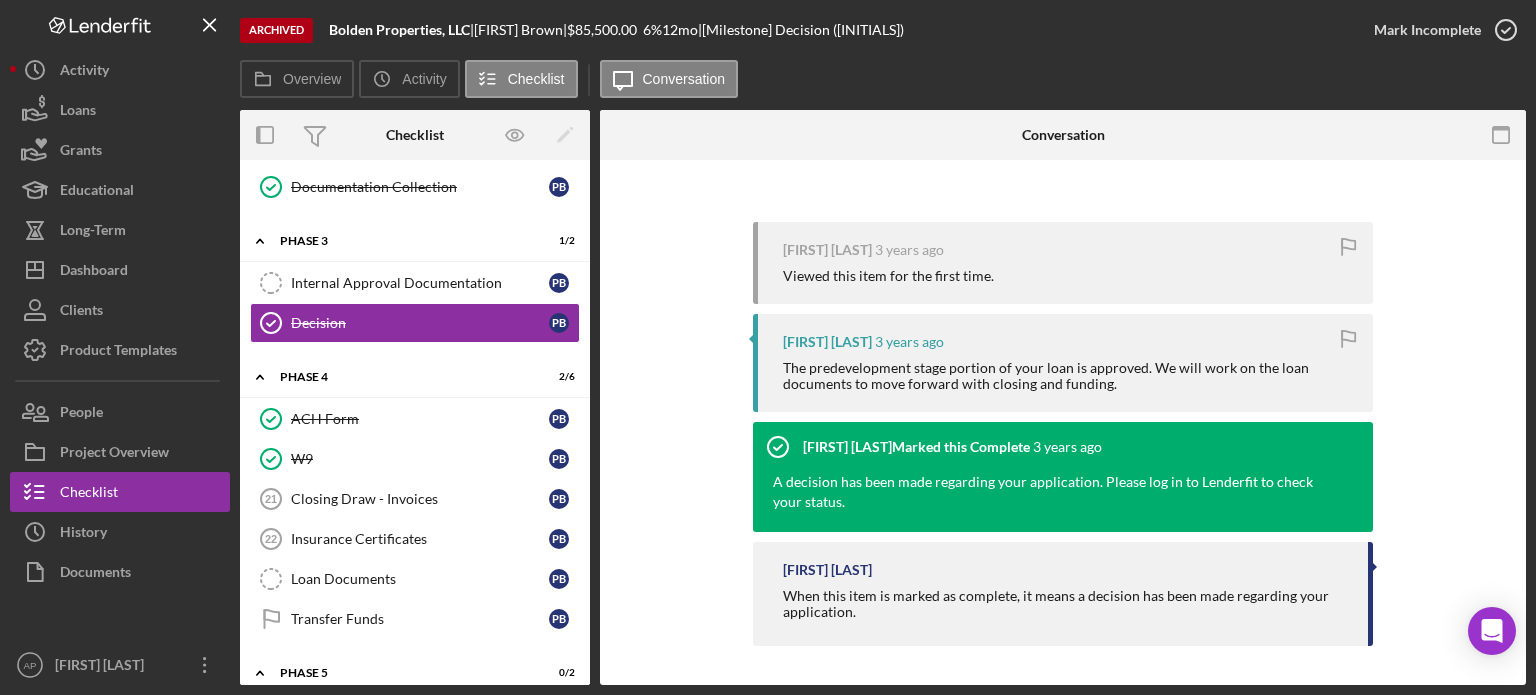 scroll, scrollTop: 103, scrollLeft: 0, axis: vertical 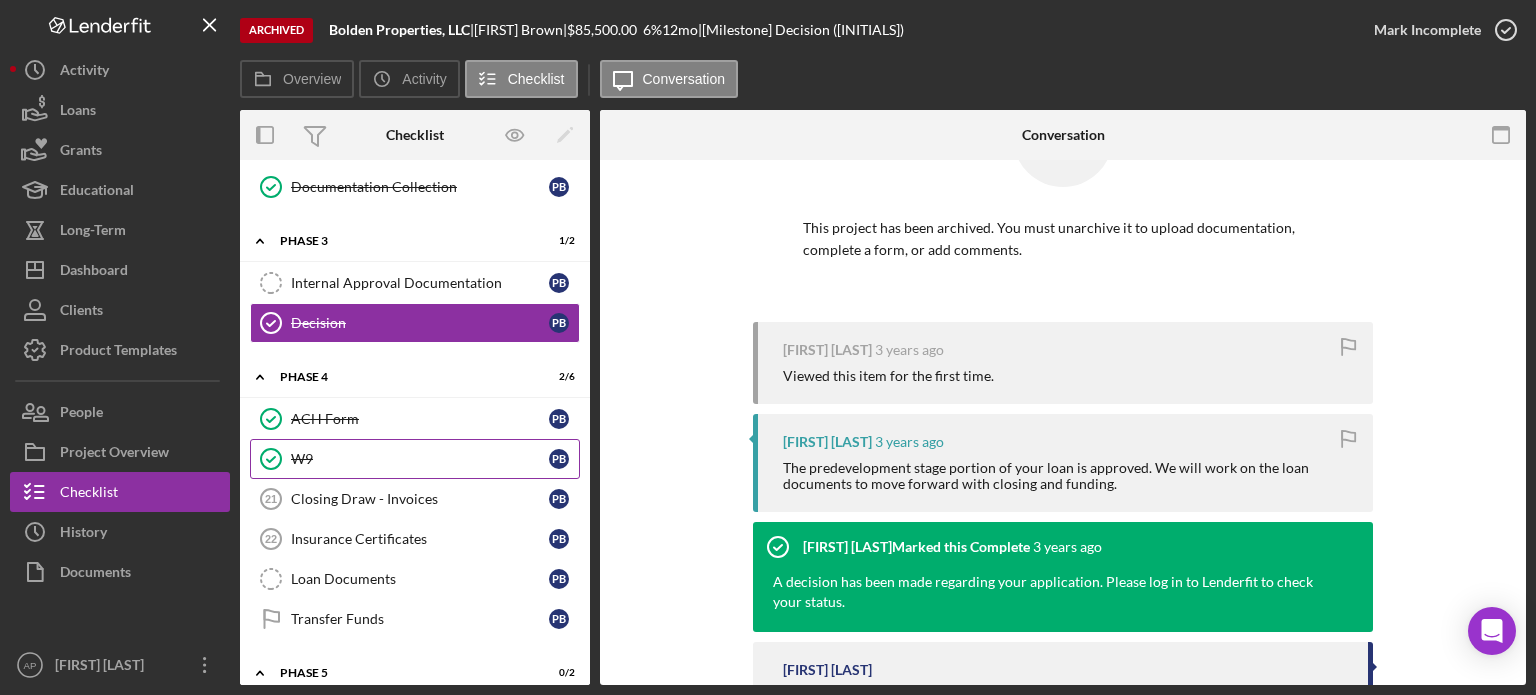 click on "W9" at bounding box center (420, 459) 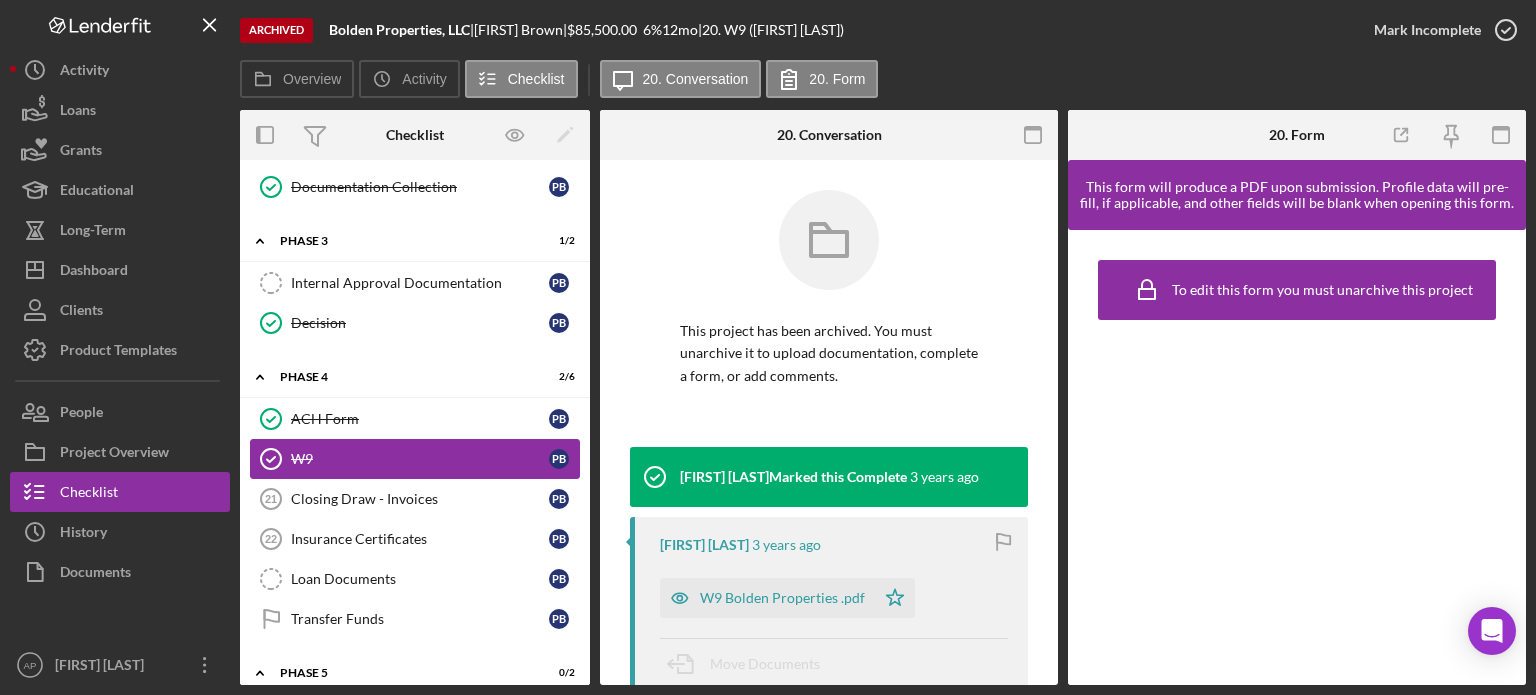 click on "W9 W9 P B" at bounding box center (415, 459) 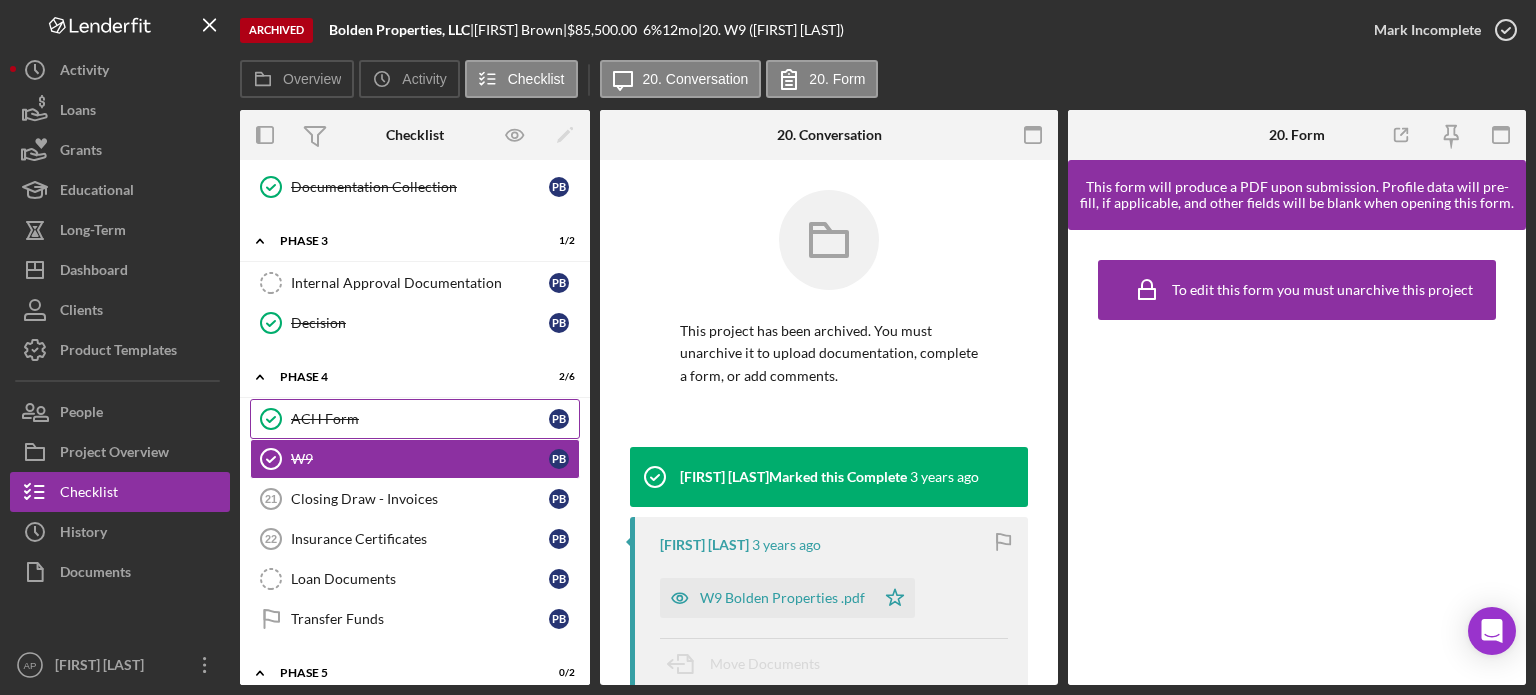 click on "ACH Form" at bounding box center [420, 419] 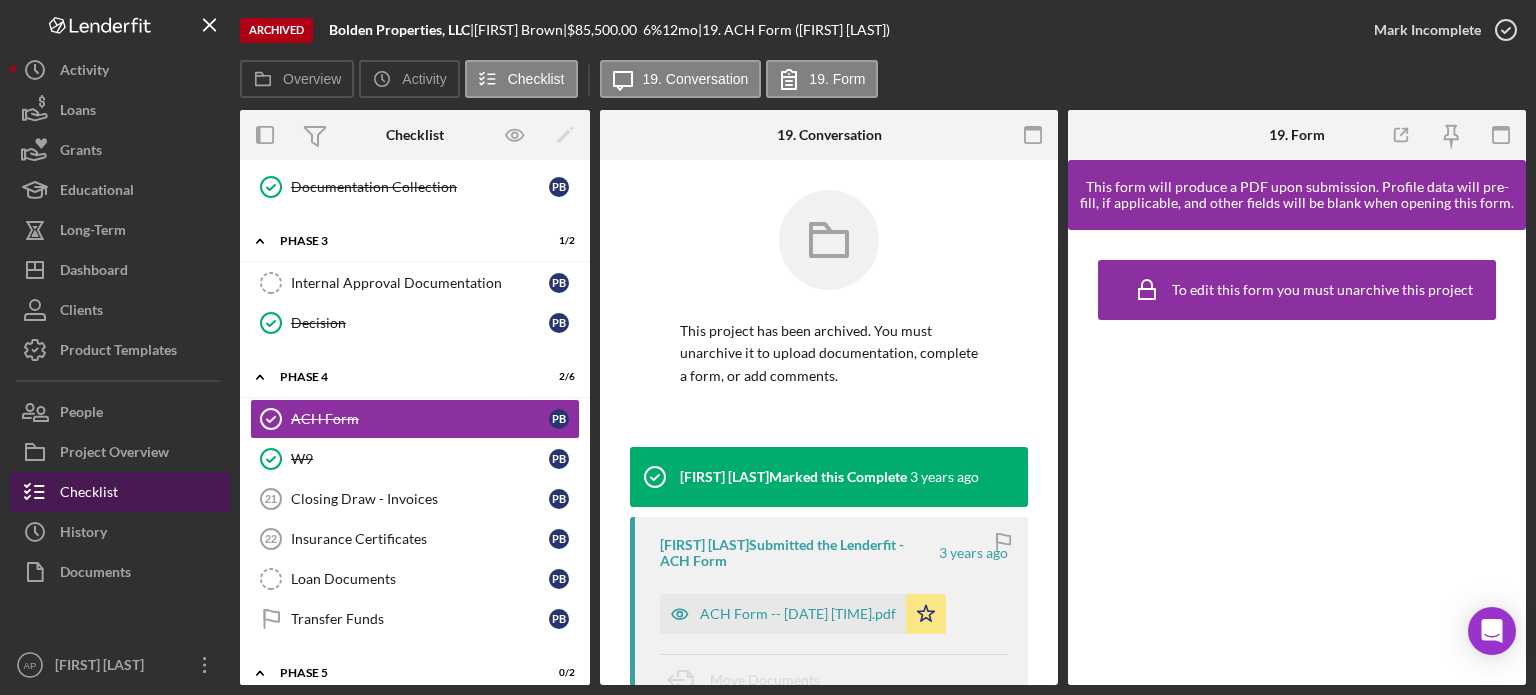 click on "Checklist" at bounding box center (120, 492) 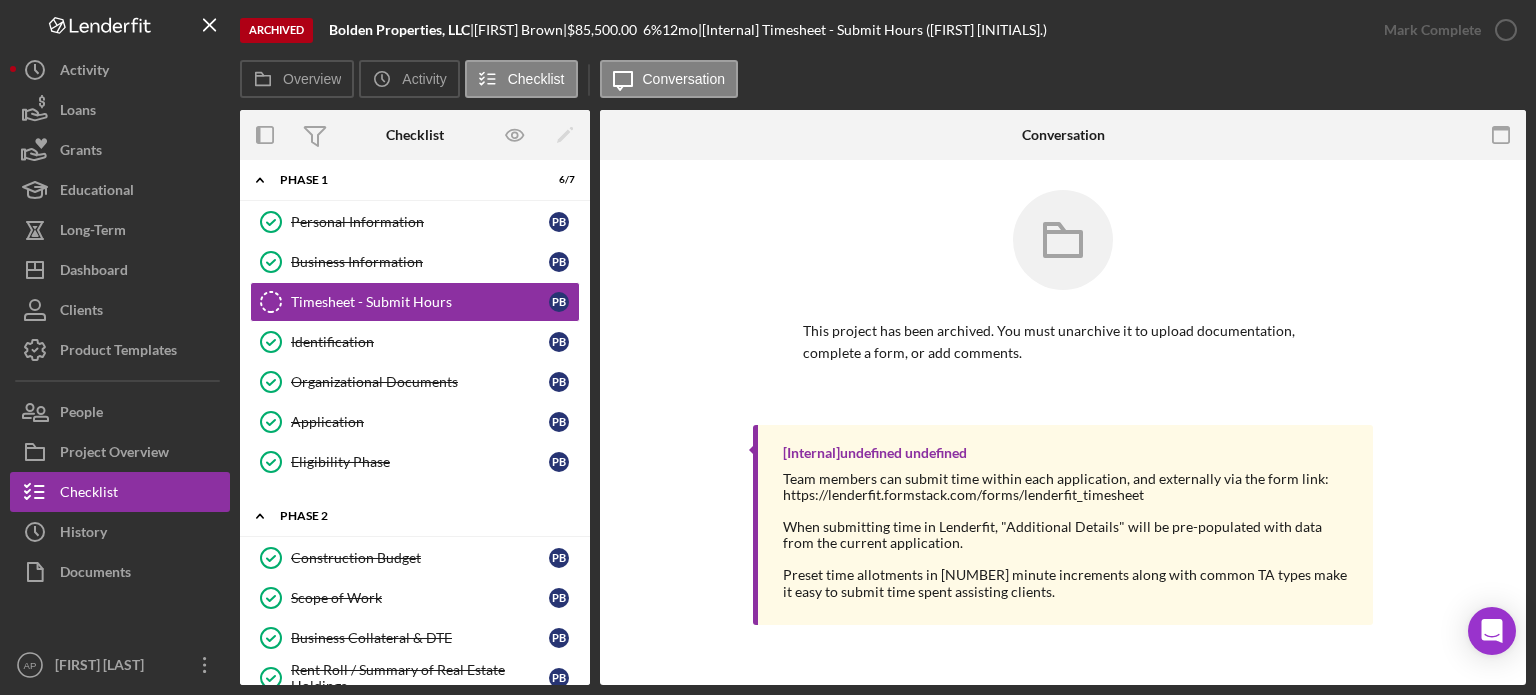 scroll, scrollTop: 0, scrollLeft: 0, axis: both 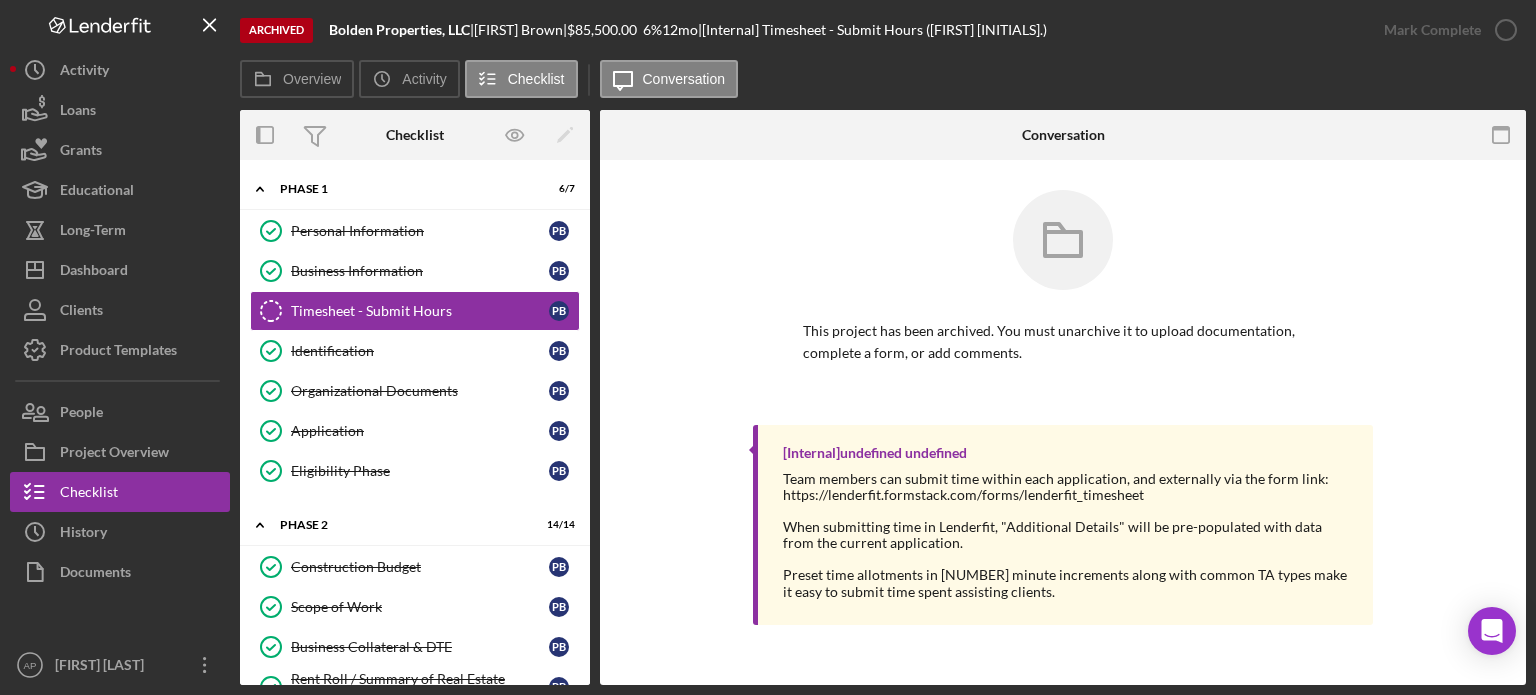 type 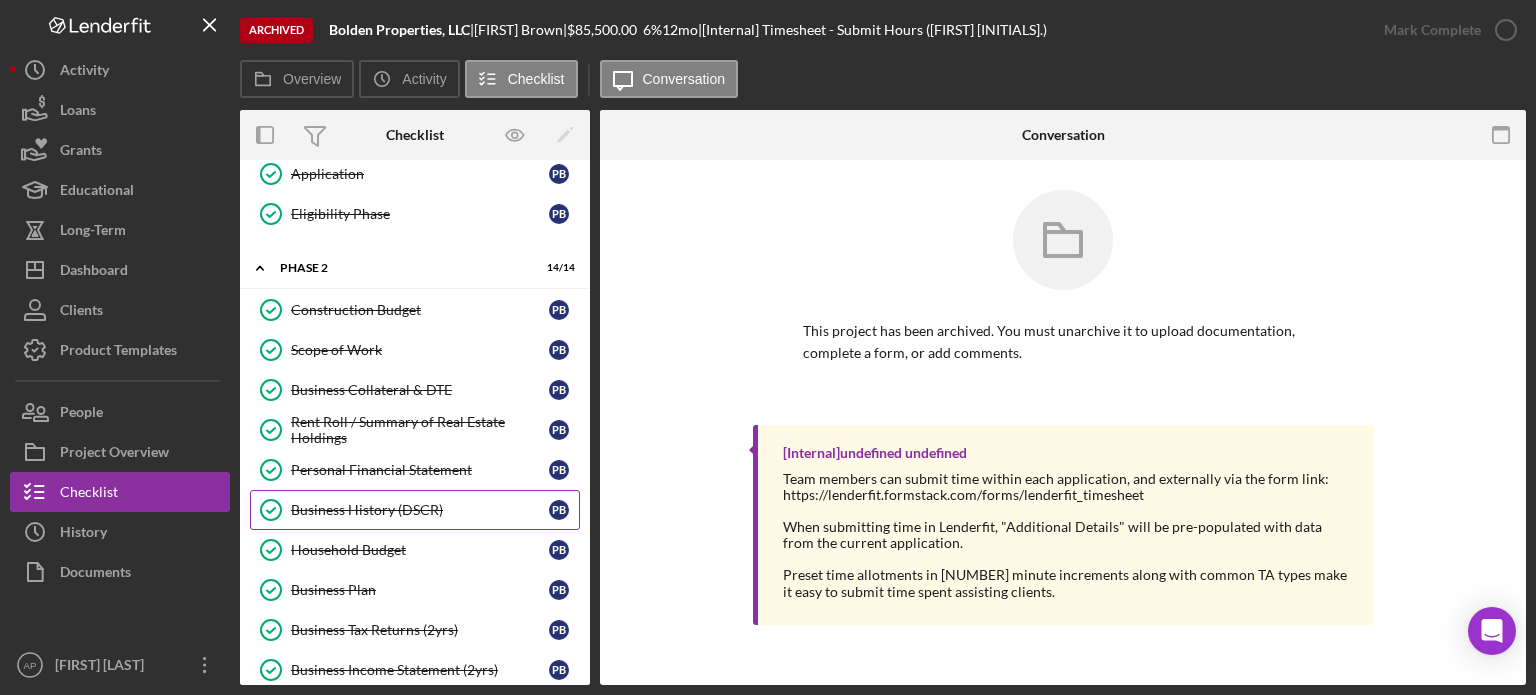 scroll, scrollTop: 300, scrollLeft: 0, axis: vertical 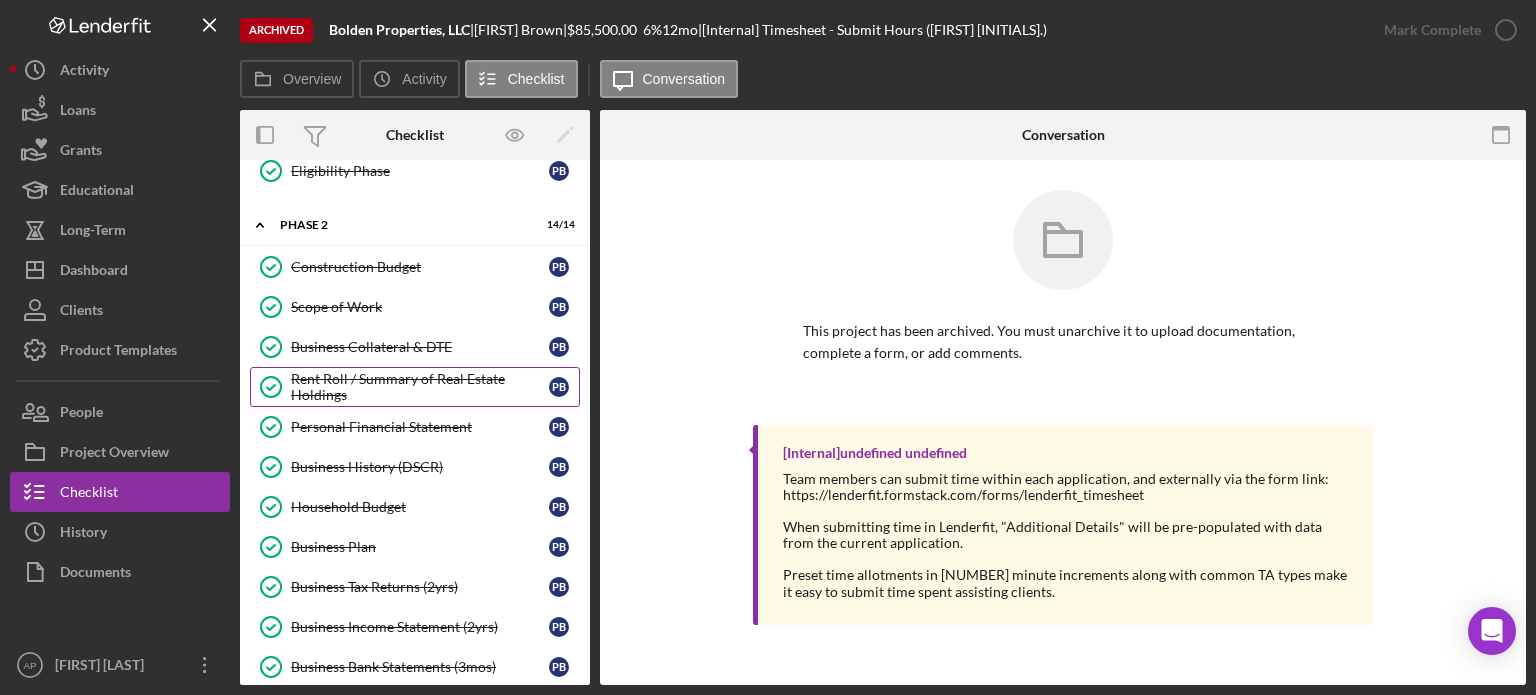 click on "Rent Roll / Summary of Real Estate Holdings" at bounding box center [420, 387] 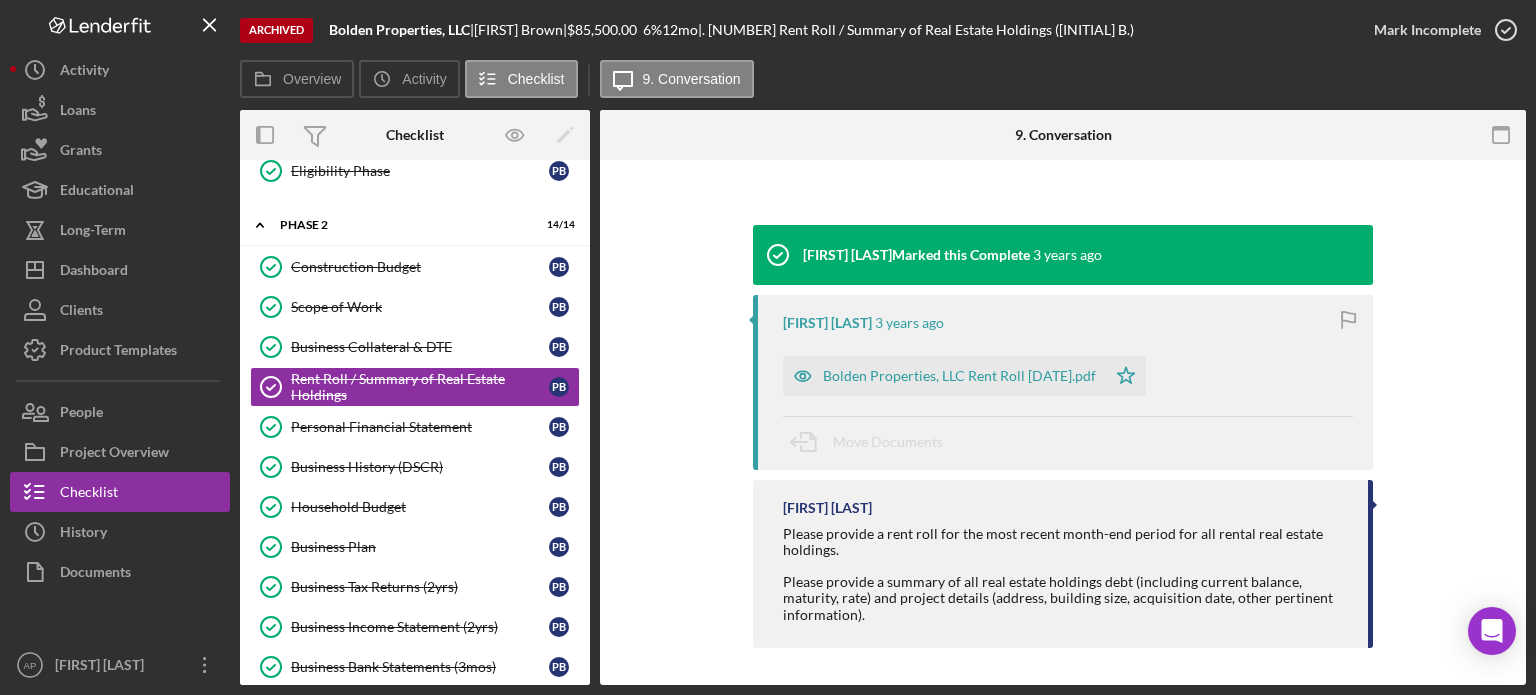 scroll, scrollTop: 202, scrollLeft: 0, axis: vertical 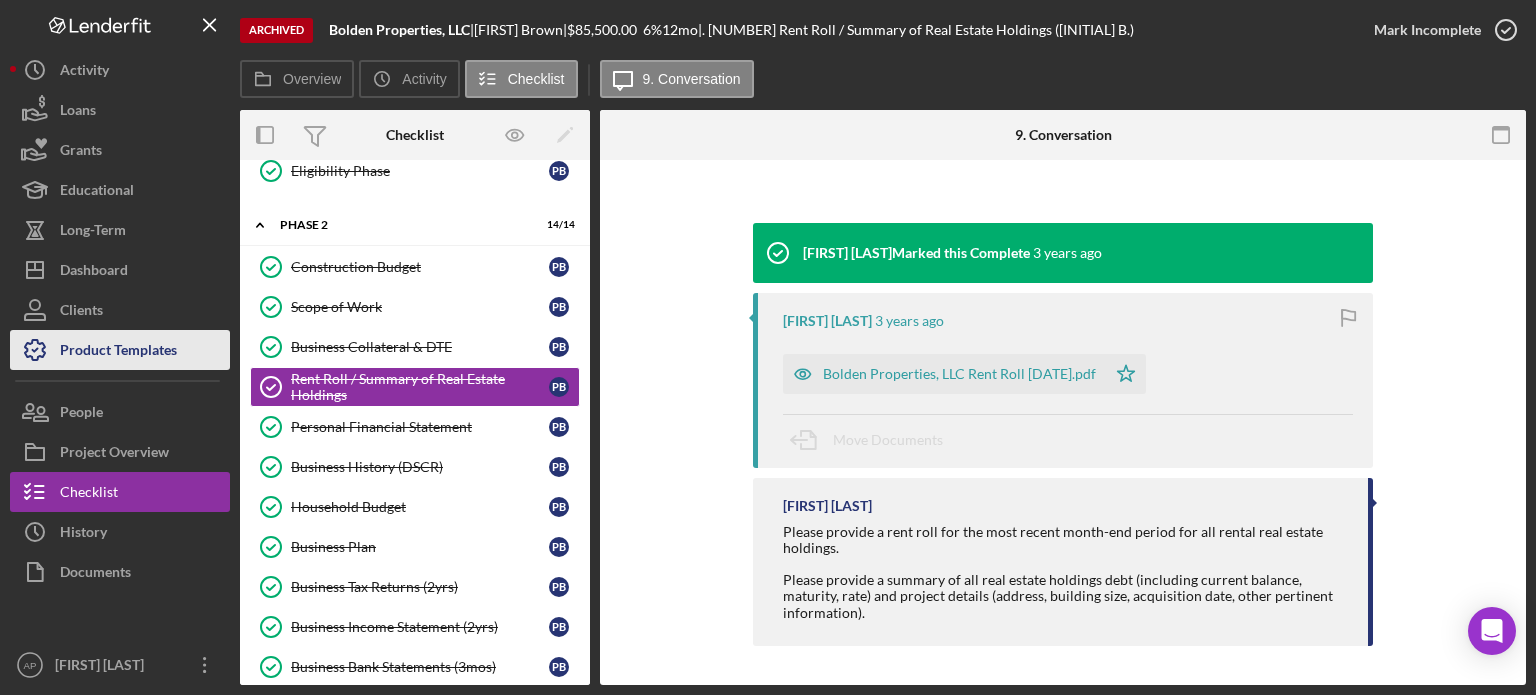 click on "Product Templates" at bounding box center [118, 352] 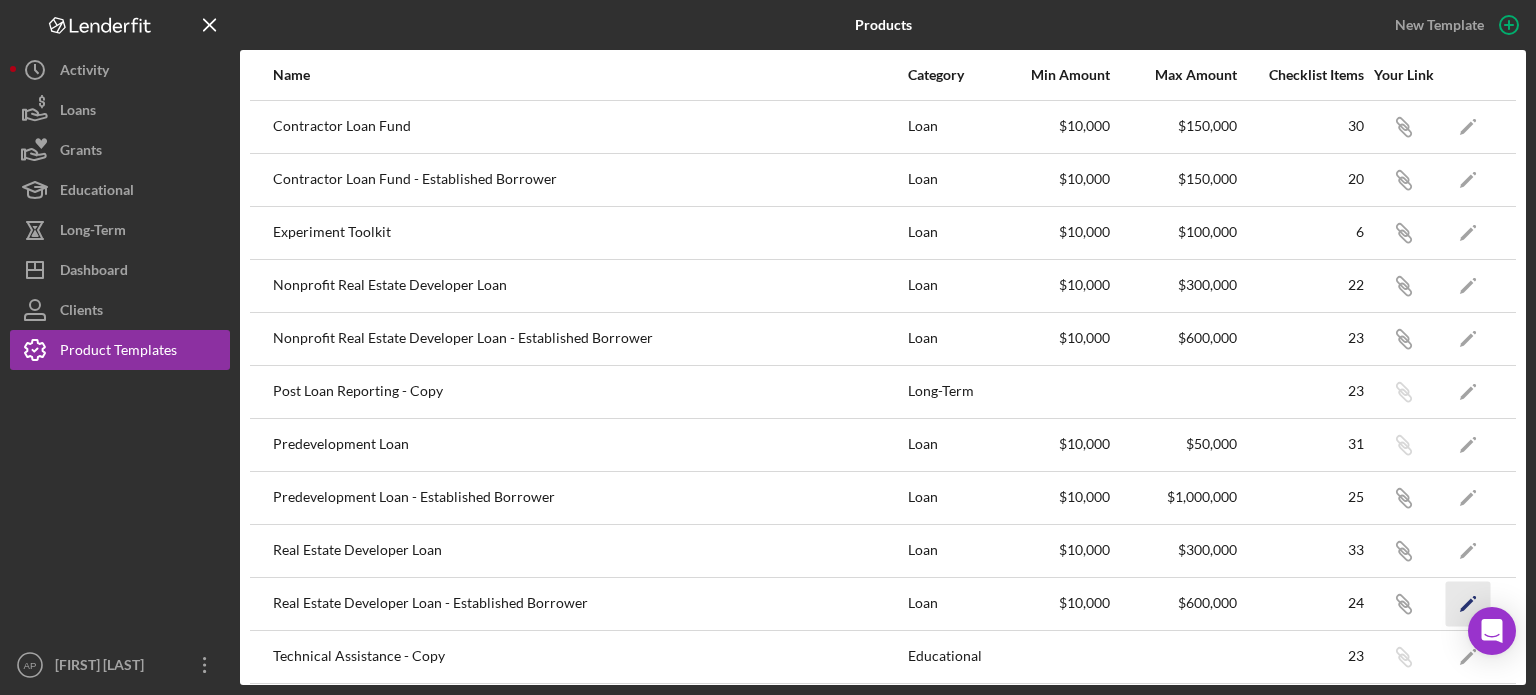 click on "Icon/Edit" 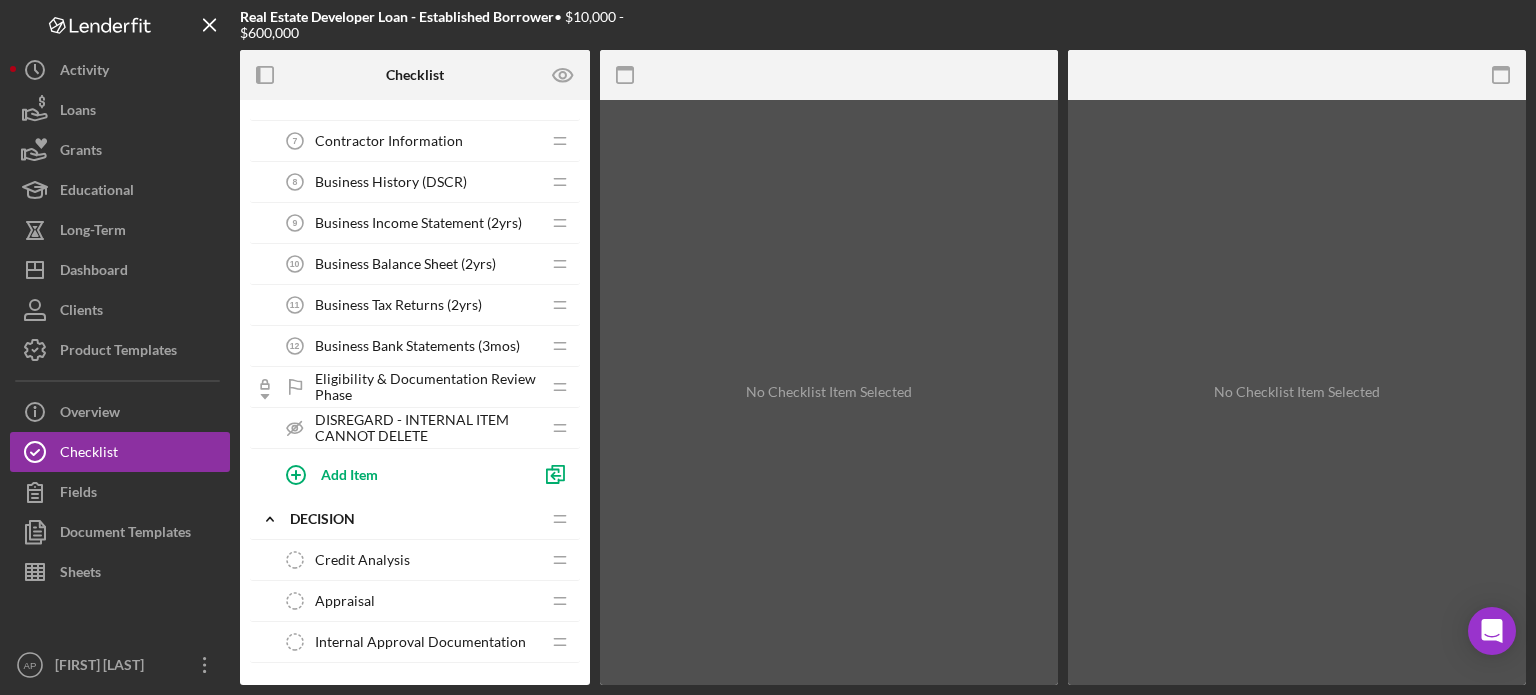 scroll, scrollTop: 0, scrollLeft: 0, axis: both 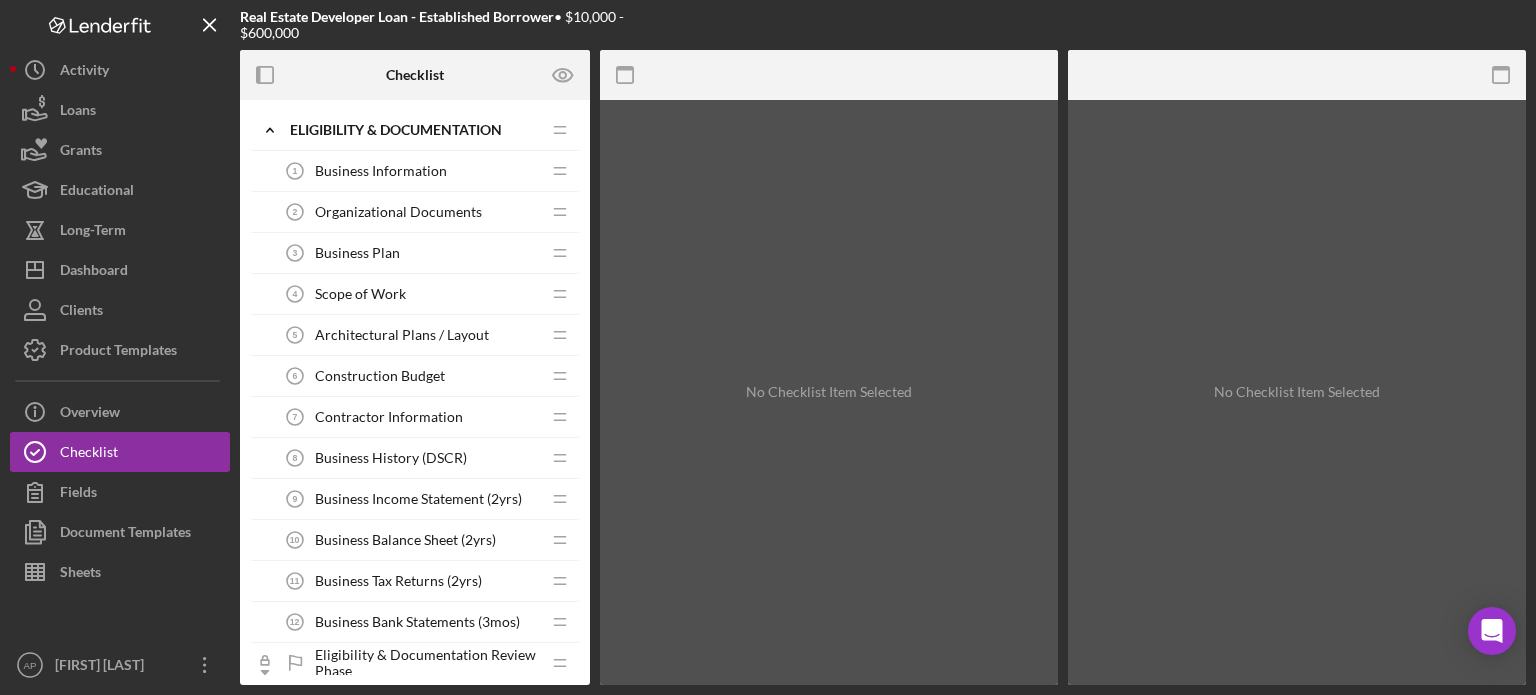 click on "Business Information" at bounding box center (381, 171) 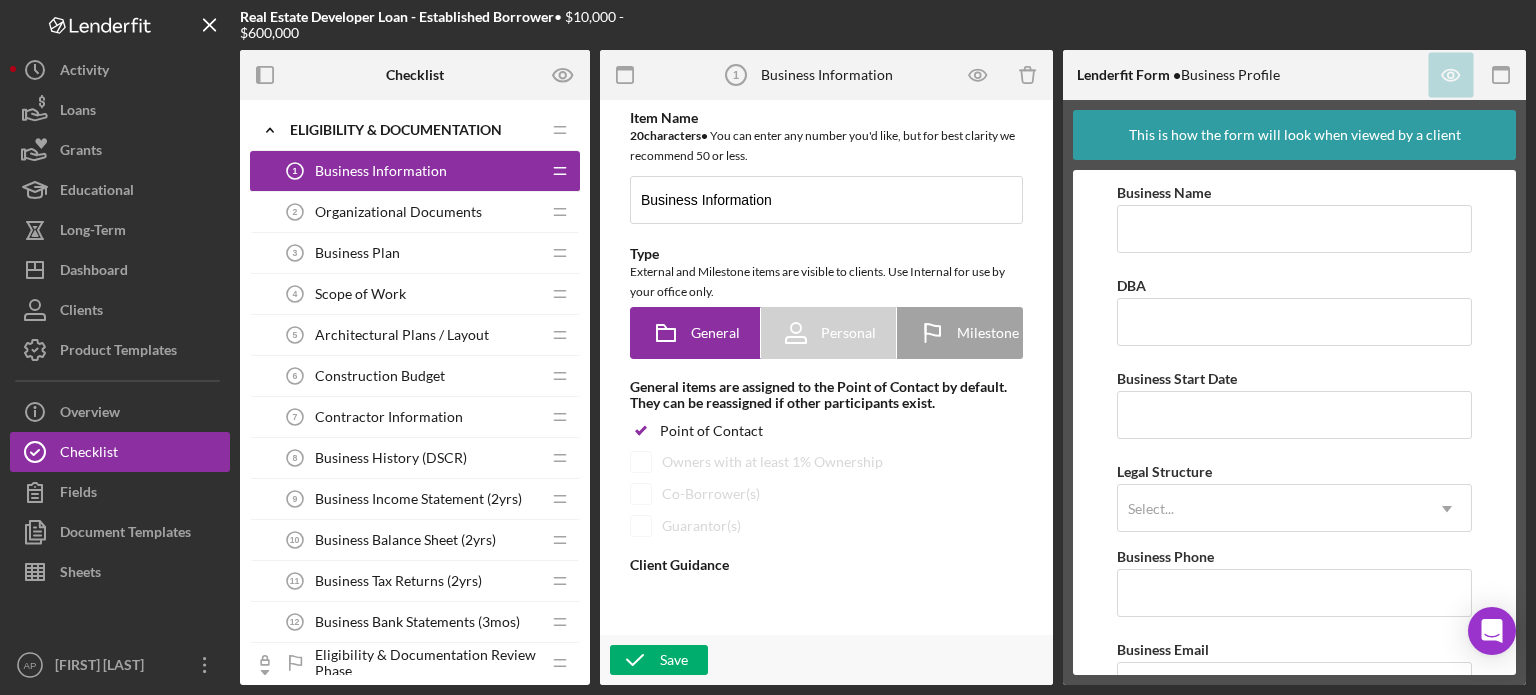 type on "<div>Please complete the form.</div>" 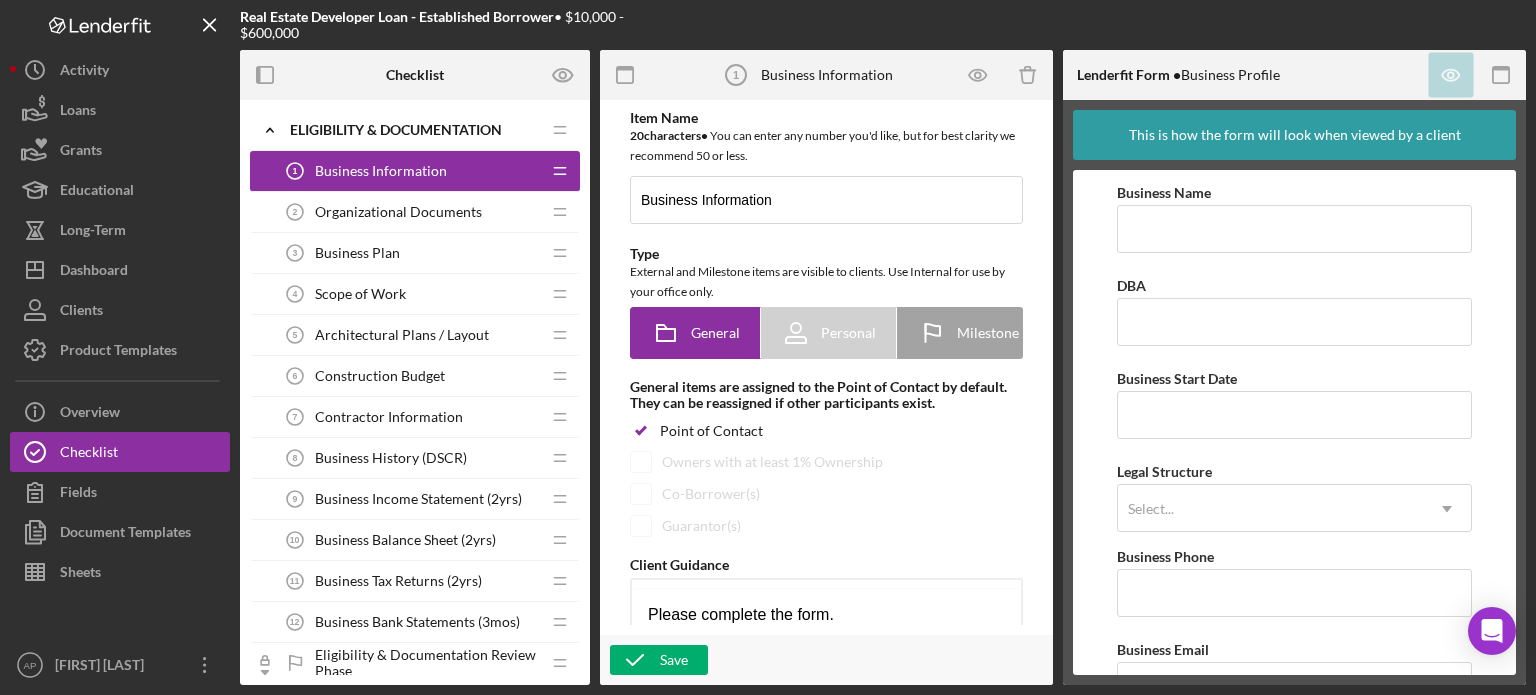 scroll, scrollTop: 0, scrollLeft: 0, axis: both 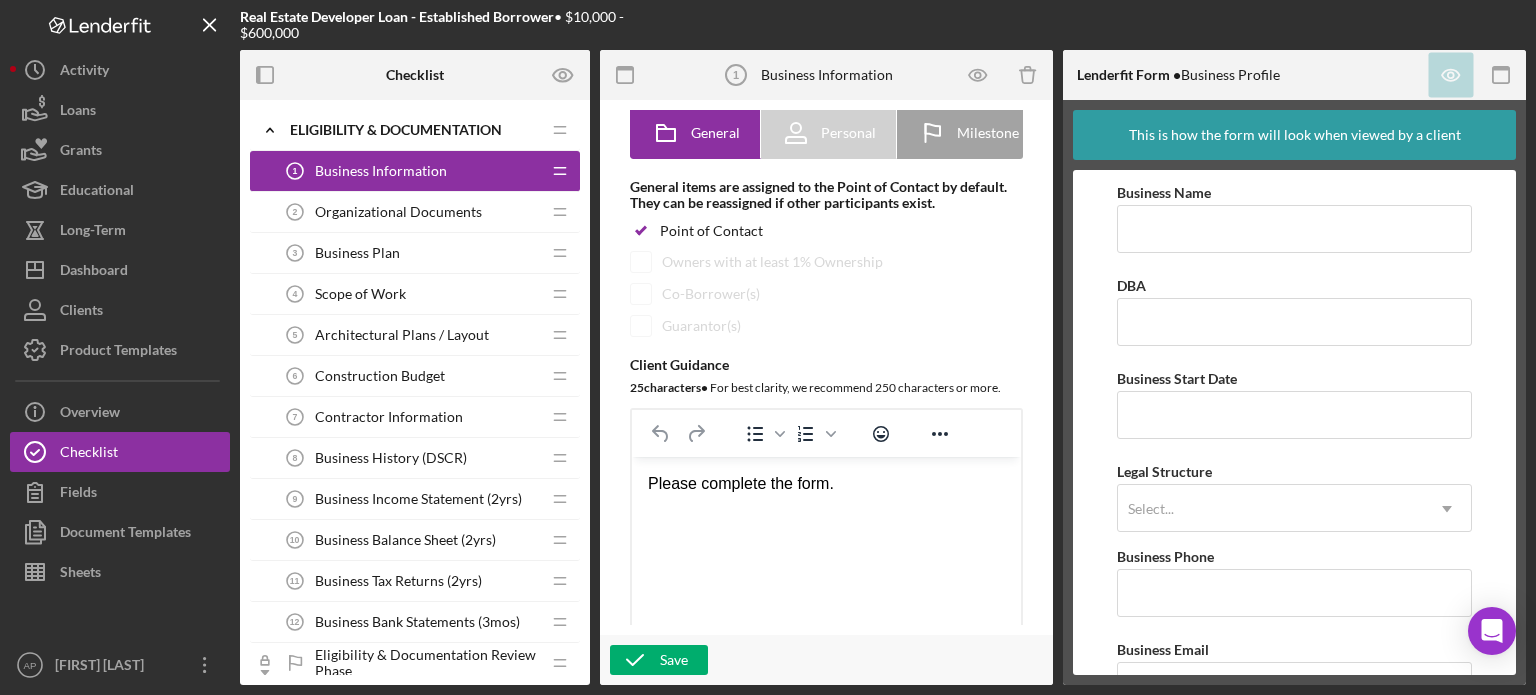 click on "Organizational Documents" at bounding box center (398, 212) 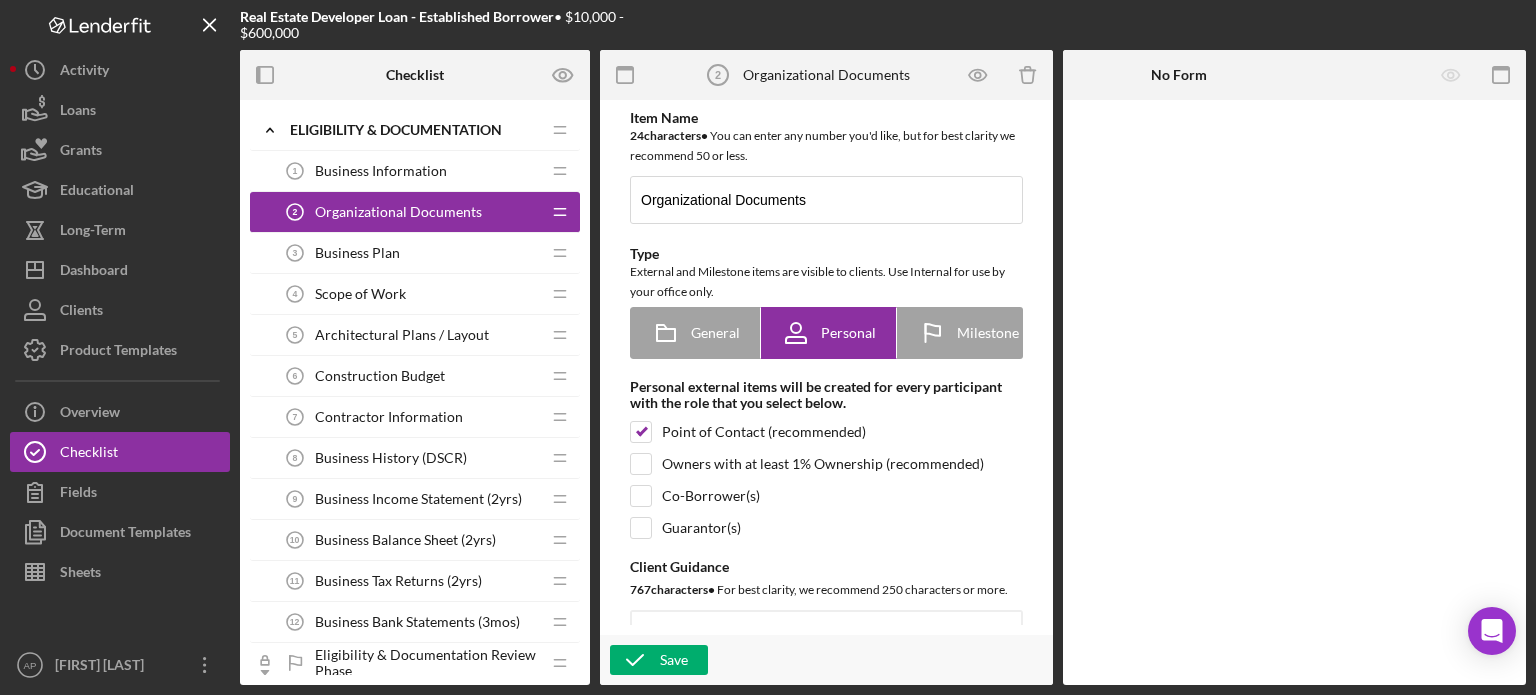 scroll, scrollTop: 0, scrollLeft: 0, axis: both 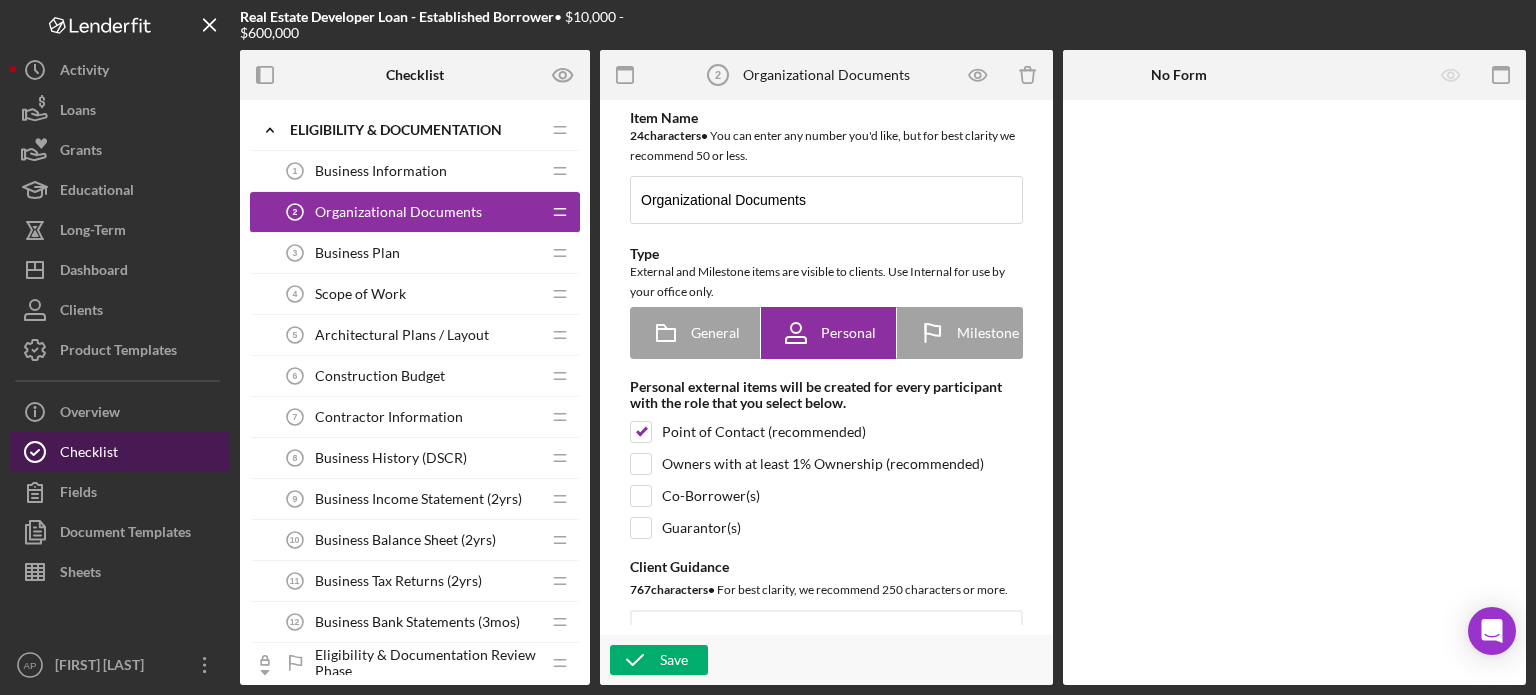click on "Checklist" at bounding box center (89, 454) 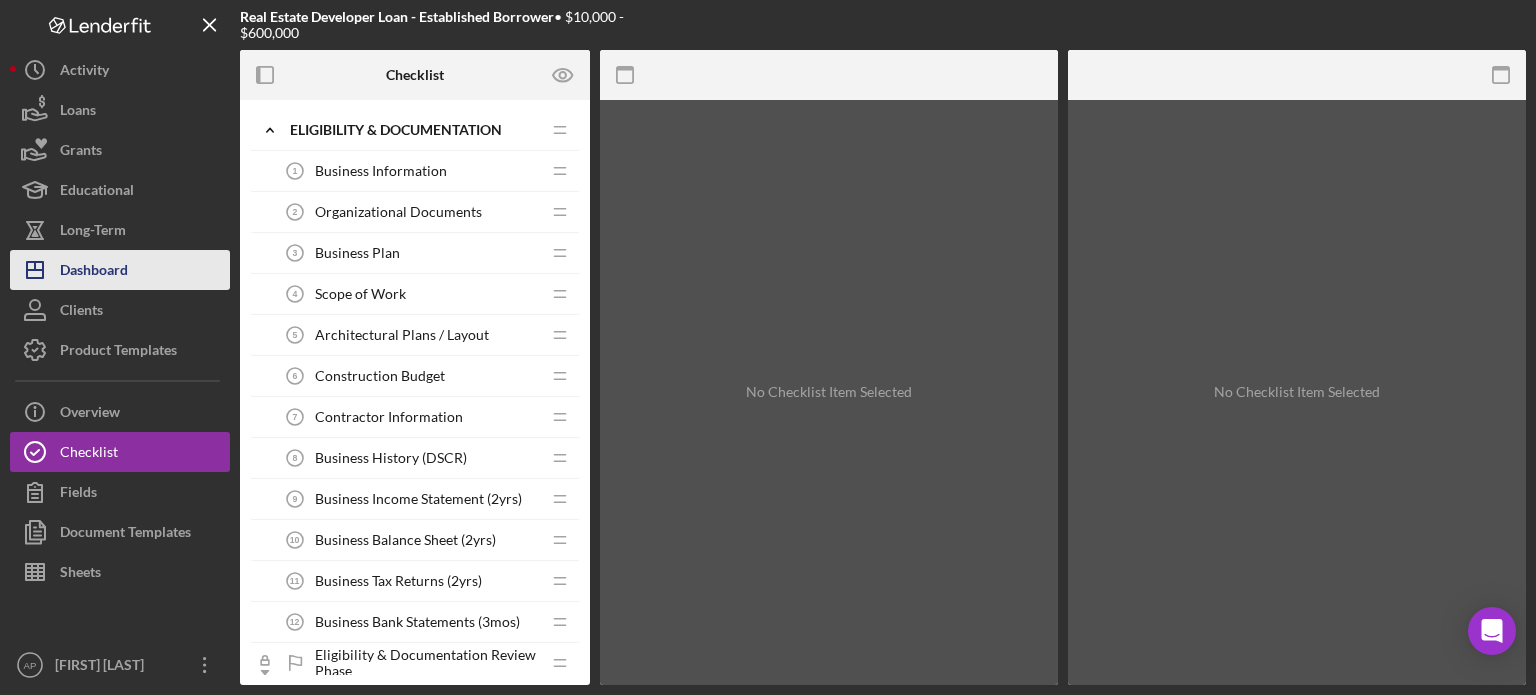 click on "Dashboard" at bounding box center [94, 272] 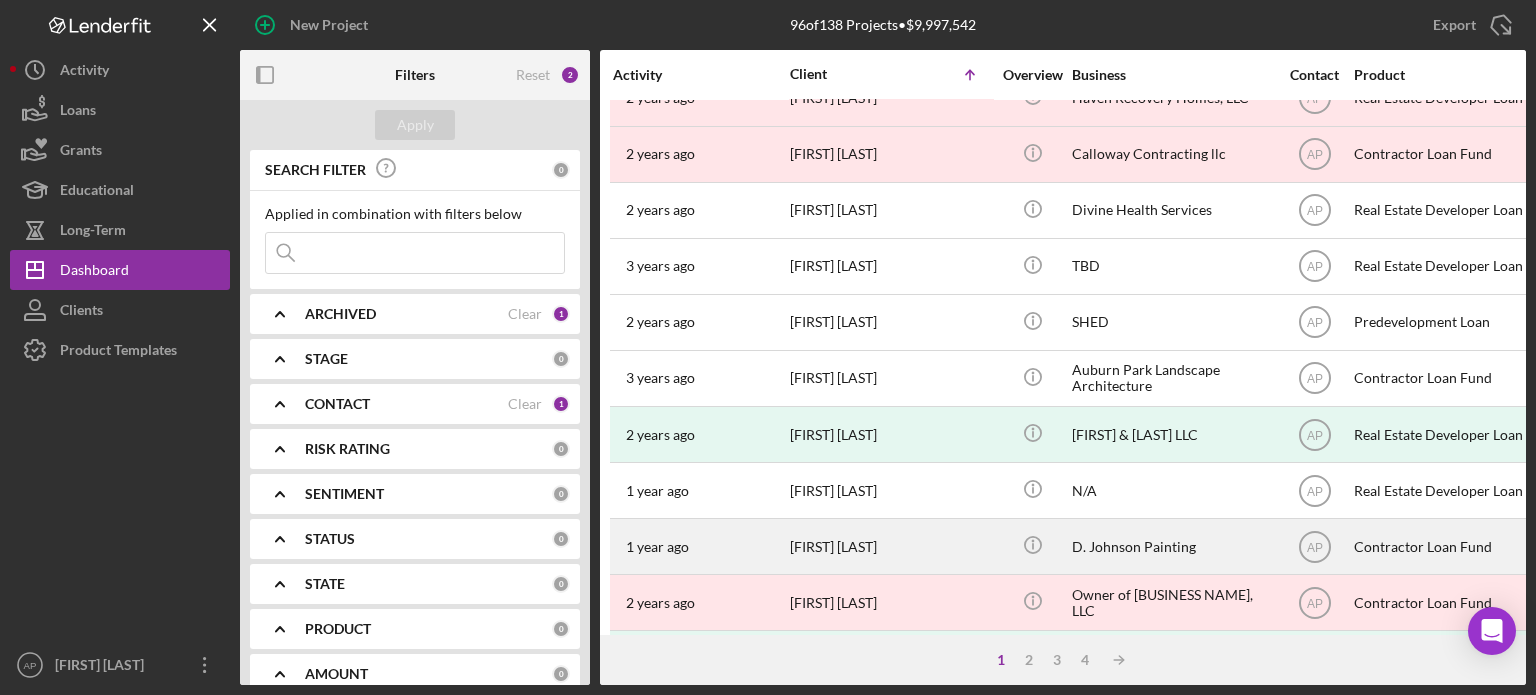 scroll, scrollTop: 700, scrollLeft: 0, axis: vertical 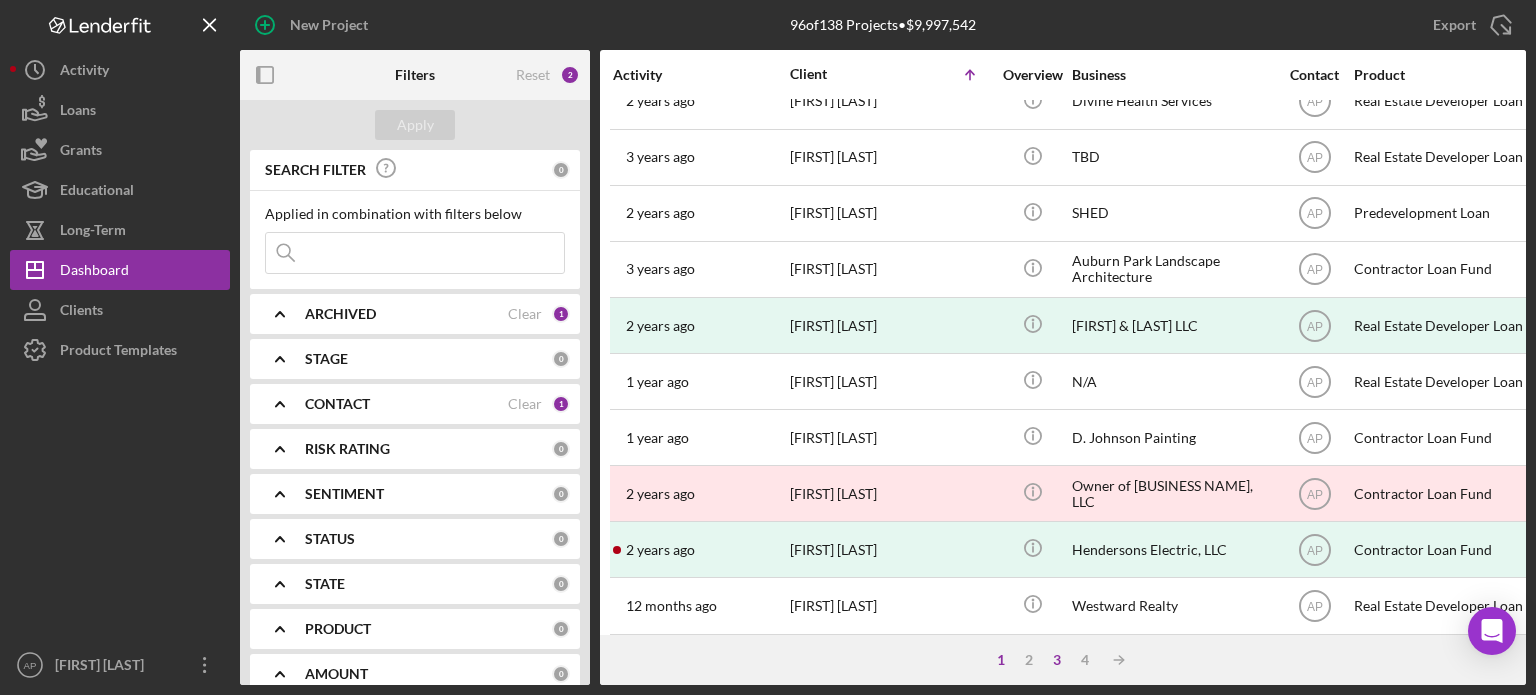 click on "3" at bounding box center [1057, 660] 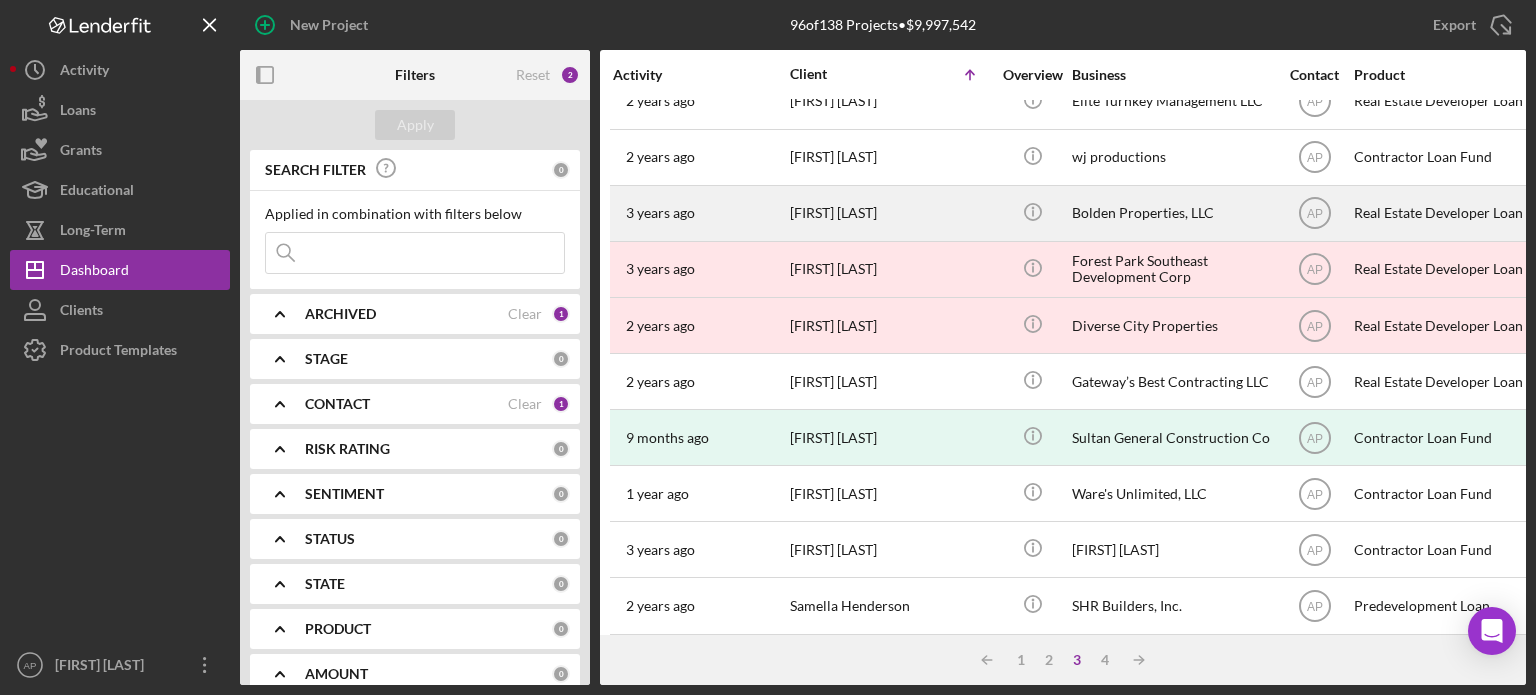 click on "[FIRST] [LAST]" at bounding box center (890, 213) 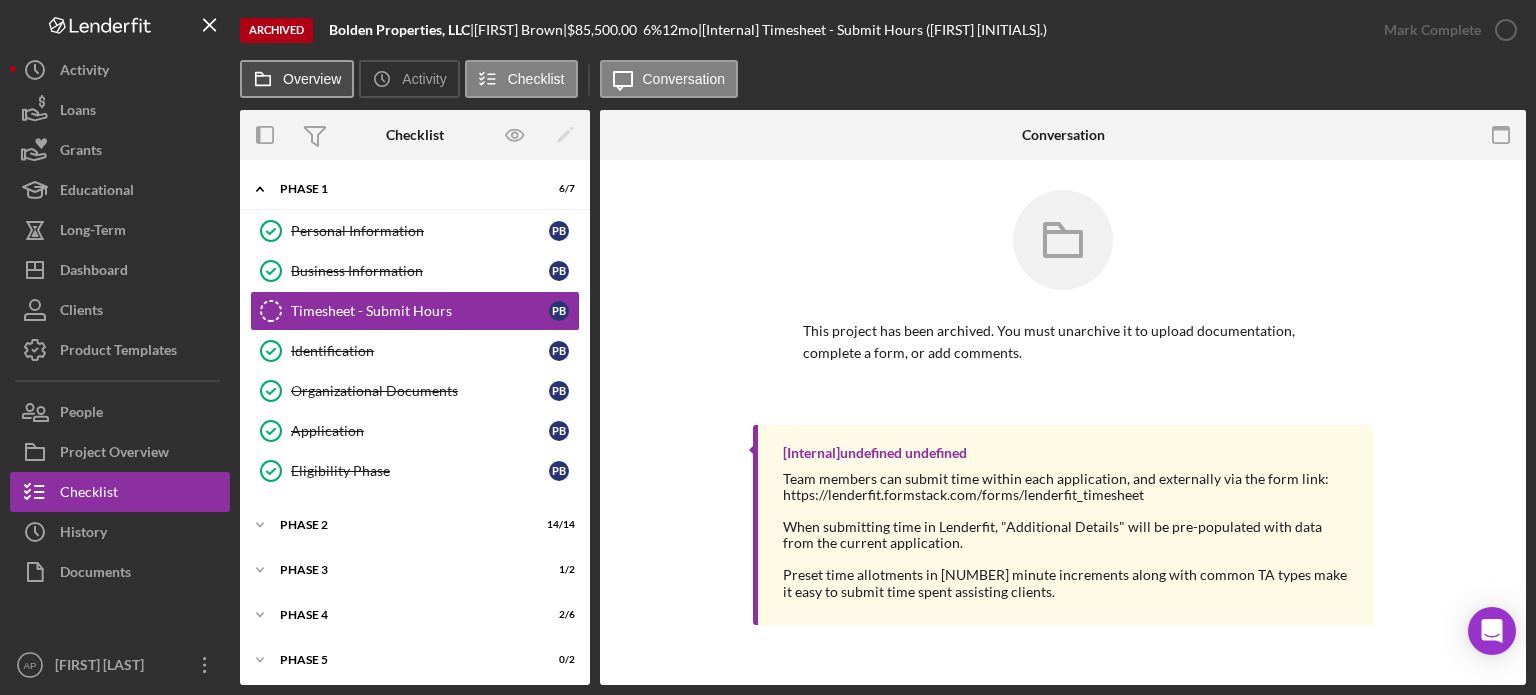 click on "Overview" at bounding box center (297, 79) 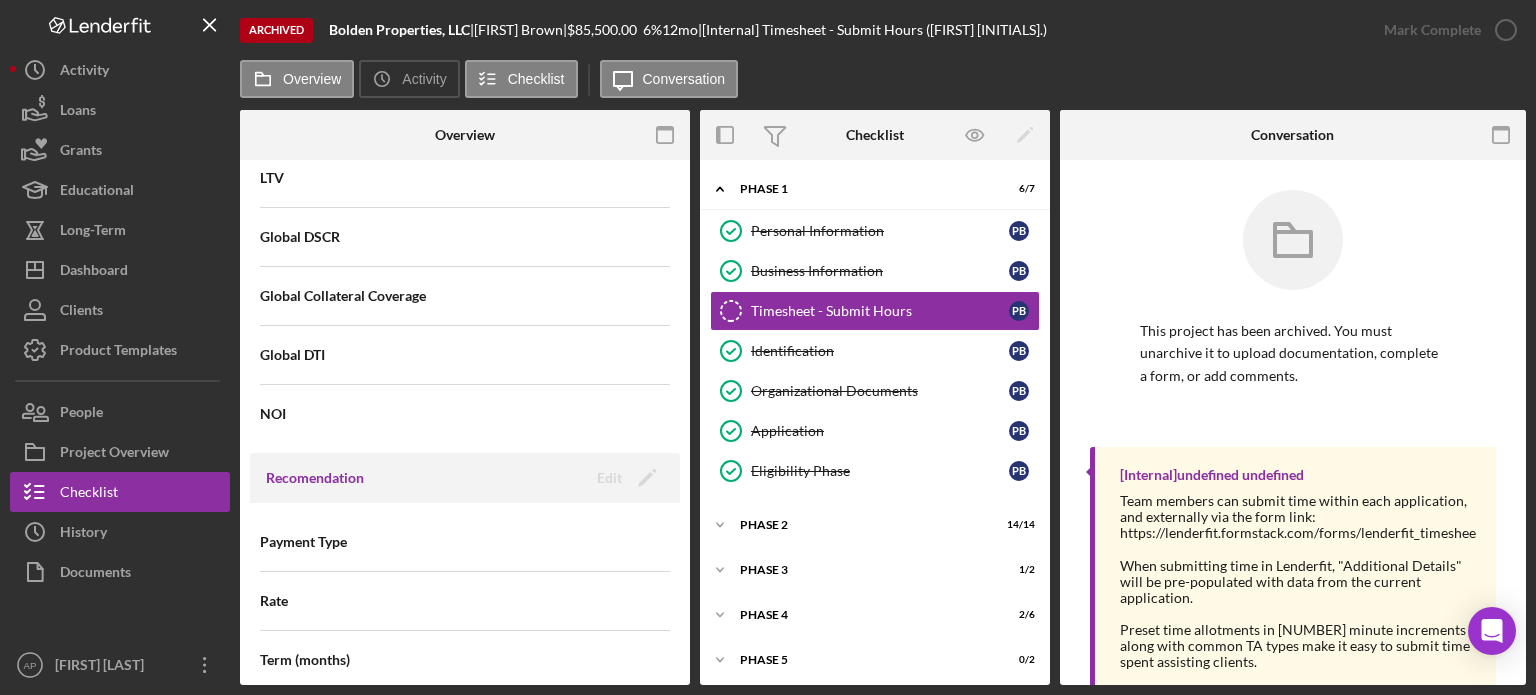 scroll, scrollTop: 1400, scrollLeft: 0, axis: vertical 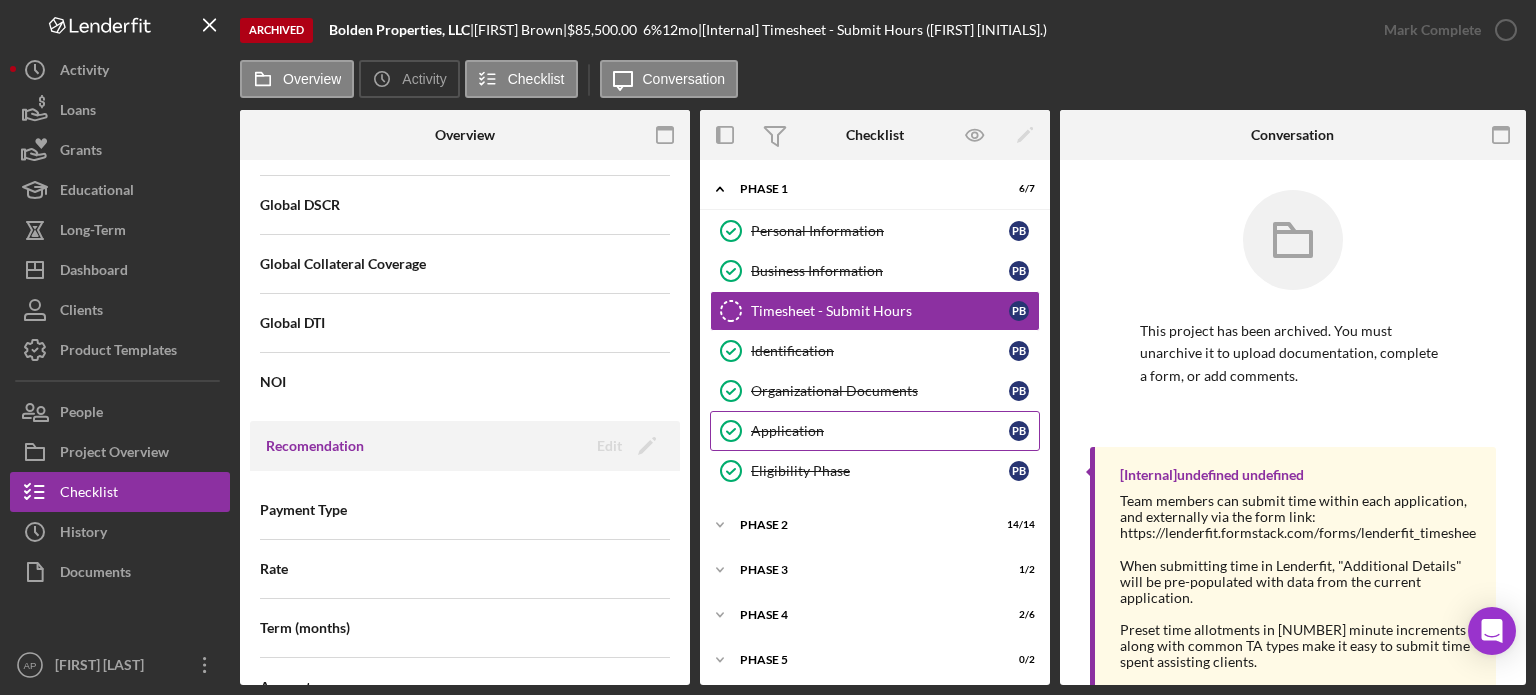 click on "Application" at bounding box center [880, 431] 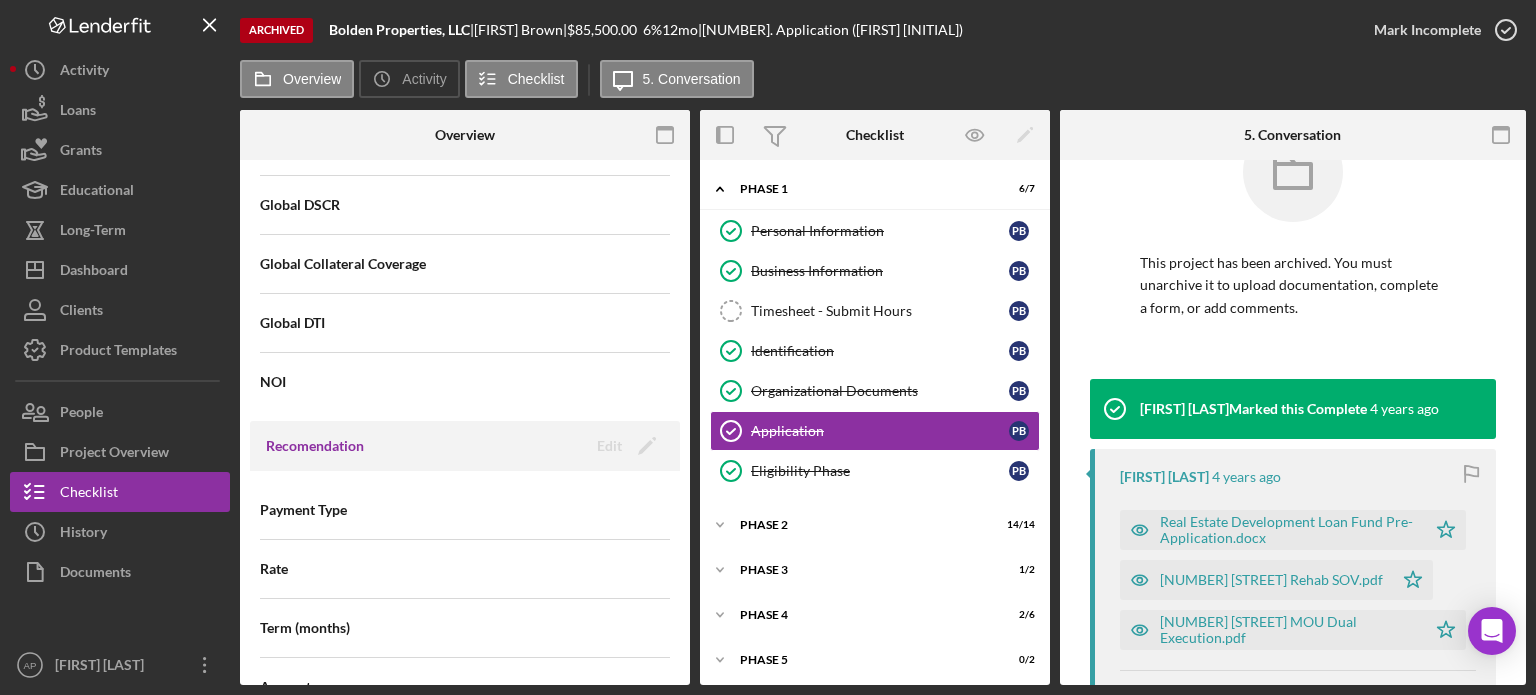 scroll, scrollTop: 100, scrollLeft: 0, axis: vertical 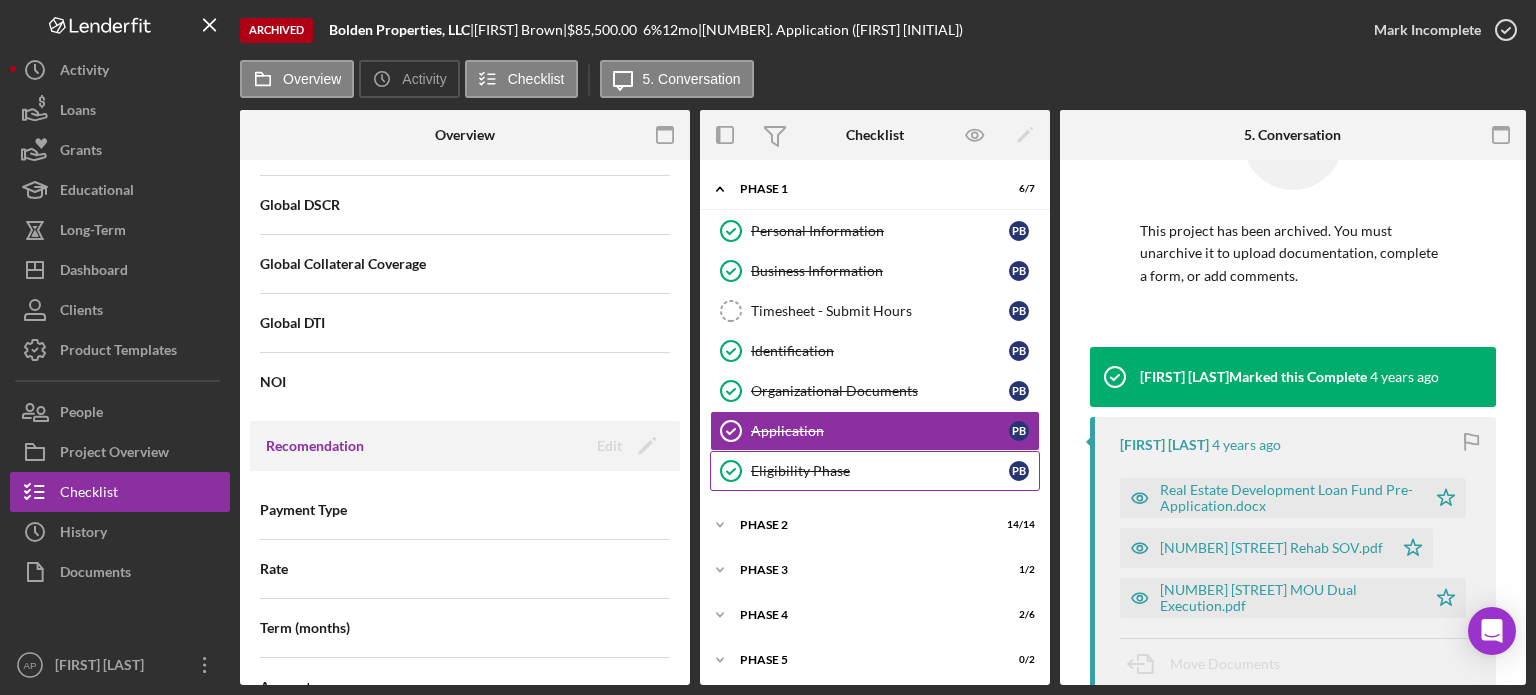 click on "Eligibility Phase" at bounding box center (880, 471) 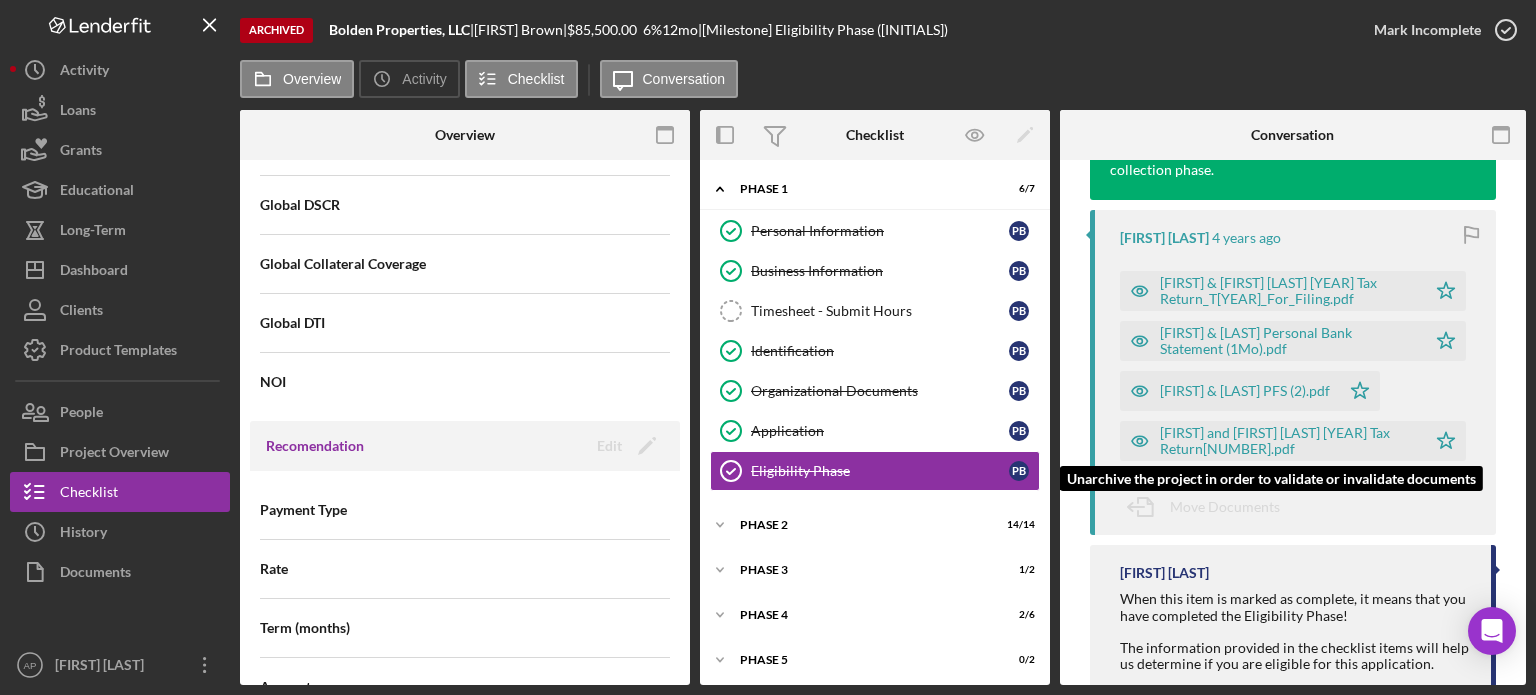 scroll, scrollTop: 400, scrollLeft: 0, axis: vertical 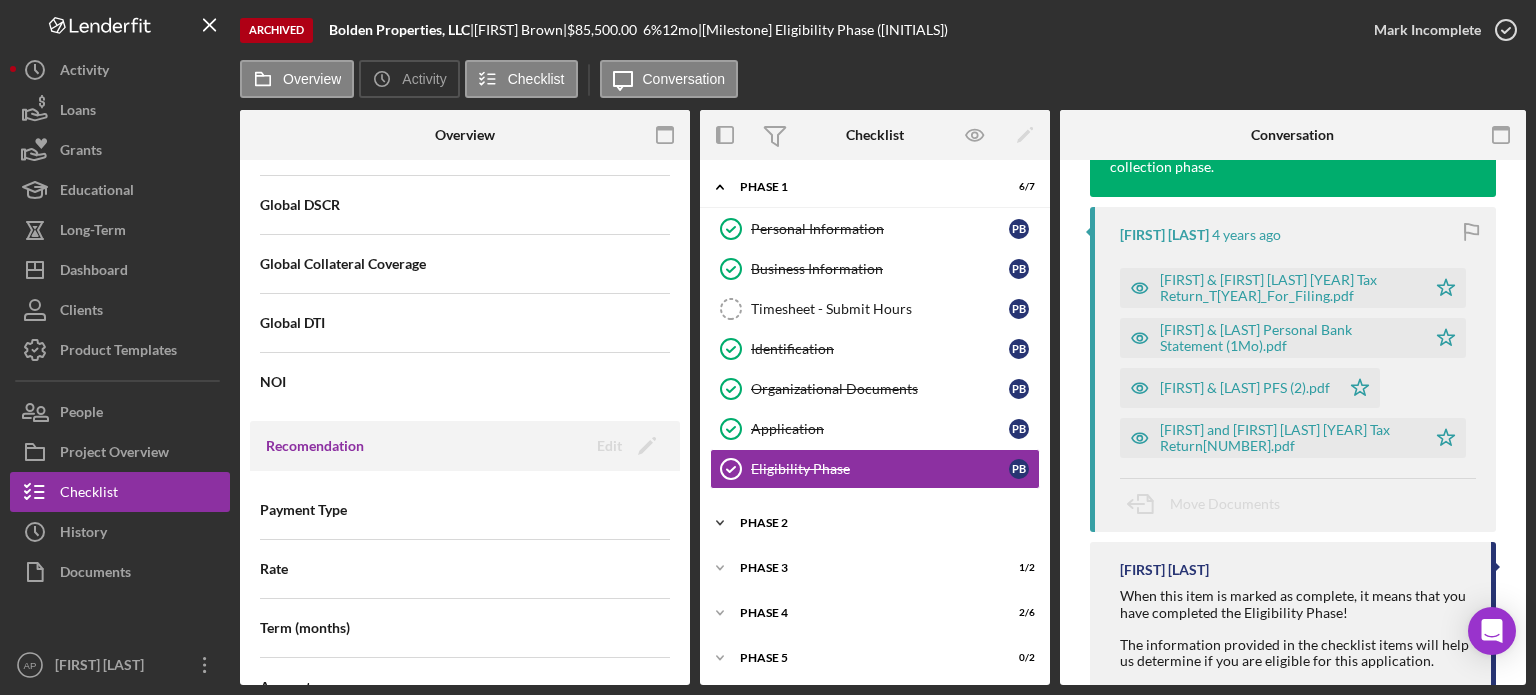 click on "Icon/Expander Phase 2 14 / 14" at bounding box center (875, 523) 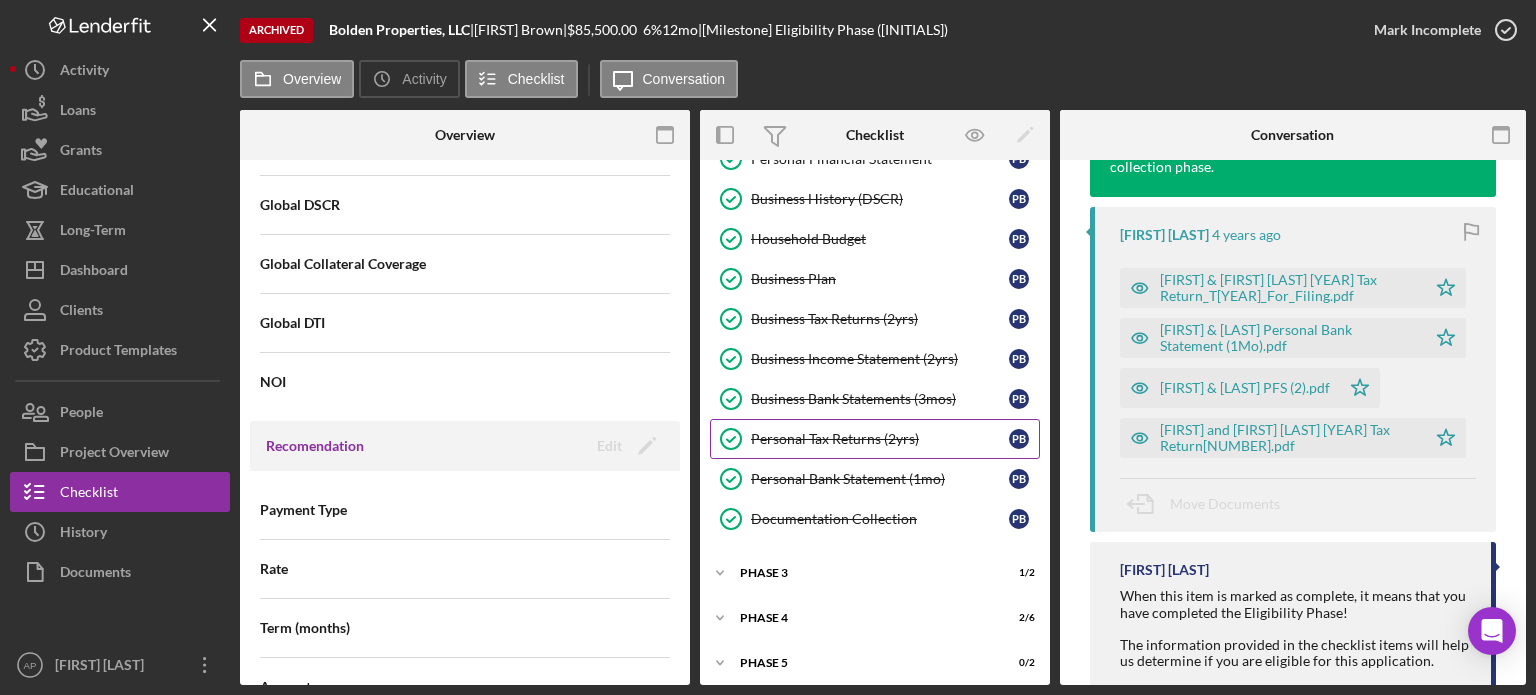 scroll, scrollTop: 268, scrollLeft: 0, axis: vertical 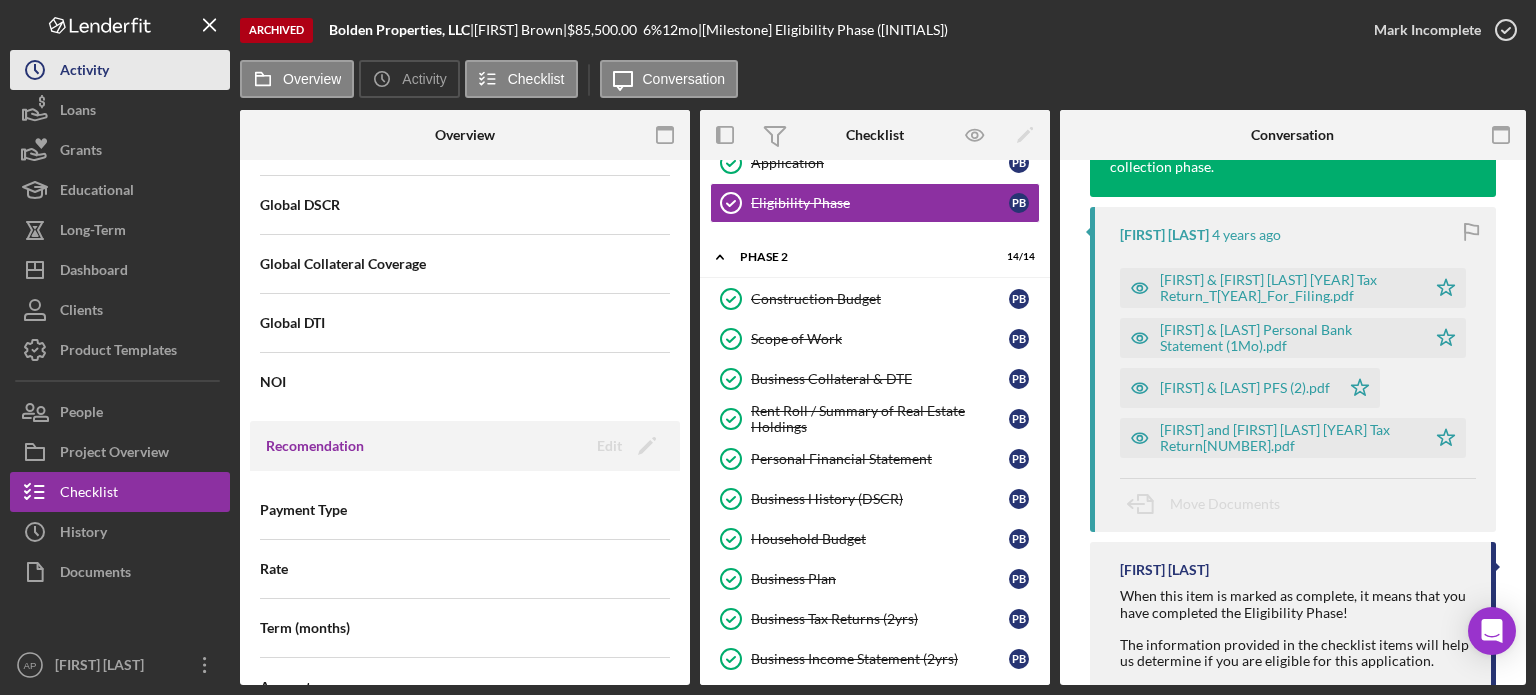 click on "Icon/History Activity" at bounding box center (120, 70) 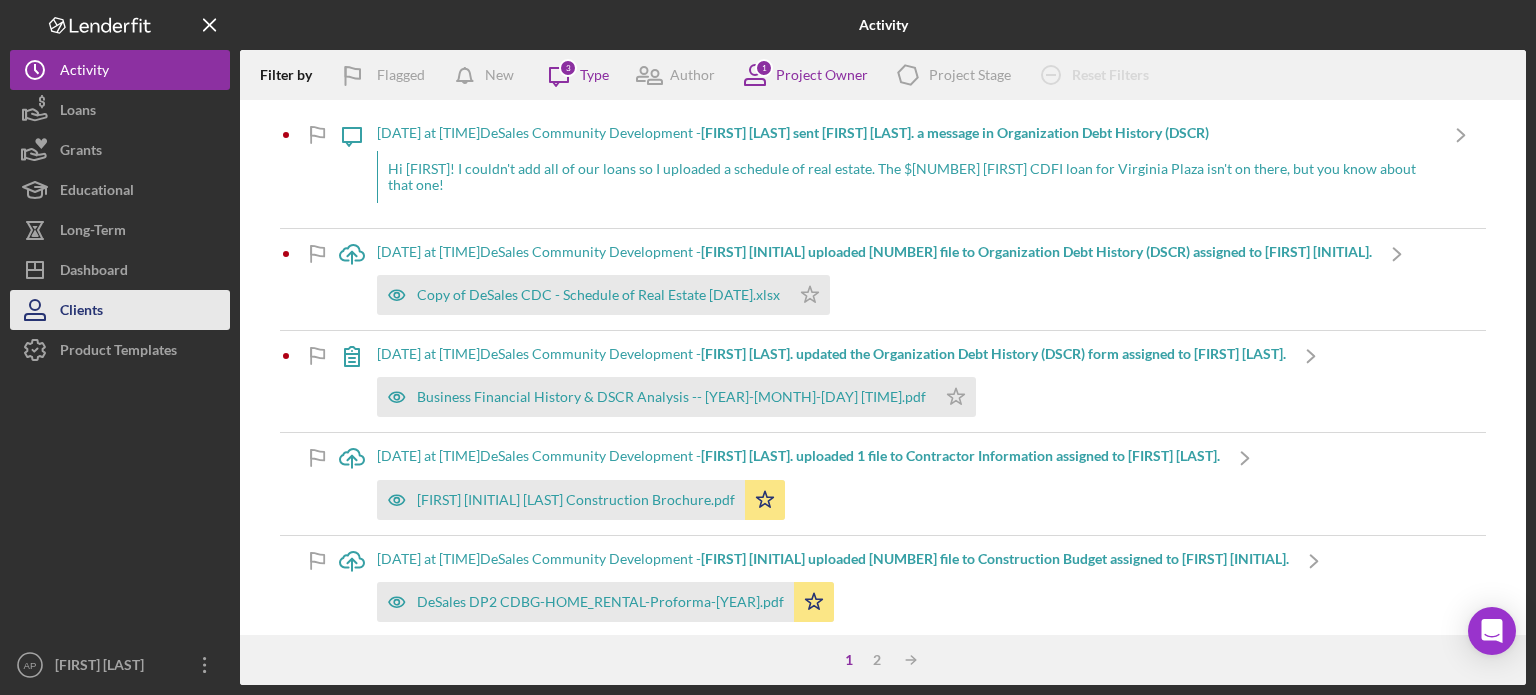 click on "Clients" at bounding box center (120, 310) 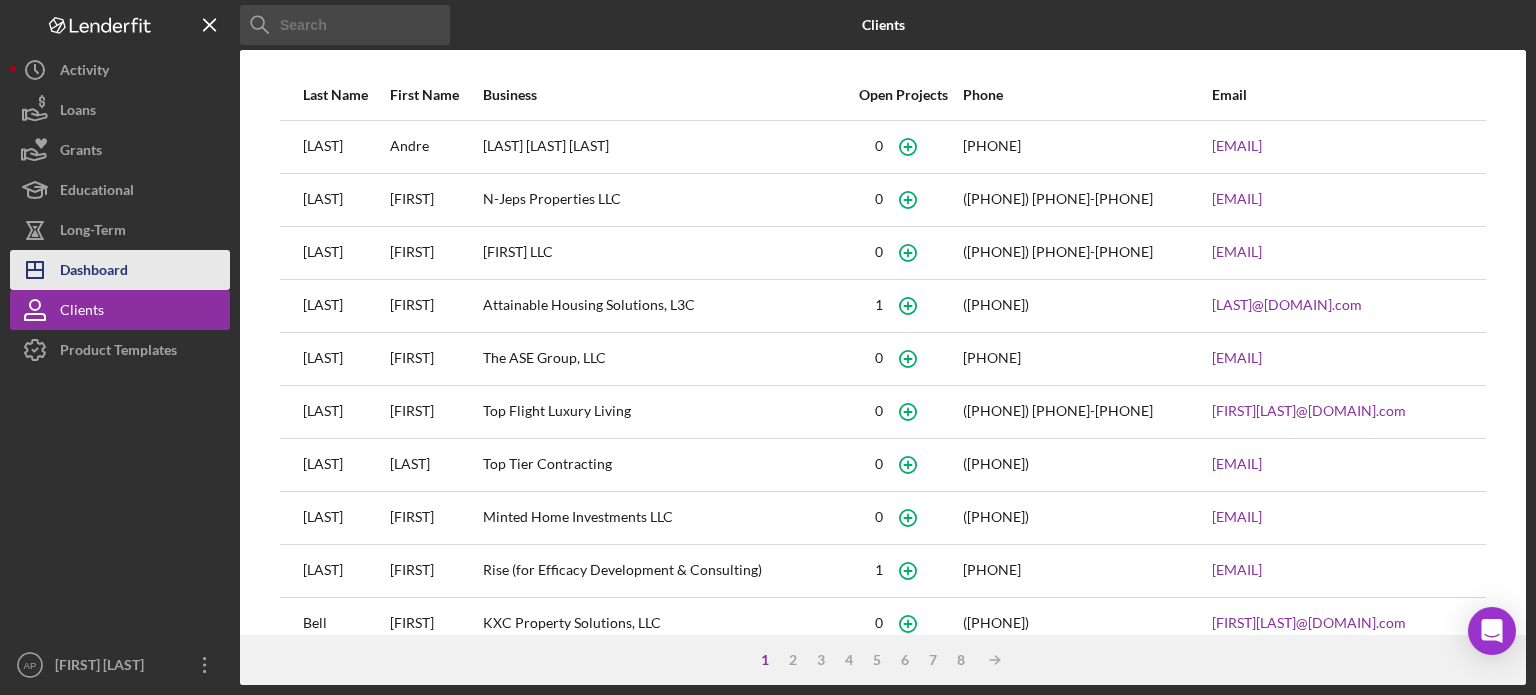 click on "Dashboard" at bounding box center [94, 272] 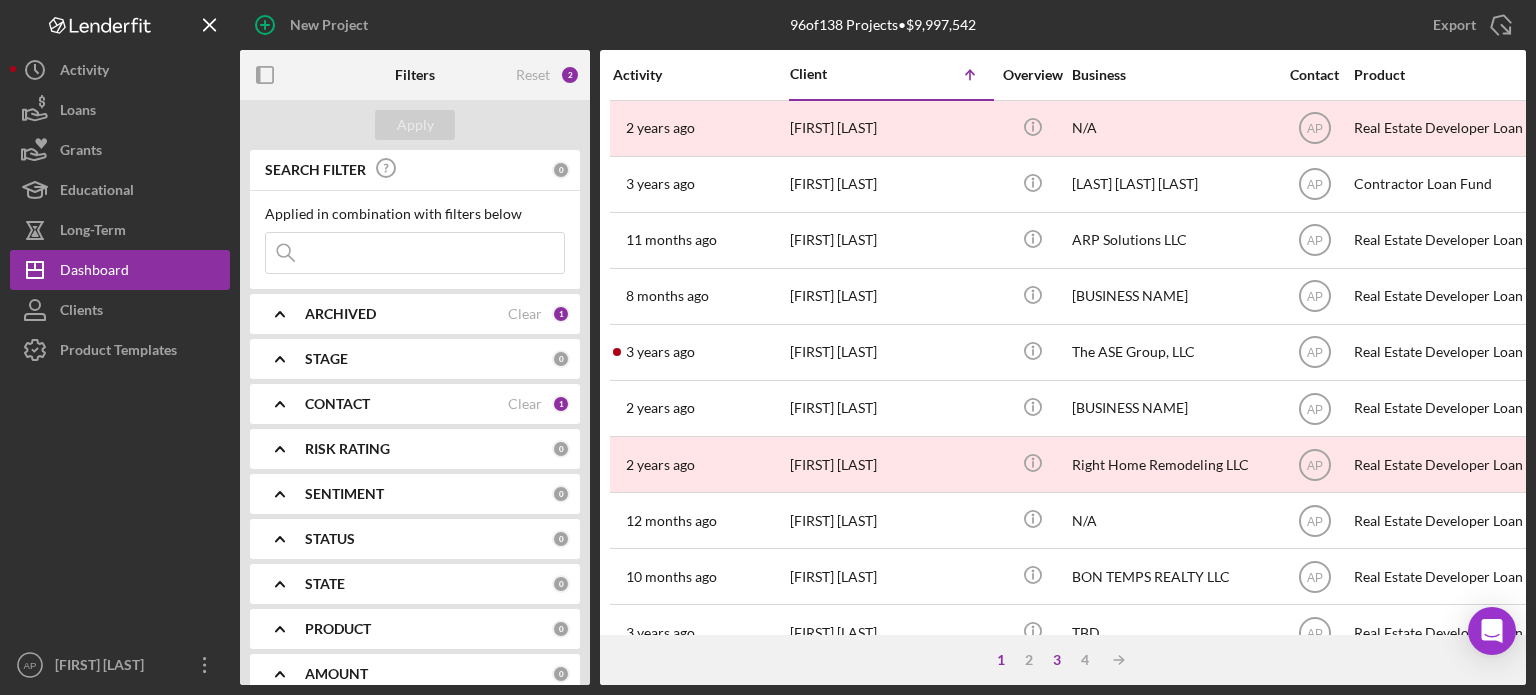click on "3" at bounding box center [1057, 660] 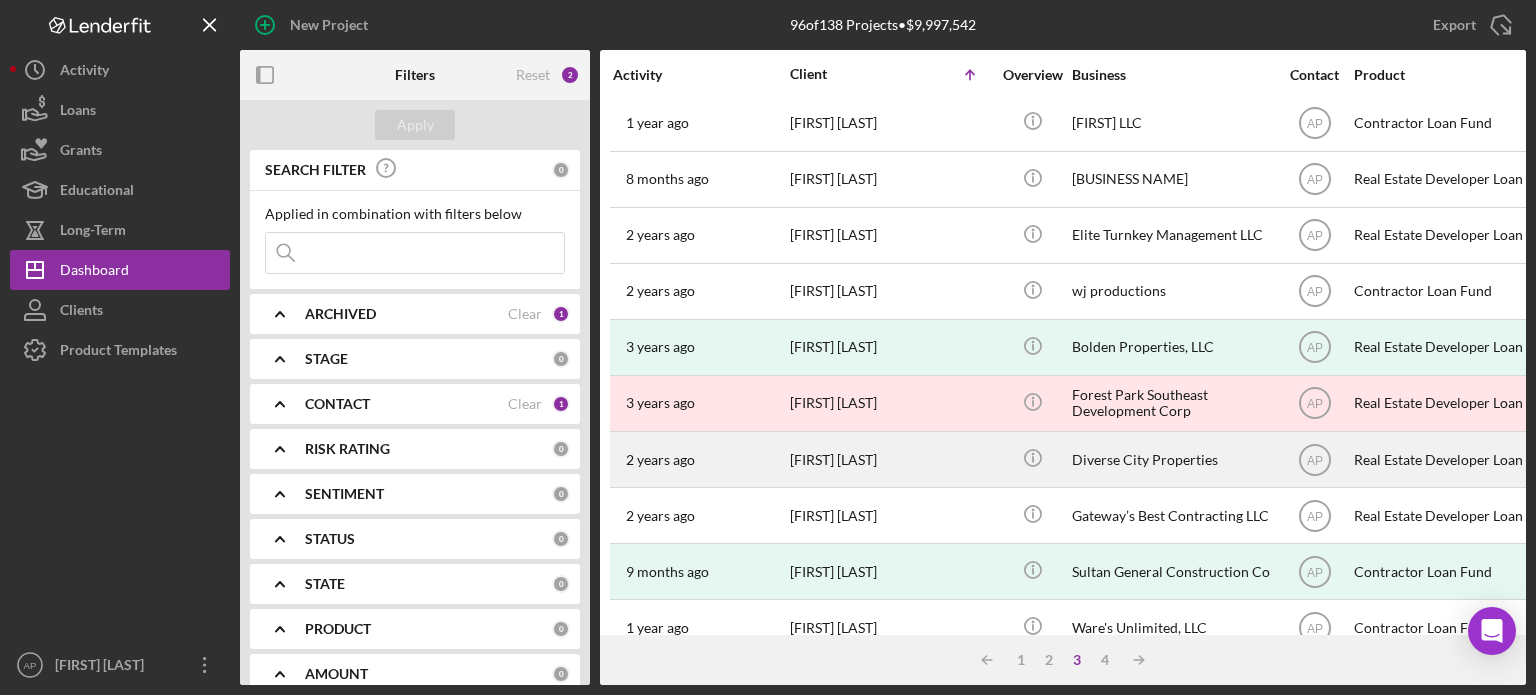 scroll, scrollTop: 600, scrollLeft: 0, axis: vertical 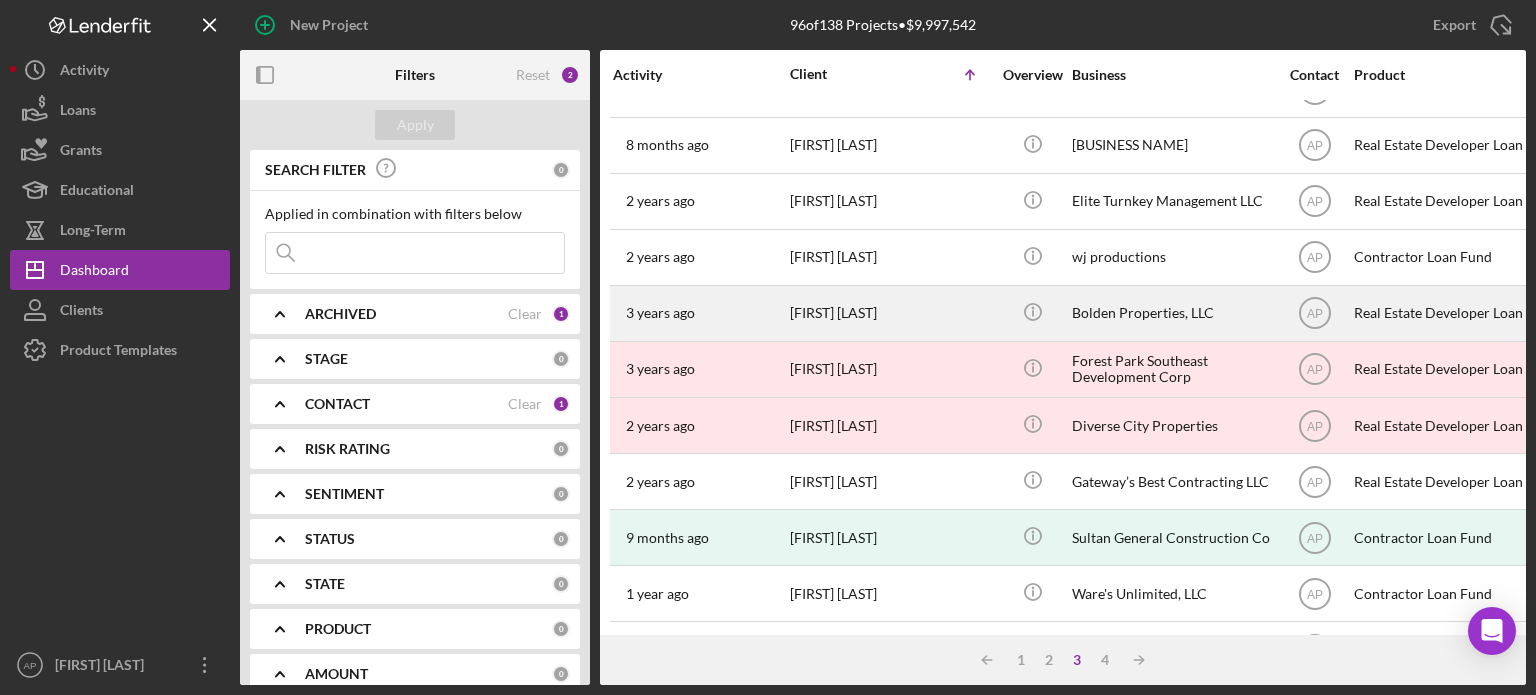 click on "[YEAR] years ago [FIRST] [LAST]" at bounding box center [700, 313] 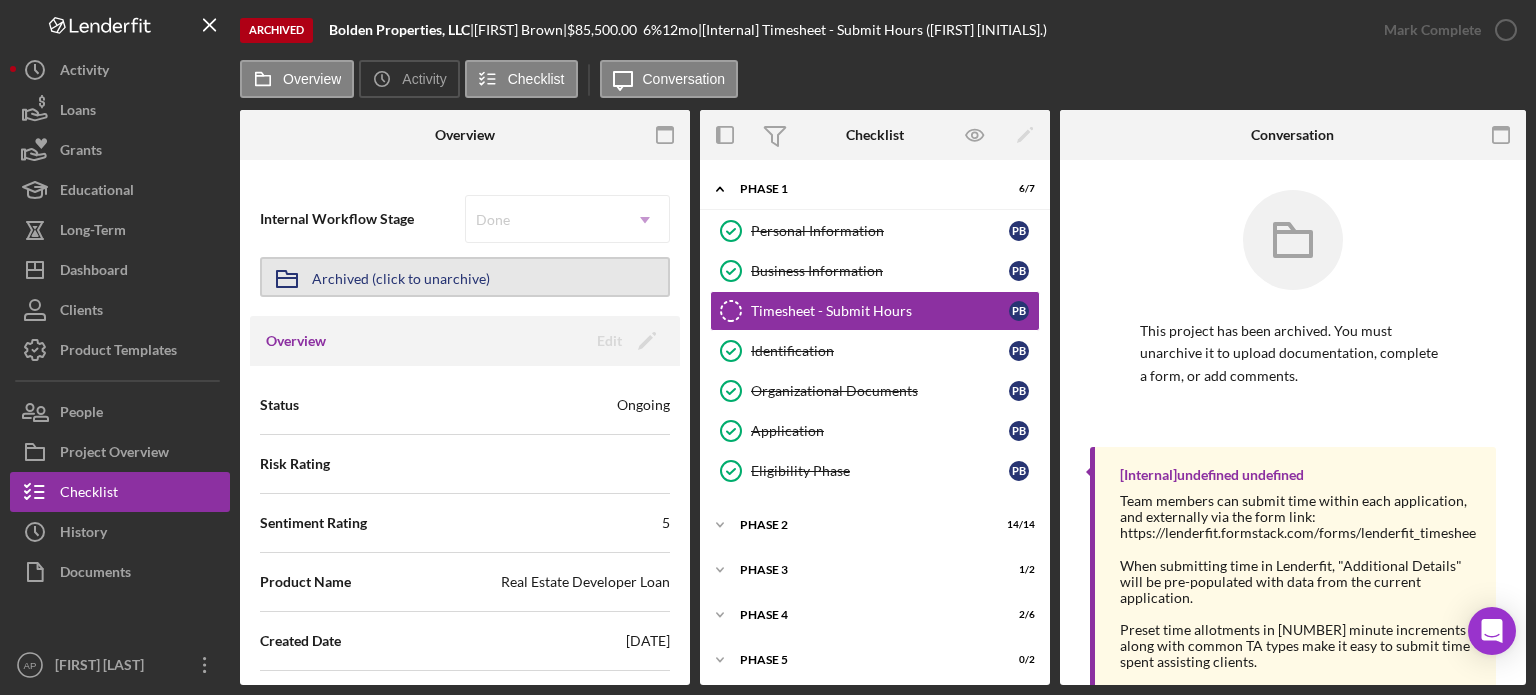 click on "Archived (click to unarchive)" at bounding box center [401, 277] 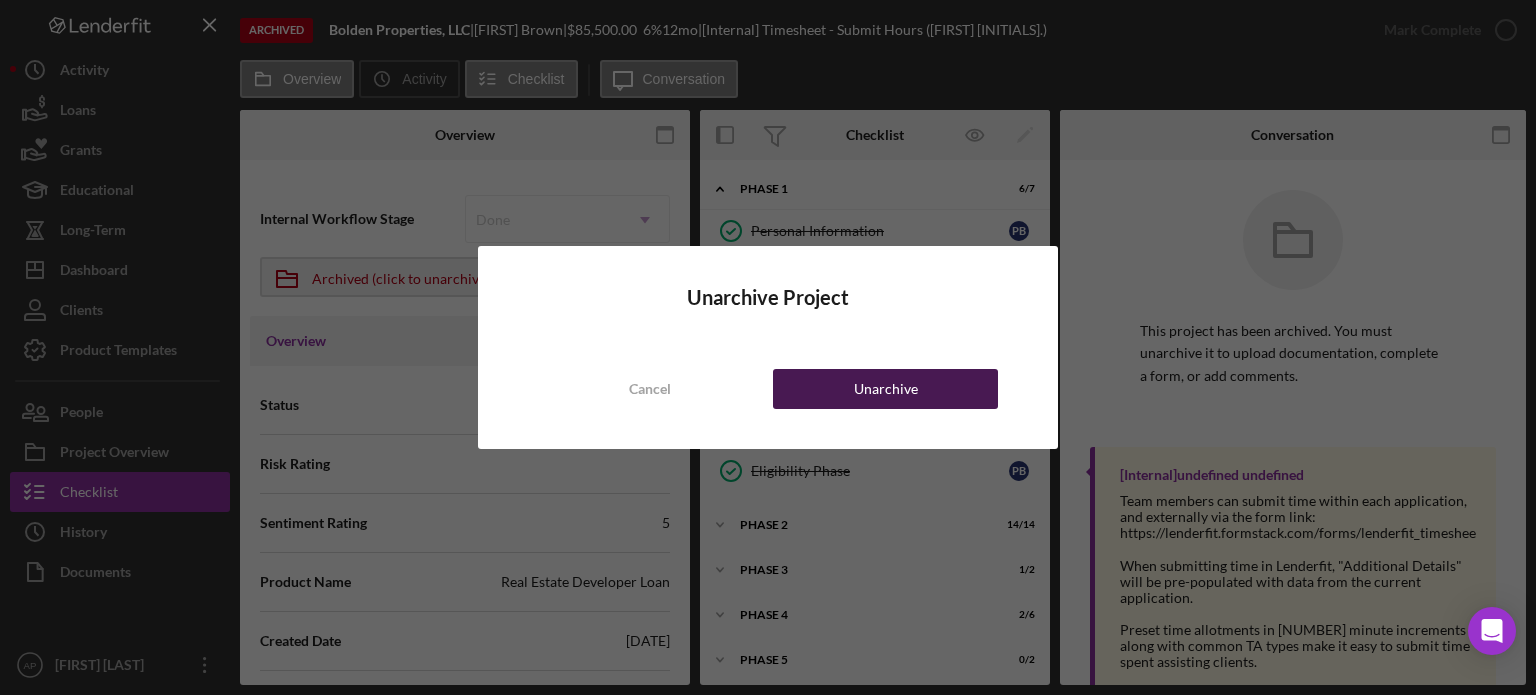 click on "Unarchive" at bounding box center (886, 389) 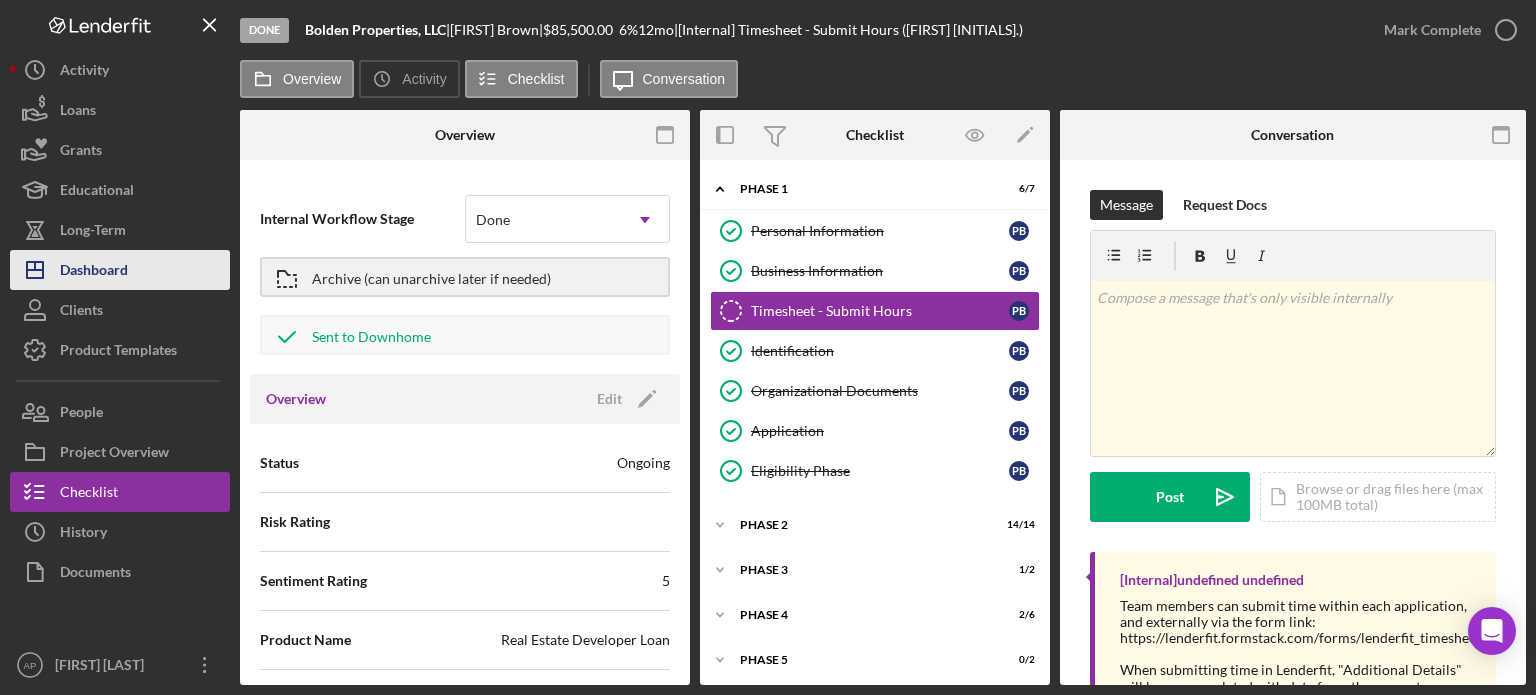 click on "Dashboard" at bounding box center [94, 272] 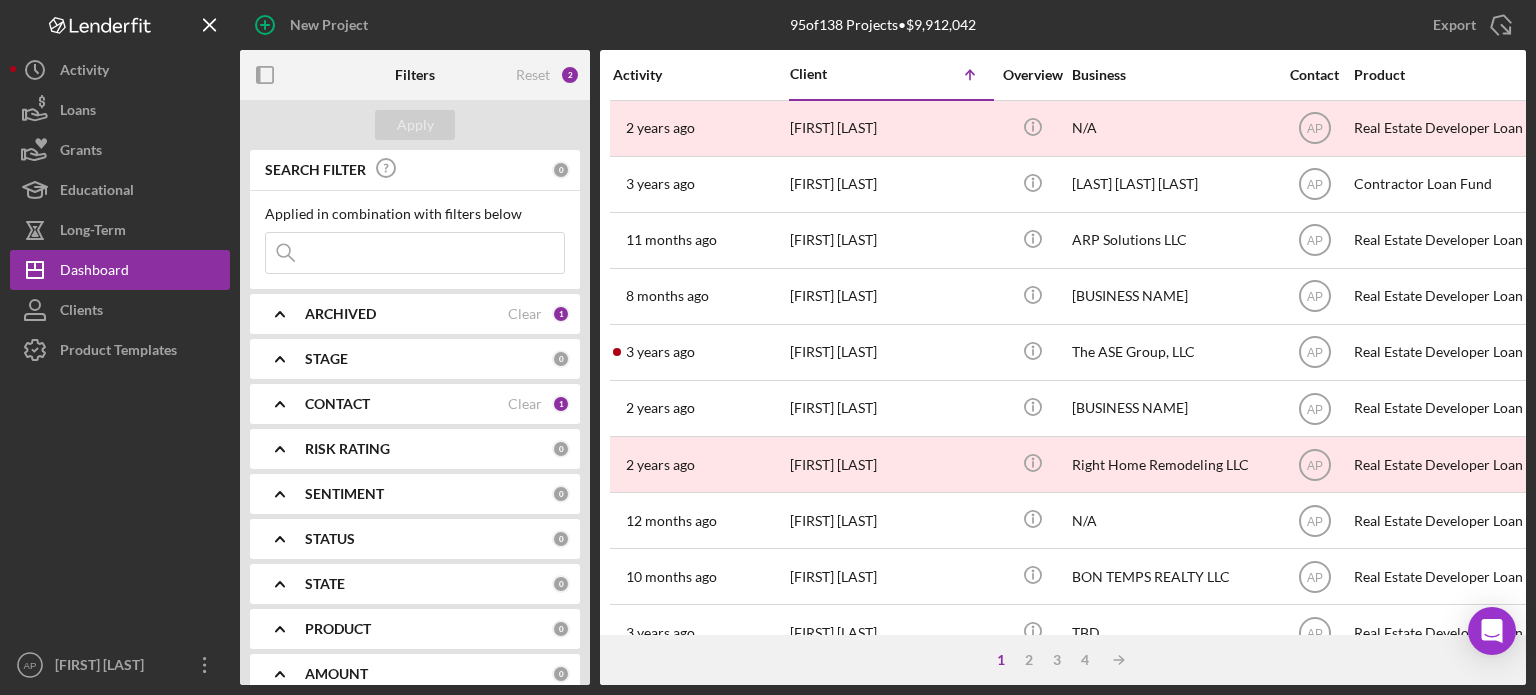 click on "ARCHIVED   Clear 1" at bounding box center [437, 314] 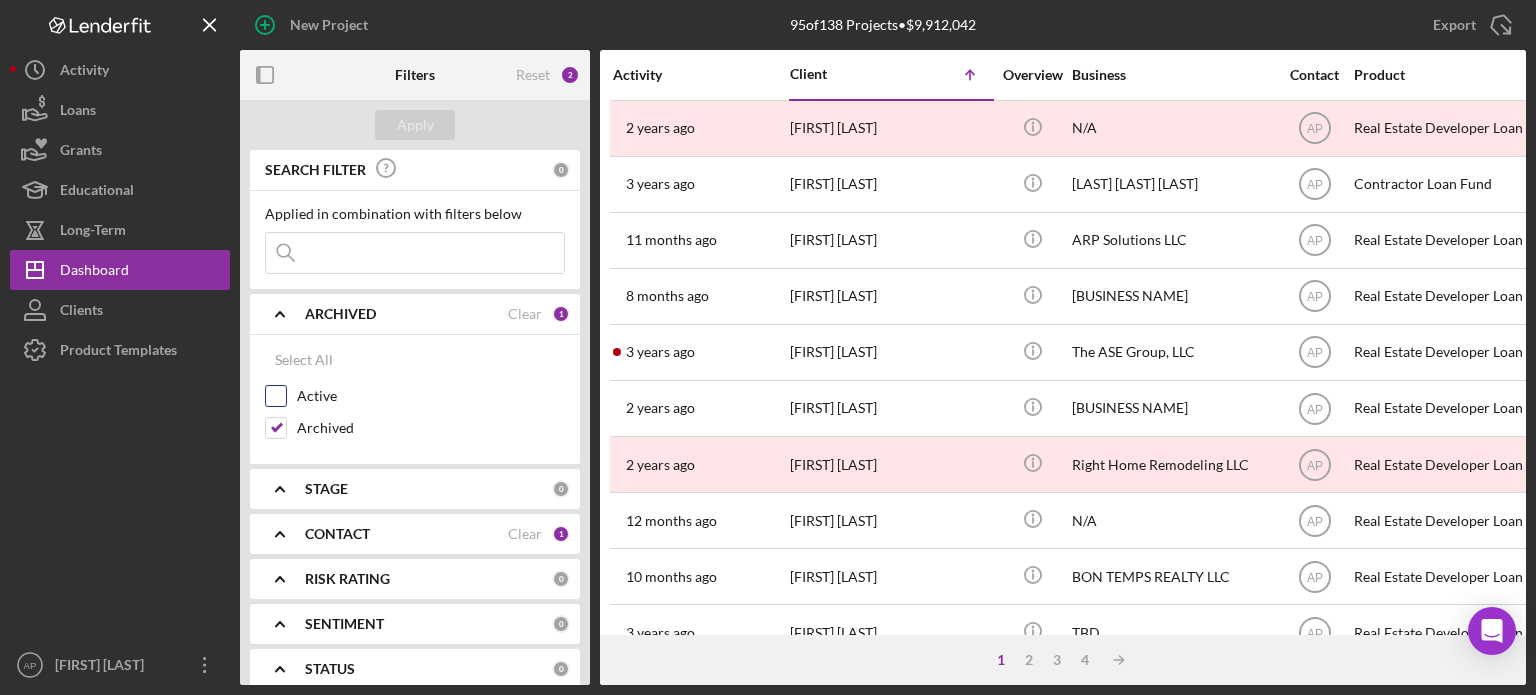 drag, startPoint x: 322, startPoint y: 408, endPoint x: 312, endPoint y: 403, distance: 11.18034 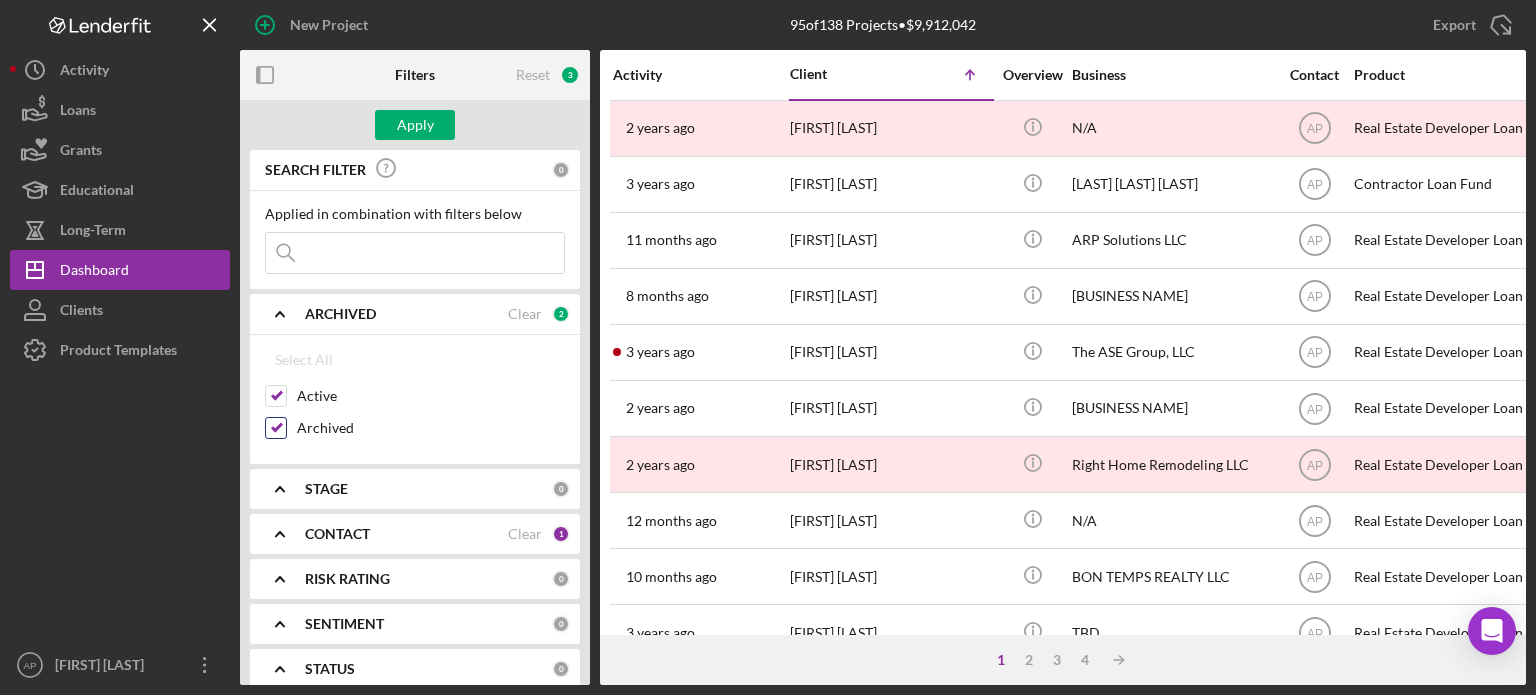 click on "Archived" at bounding box center (431, 428) 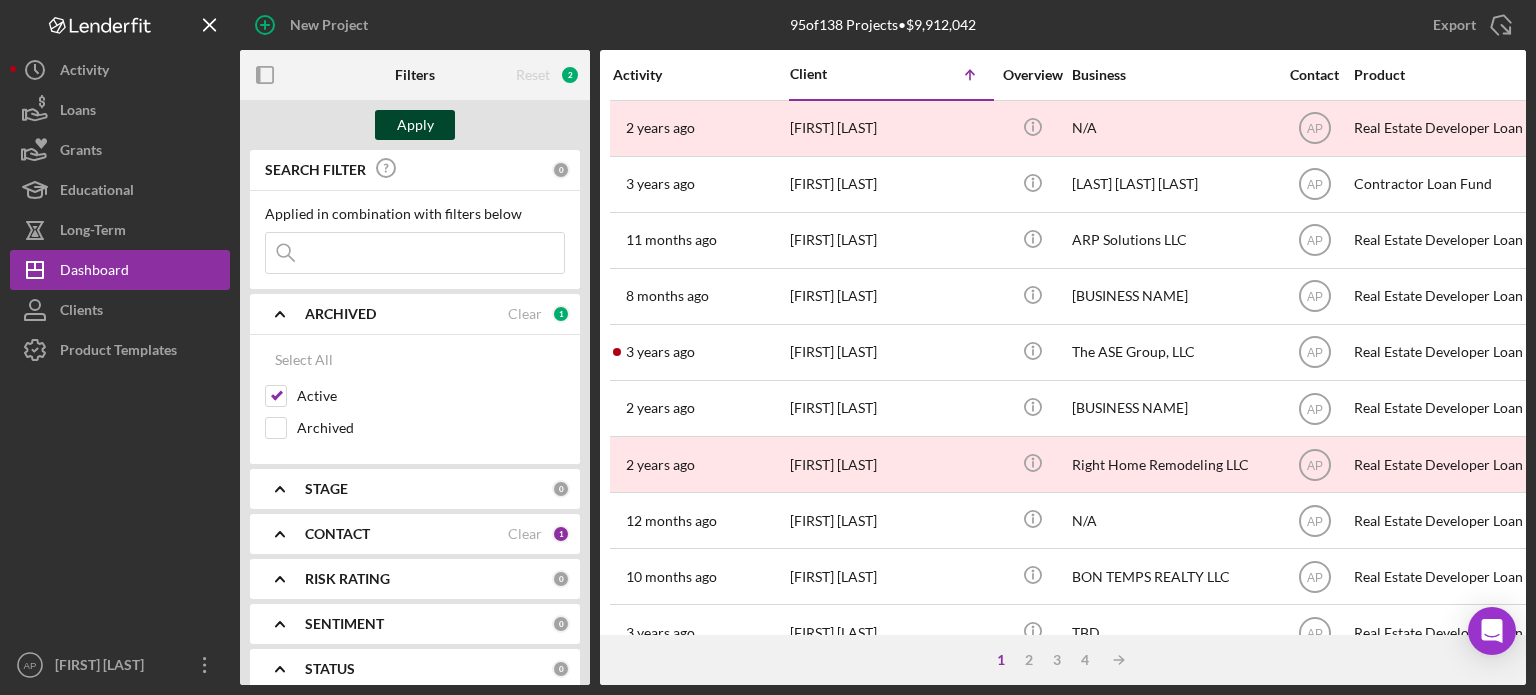 click on "Apply" at bounding box center [415, 125] 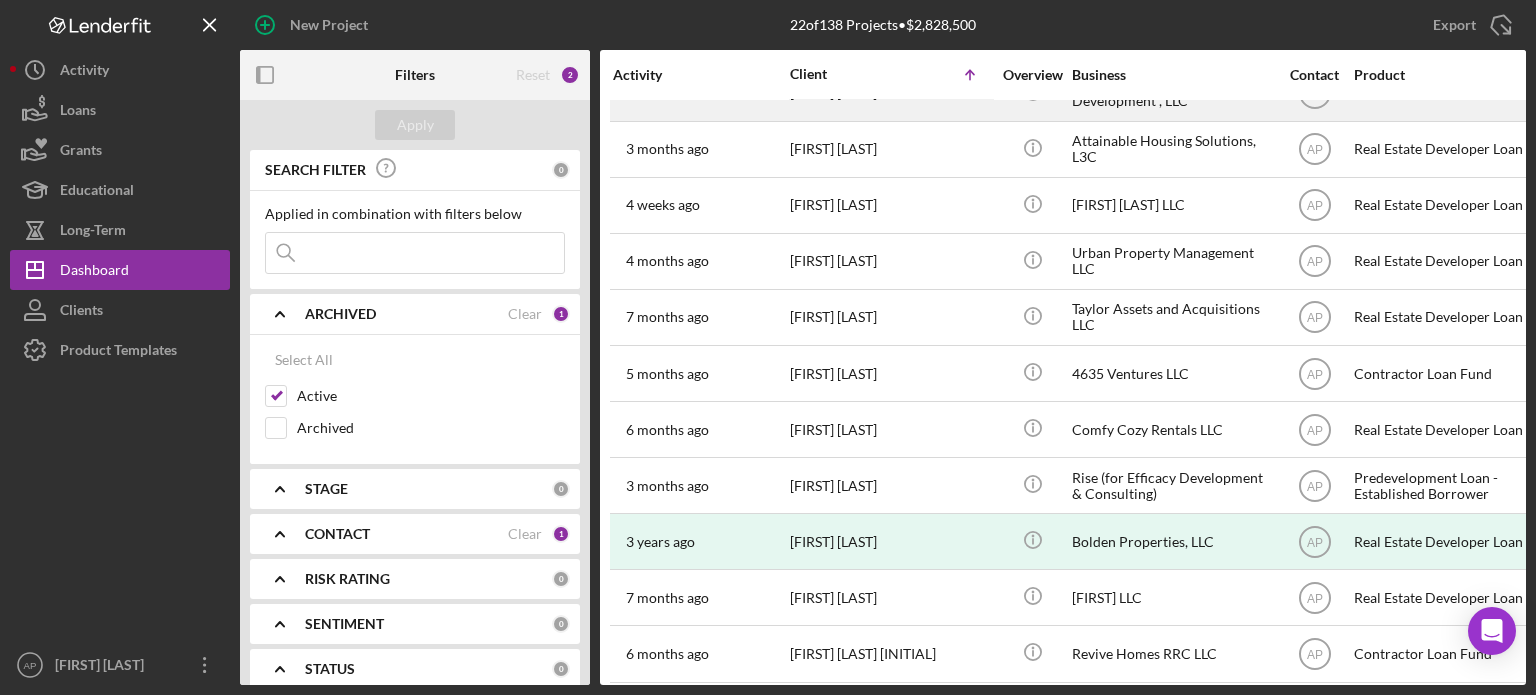 scroll, scrollTop: 674, scrollLeft: 0, axis: vertical 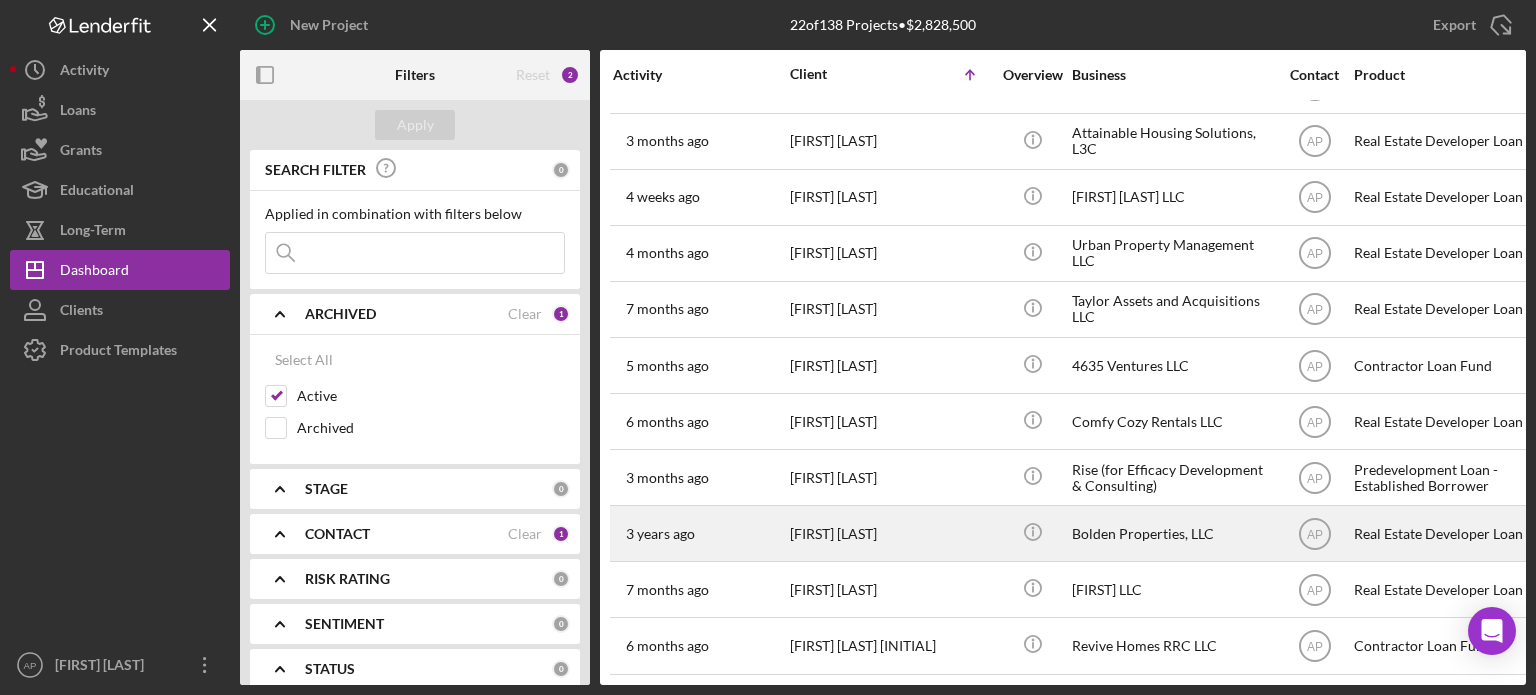 click on "[FIRST] [LAST]" at bounding box center [890, 533] 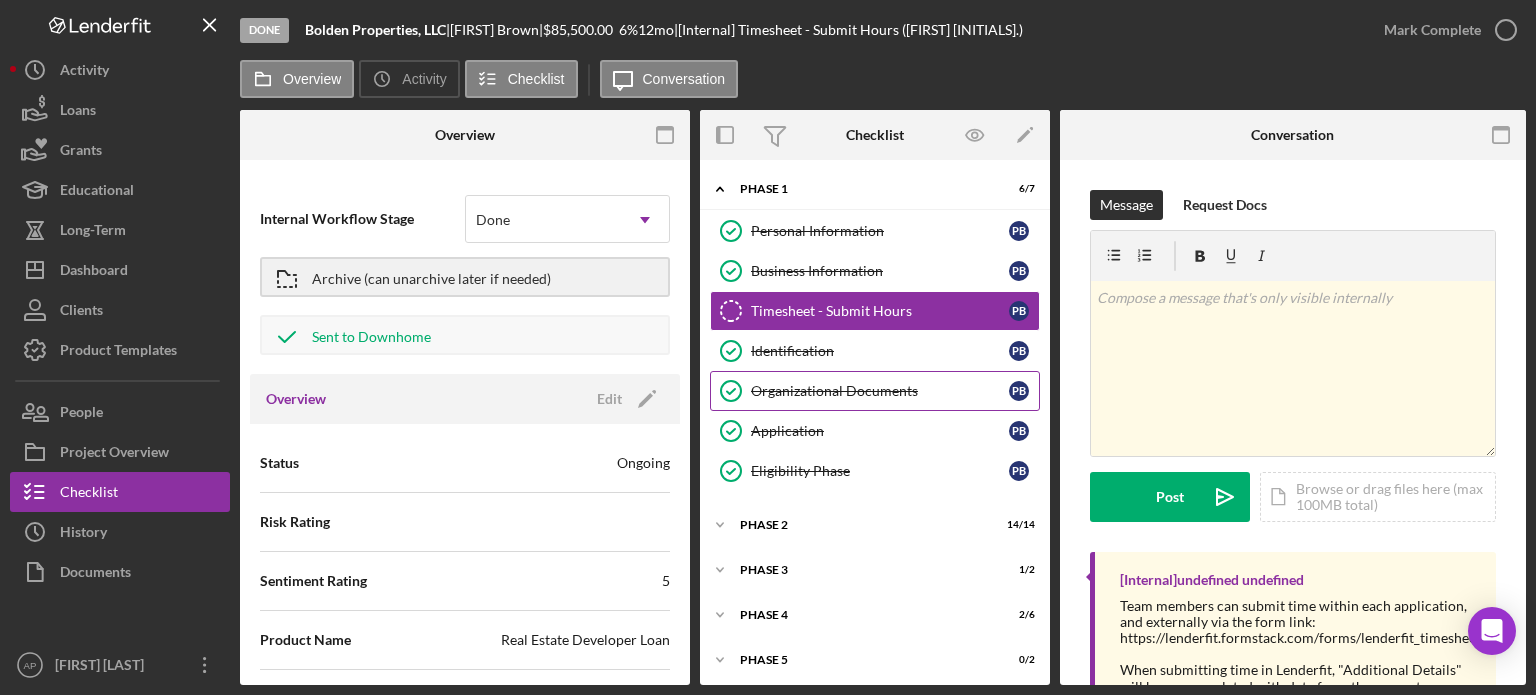 scroll, scrollTop: 2, scrollLeft: 0, axis: vertical 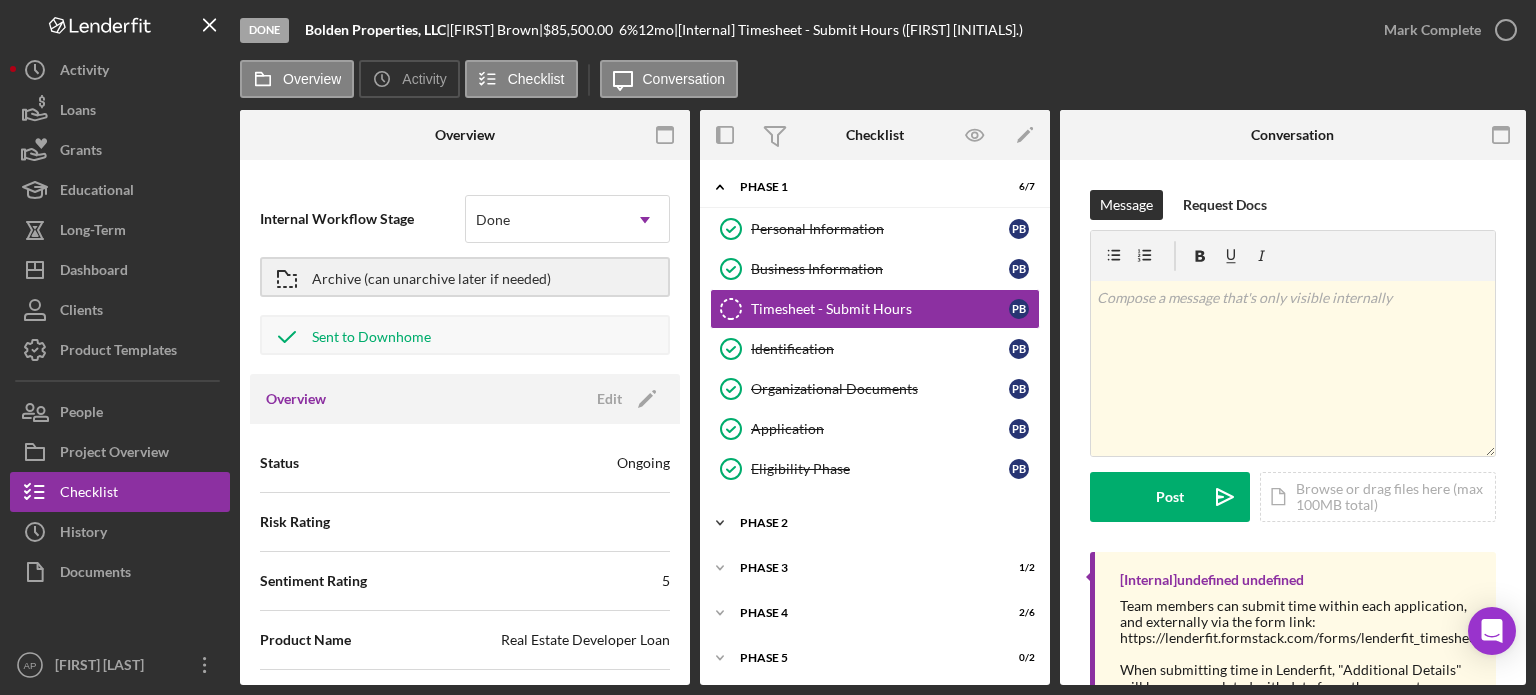 click on "Phase 2" at bounding box center (882, 523) 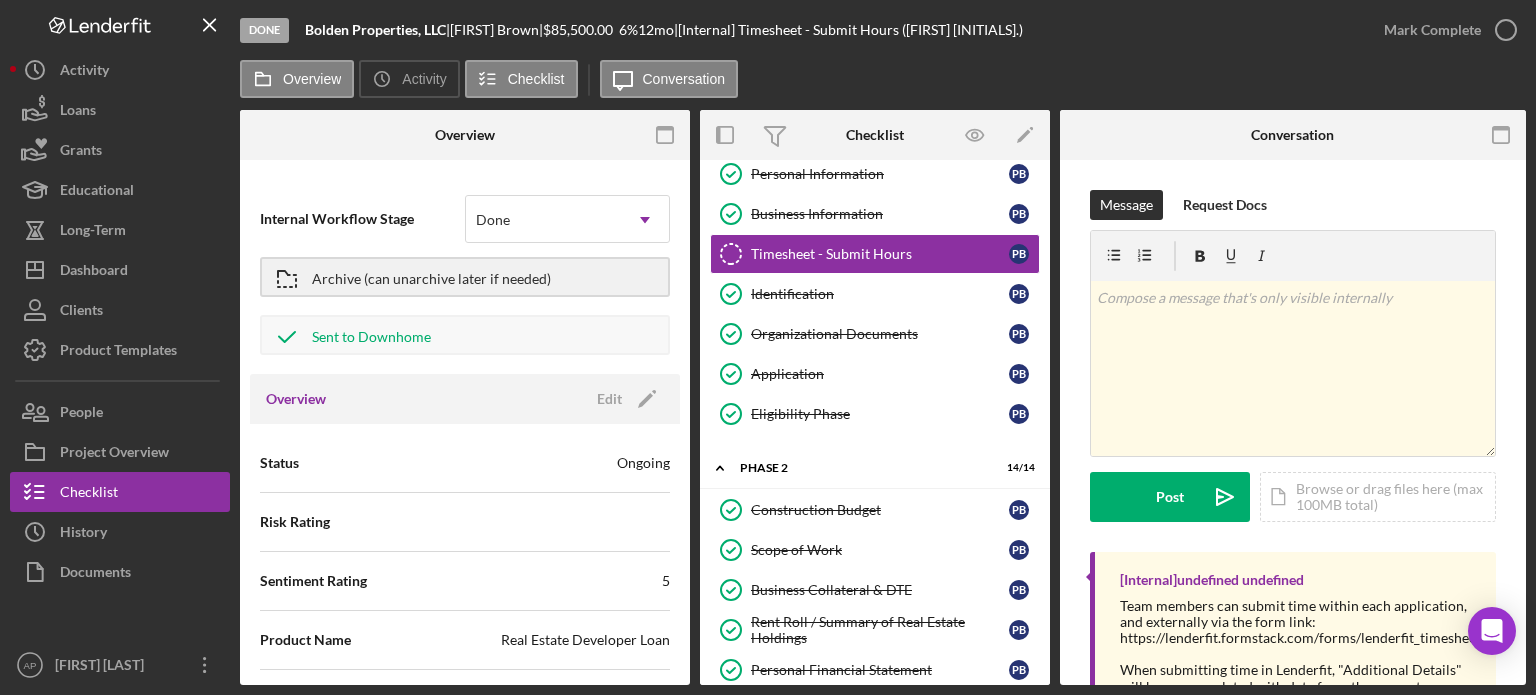 scroll, scrollTop: 0, scrollLeft: 0, axis: both 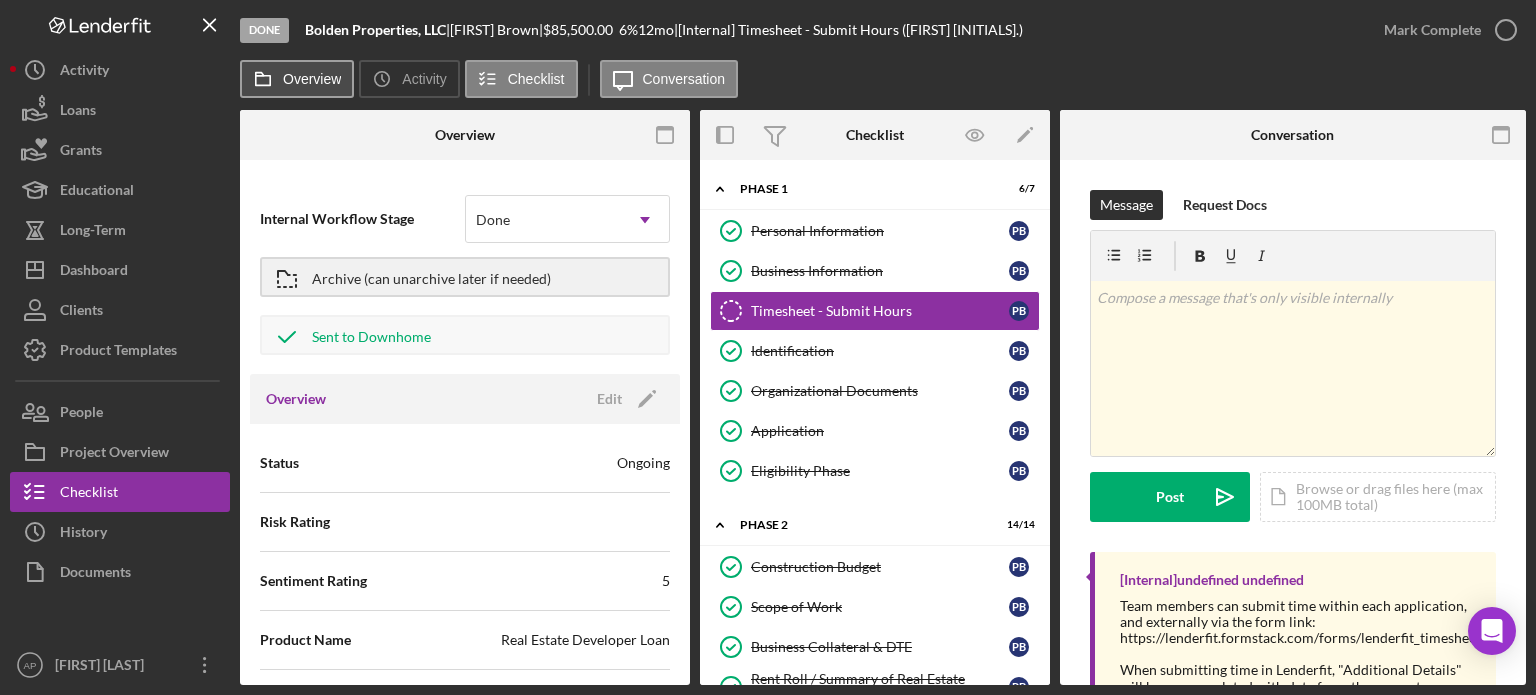 click on "Overview" at bounding box center [312, 79] 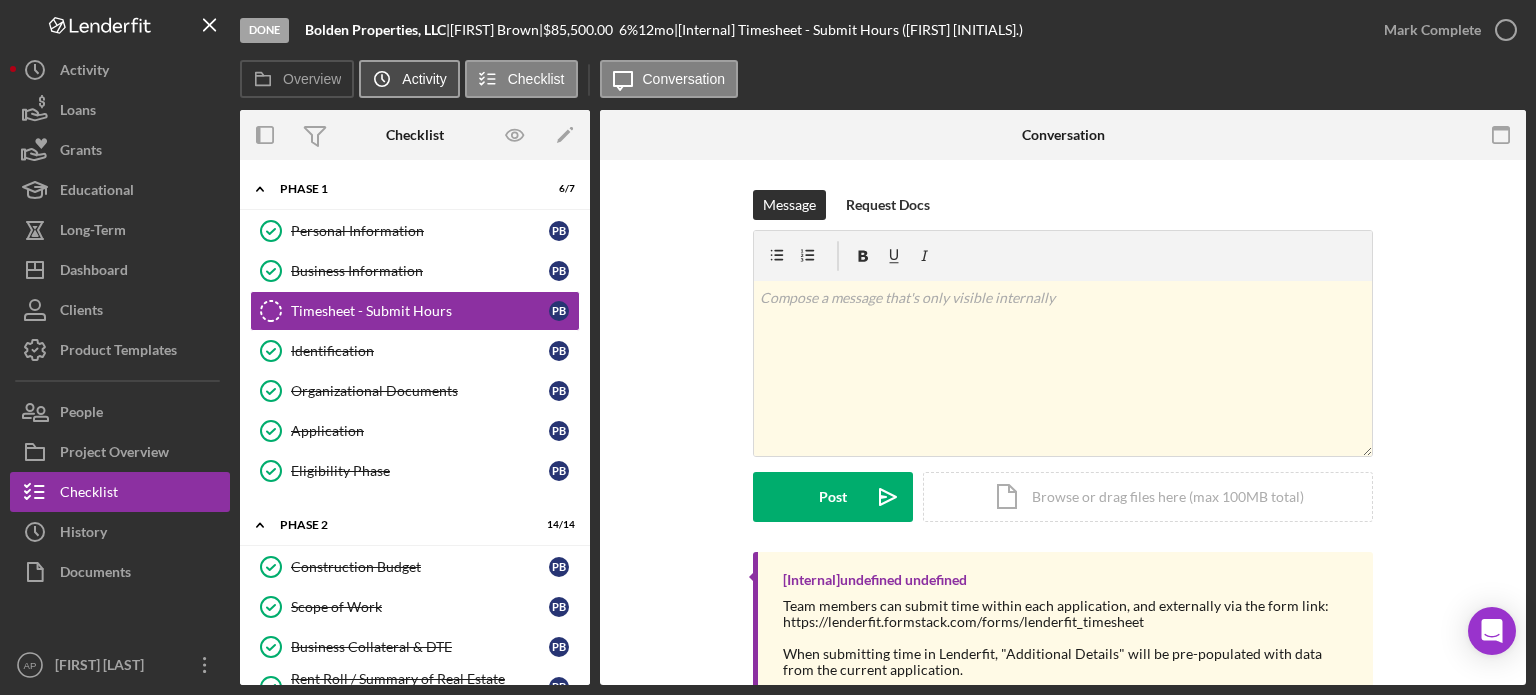 click on "Activity" at bounding box center [424, 79] 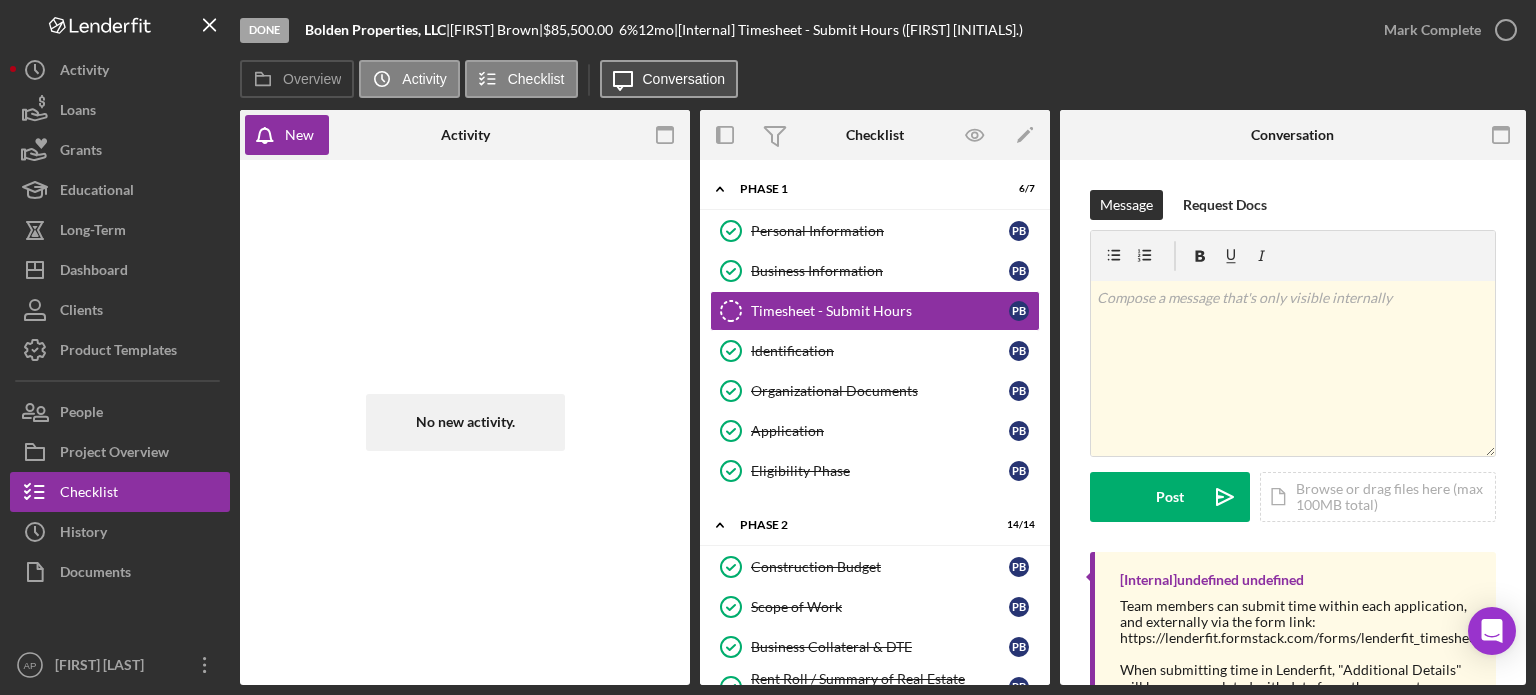 click on "Icon/Message Conversation" at bounding box center (669, 79) 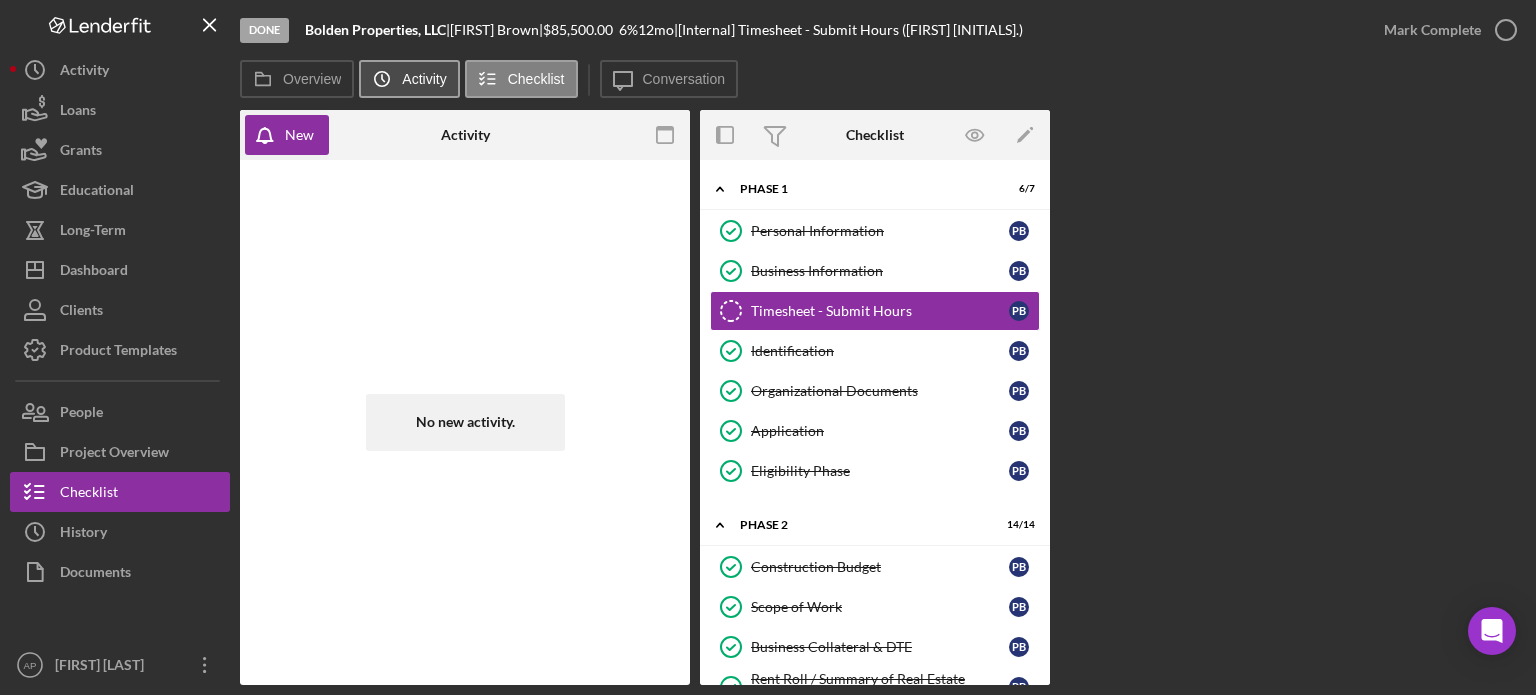 click on "Icon/History" 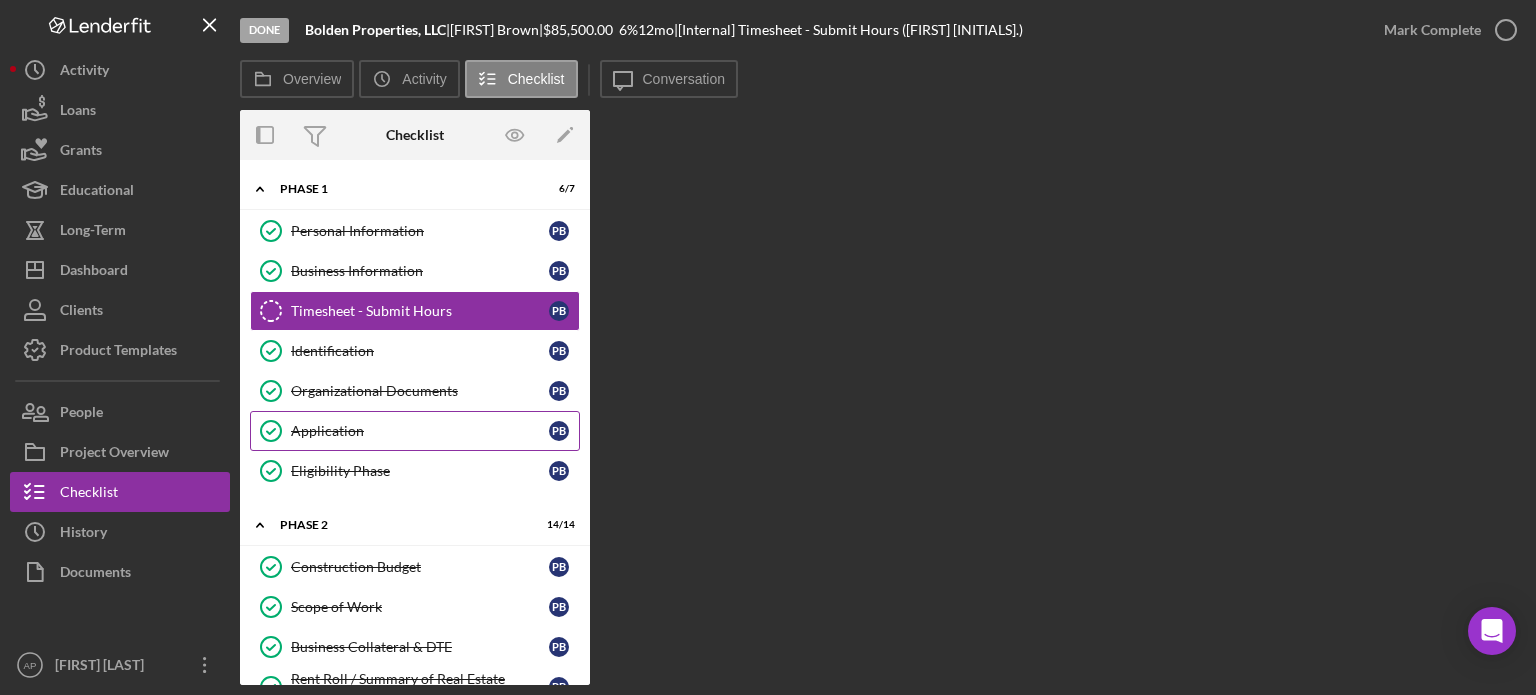 click on "Application" at bounding box center (420, 431) 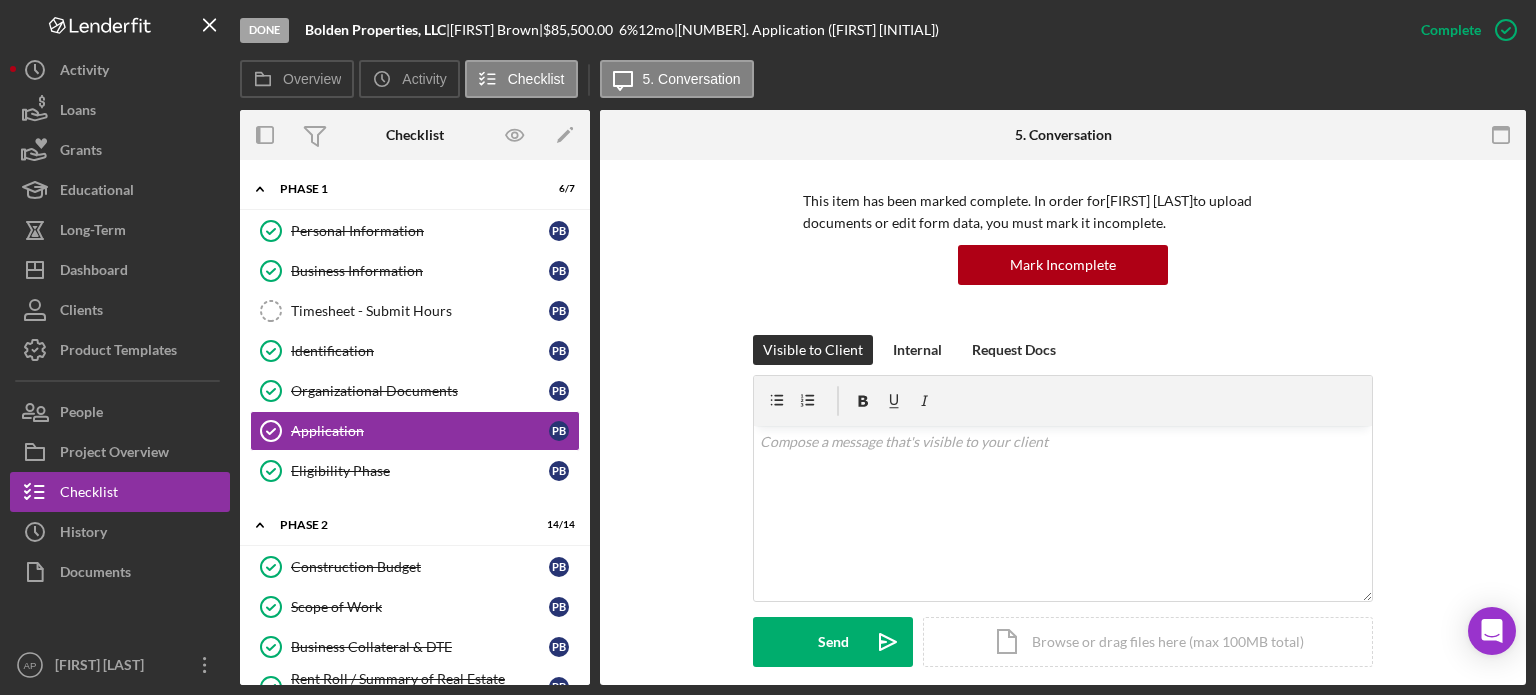 scroll, scrollTop: 86, scrollLeft: 0, axis: vertical 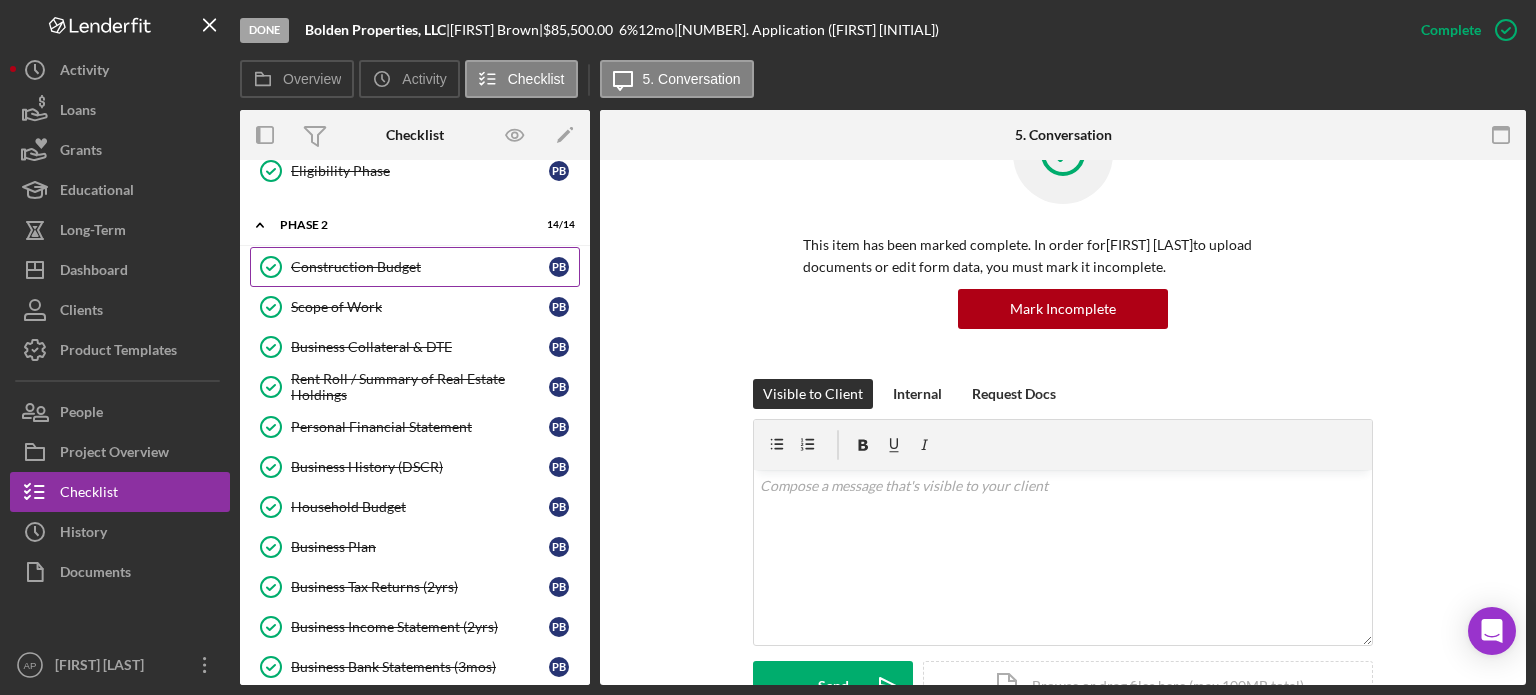 click on "Construction Budget" at bounding box center [420, 267] 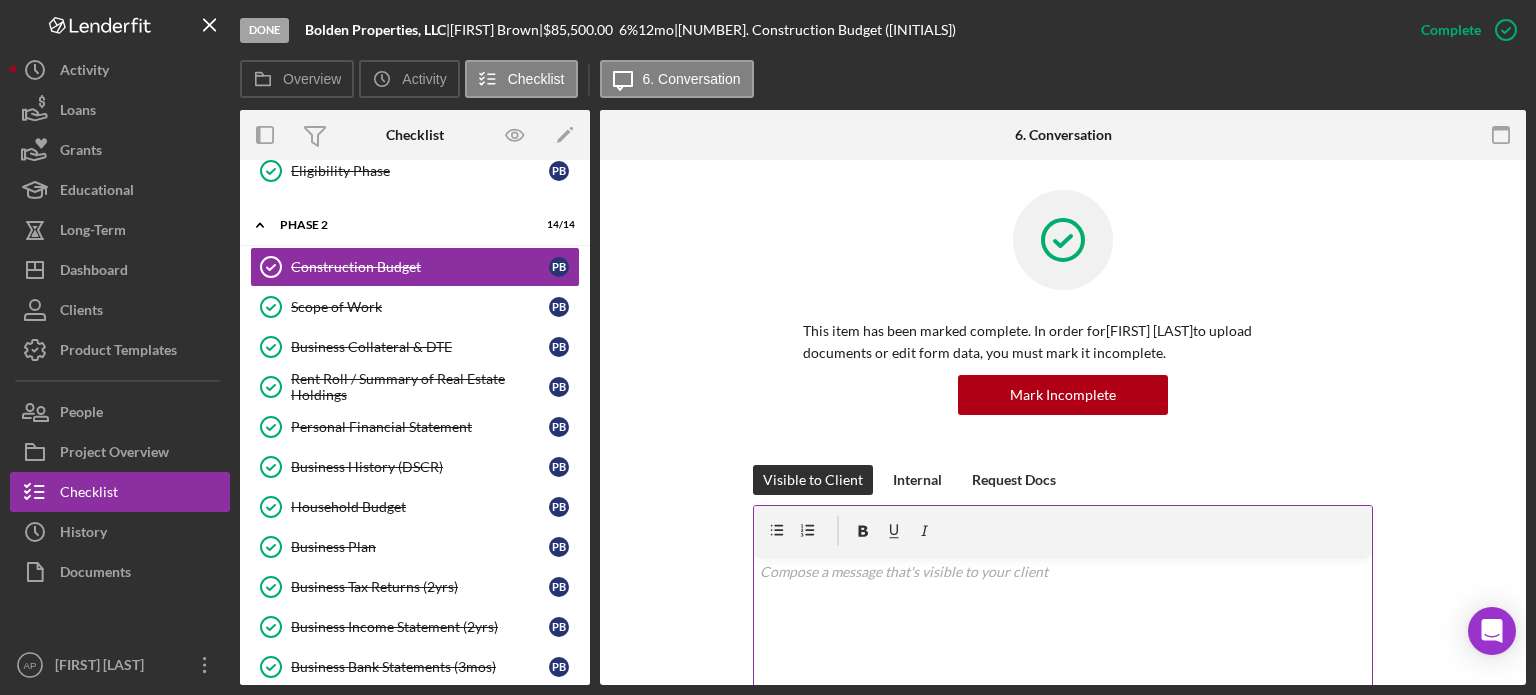 click on "v Color teal Color pink Remove color Add row above Add row below Add column before Add column after Merge cells Split cells Remove column Remove row Remove table" at bounding box center [1063, 643] 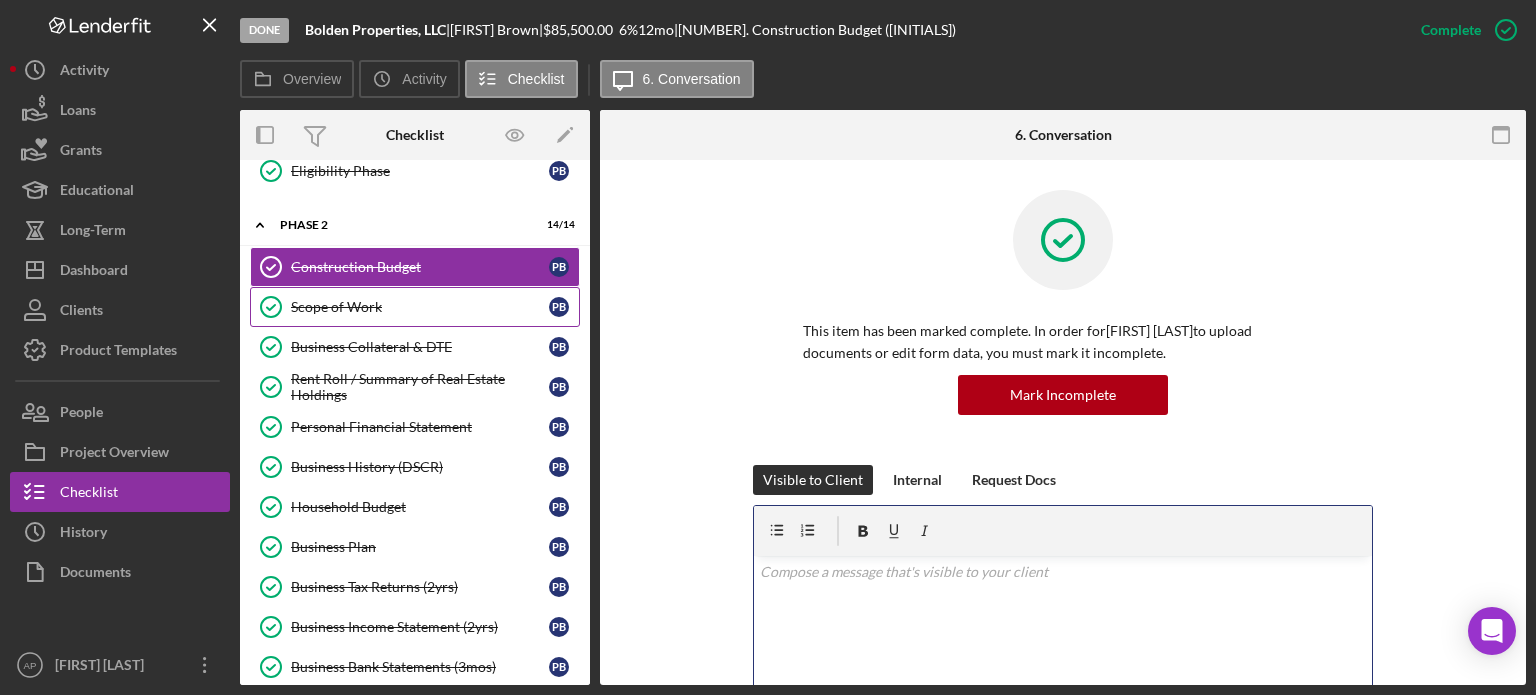 click on "Scope of Work" at bounding box center (420, 307) 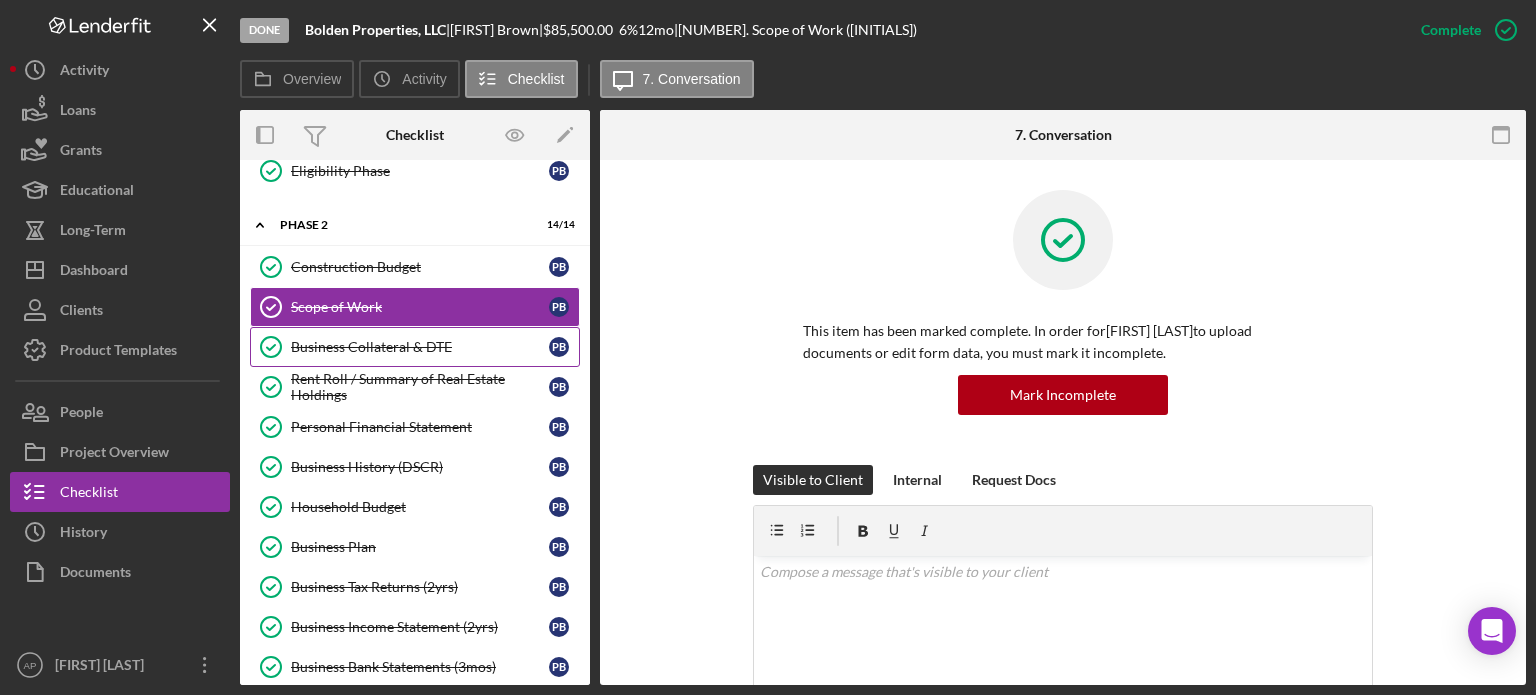 click on "Business Collateral & DTE" at bounding box center [420, 347] 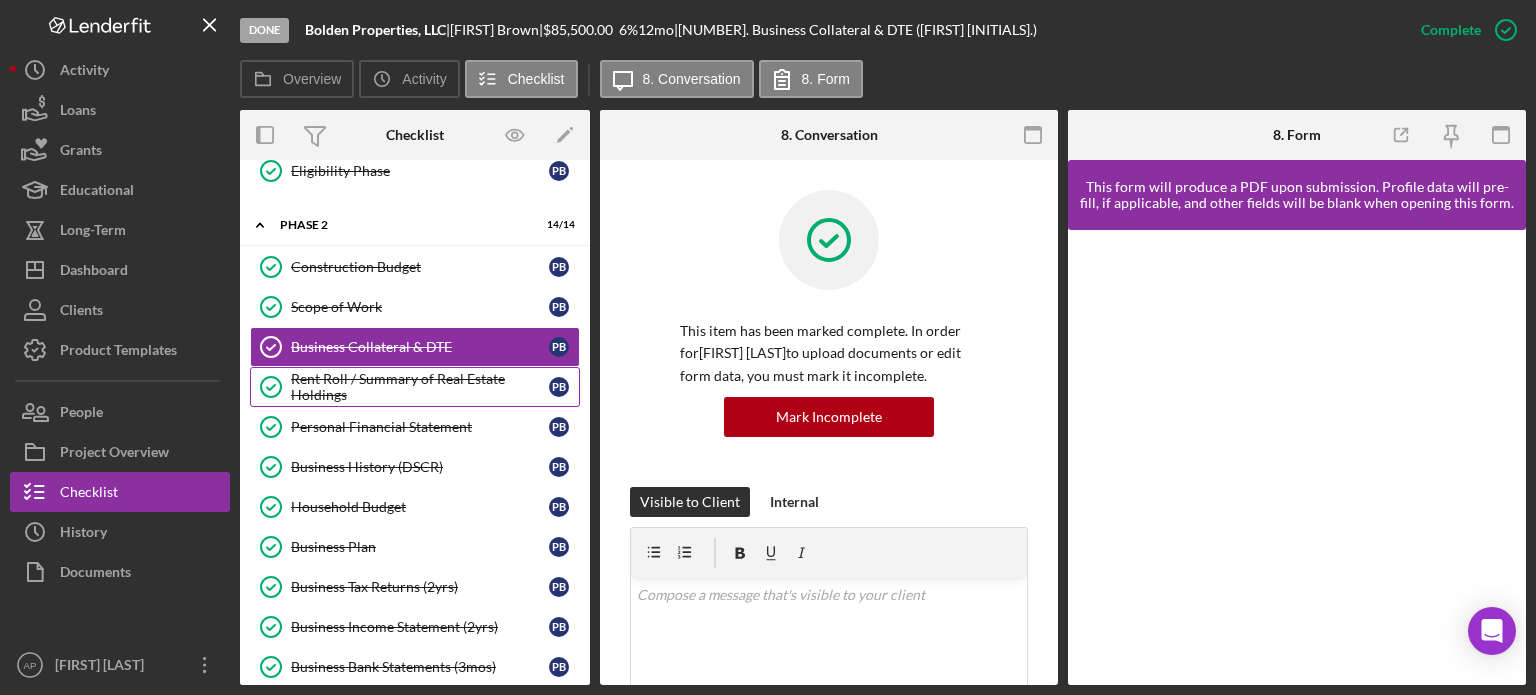 click on "Rent Roll / Summary of Real Estate Holdings" at bounding box center (420, 387) 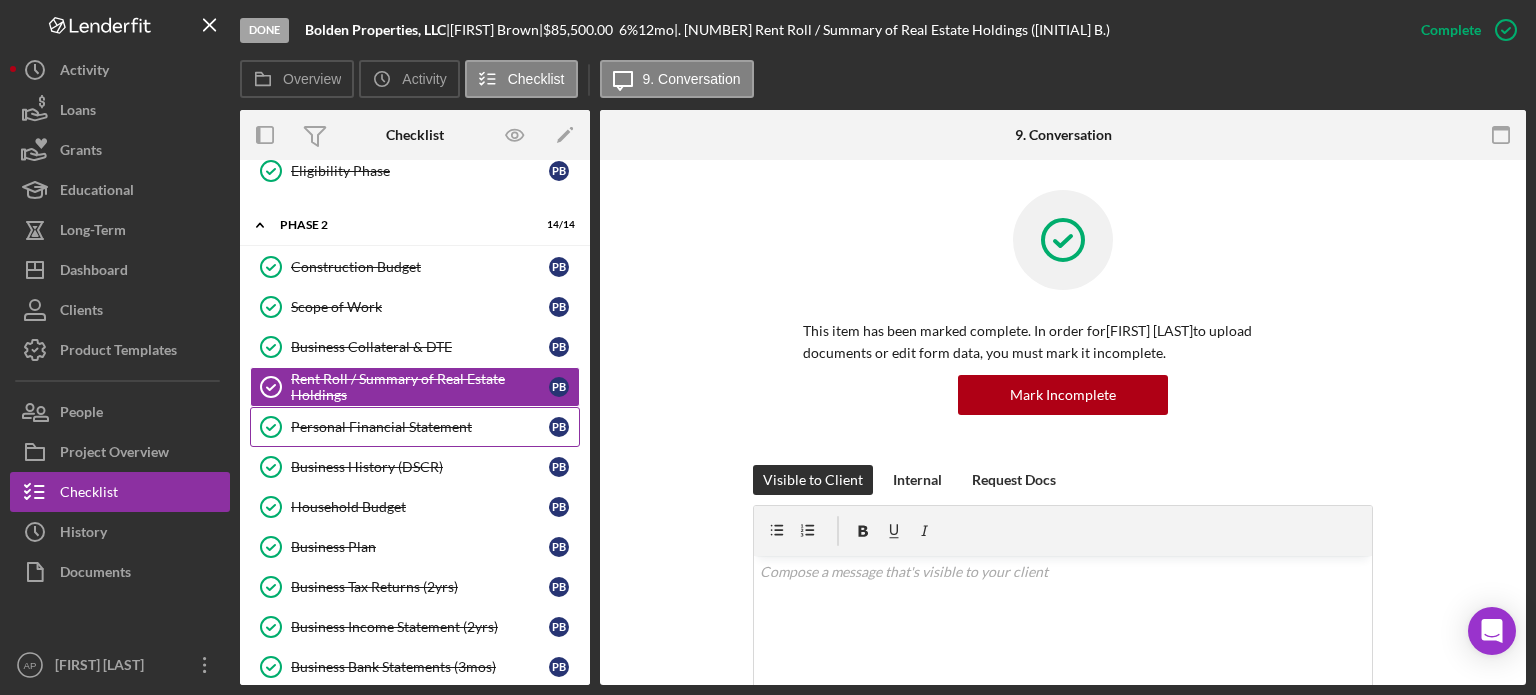 click on "Personal Financial Statement" at bounding box center [420, 427] 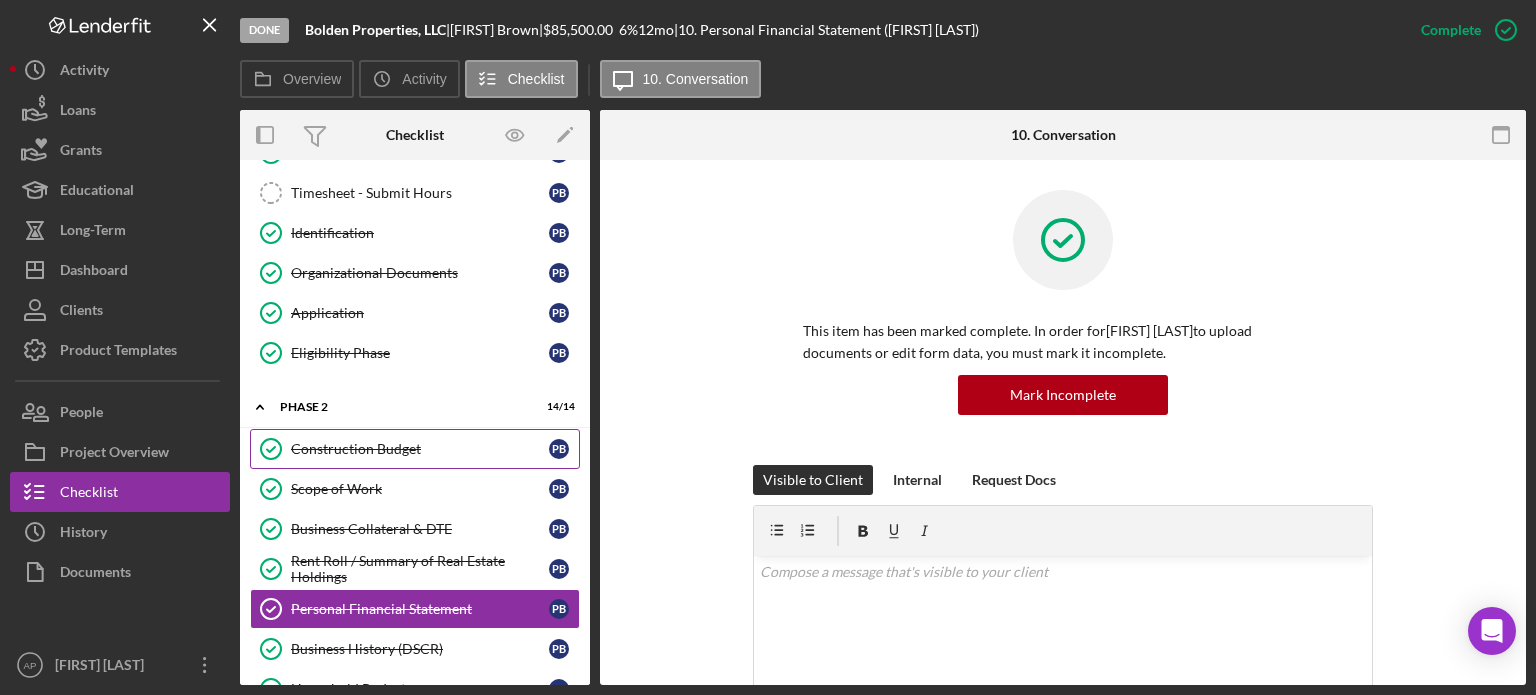 scroll, scrollTop: 0, scrollLeft: 0, axis: both 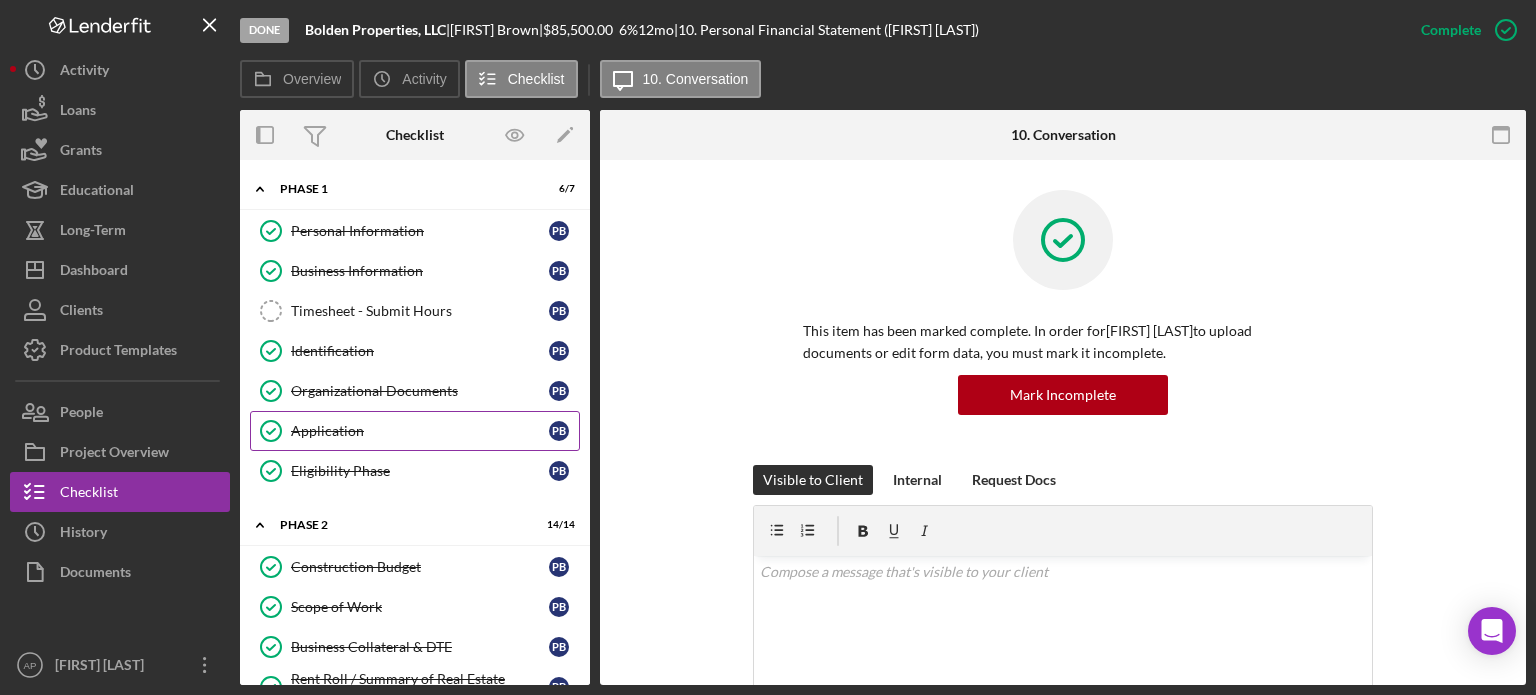 click on "Application" at bounding box center [420, 431] 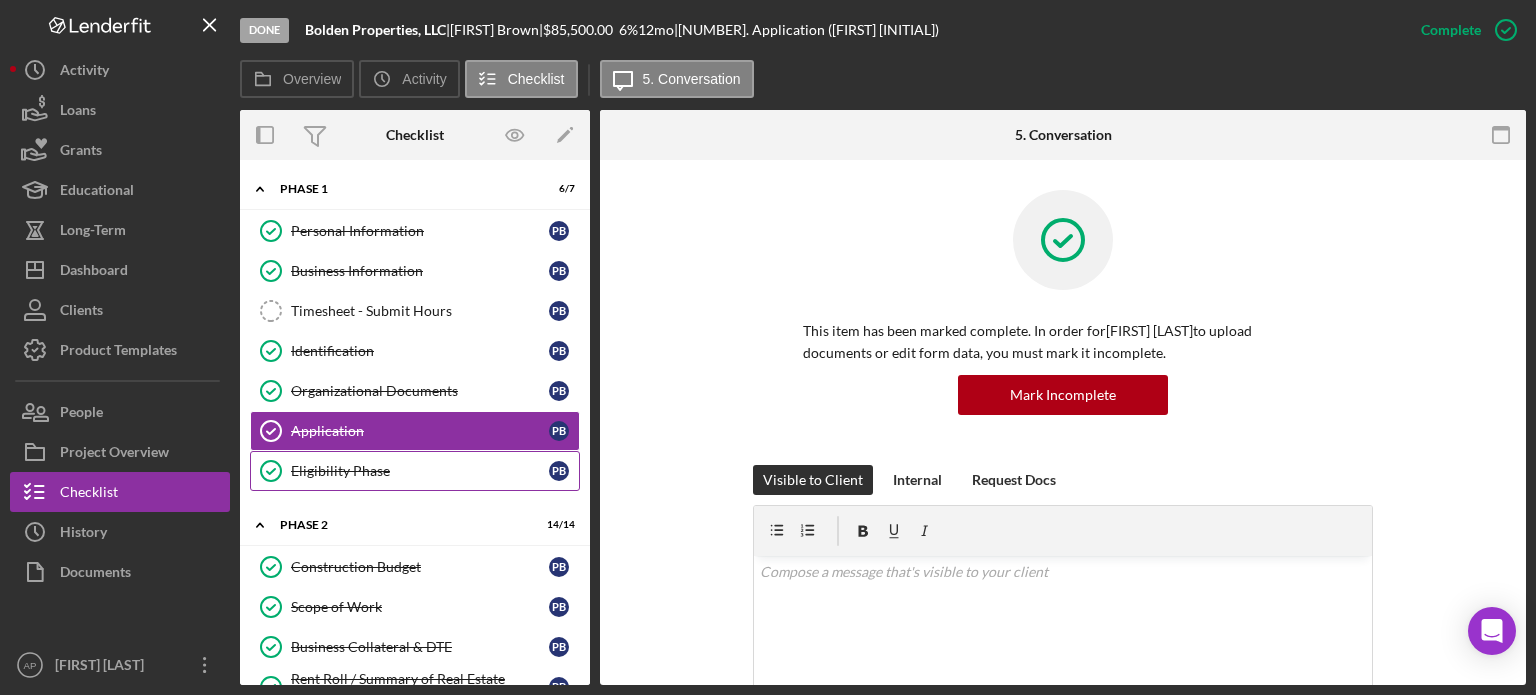click on "Eligibility Phase Eligibility Phase [INITIALS]" at bounding box center [415, 471] 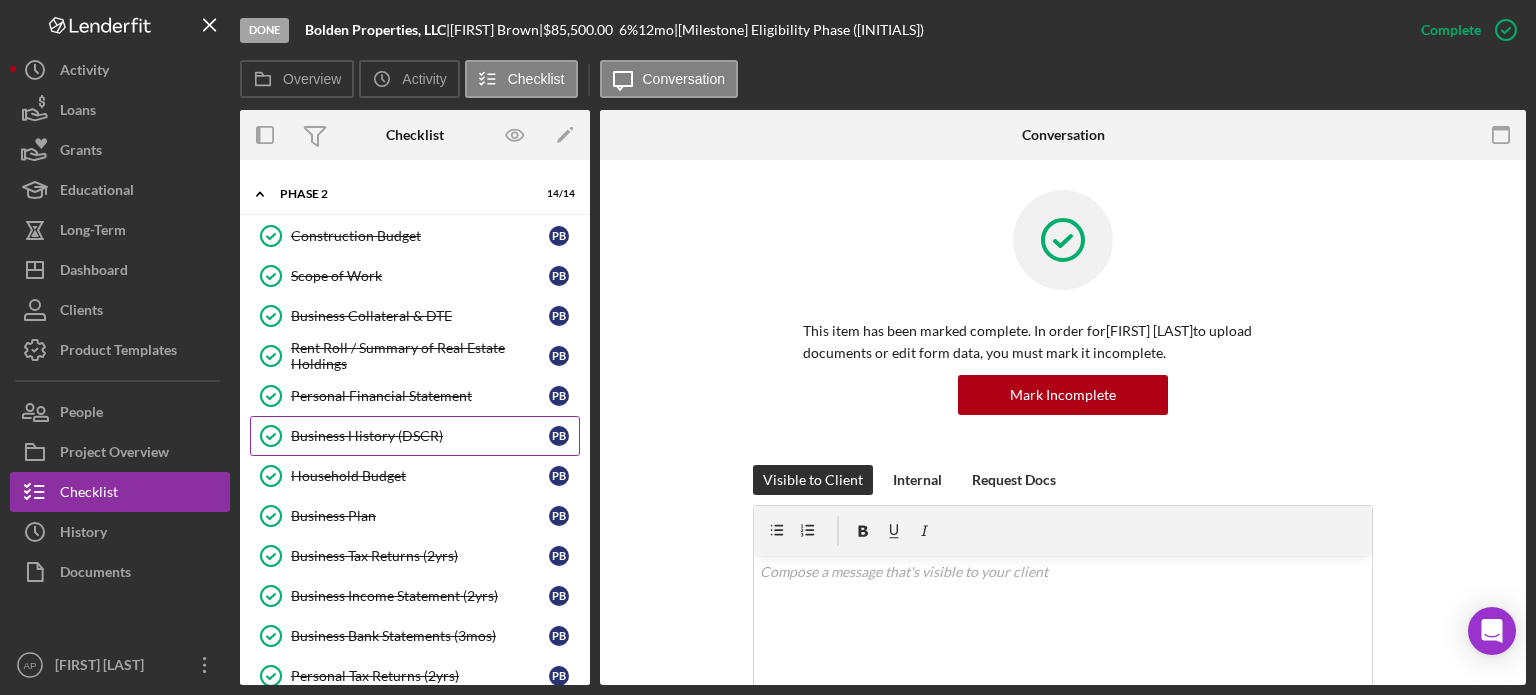 scroll, scrollTop: 300, scrollLeft: 0, axis: vertical 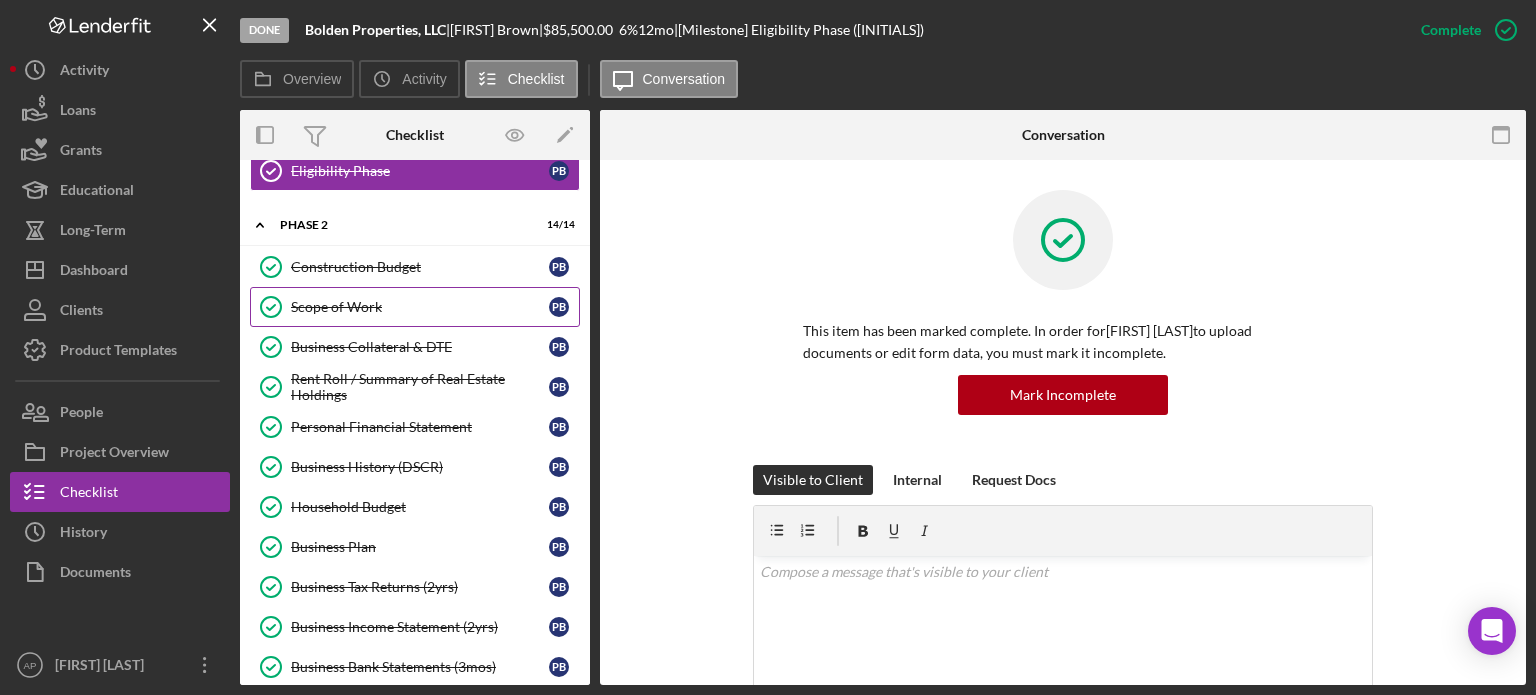click on "Scope of Work" at bounding box center [420, 307] 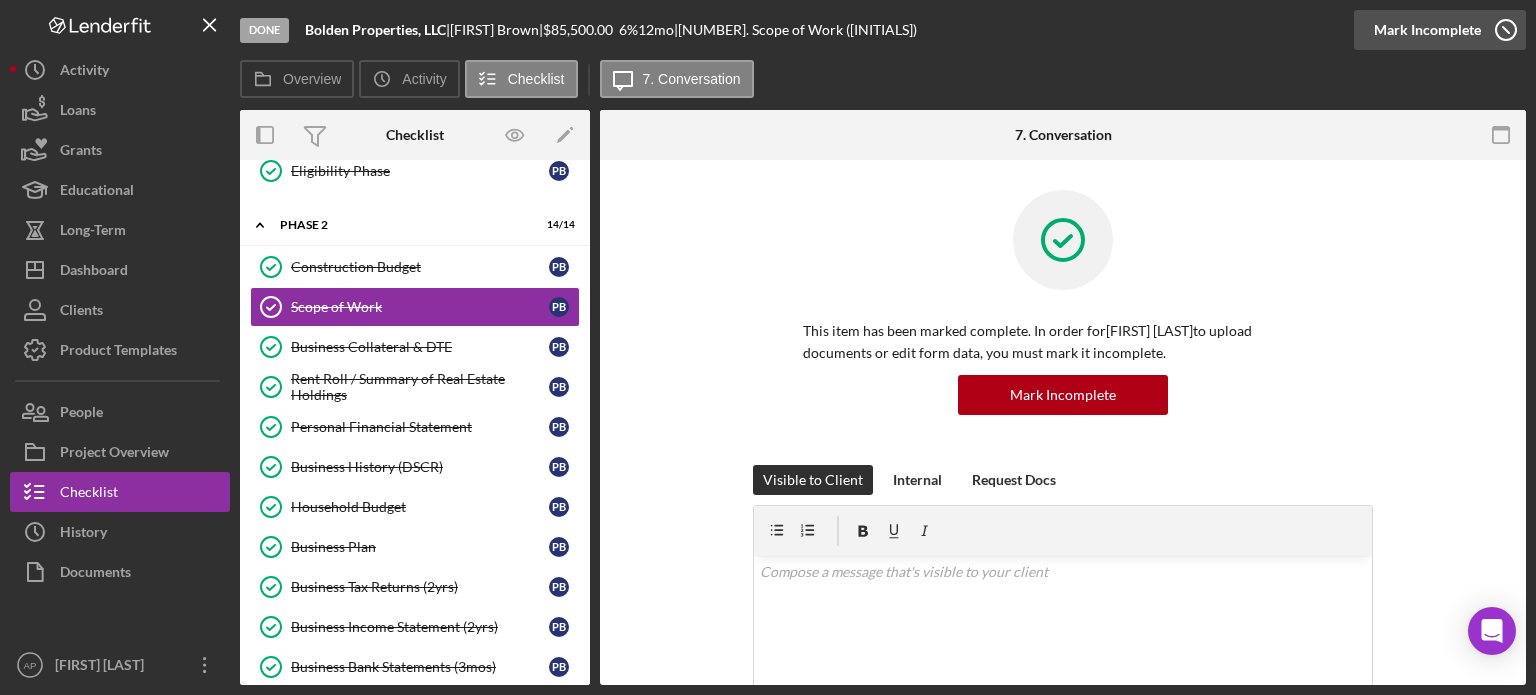click 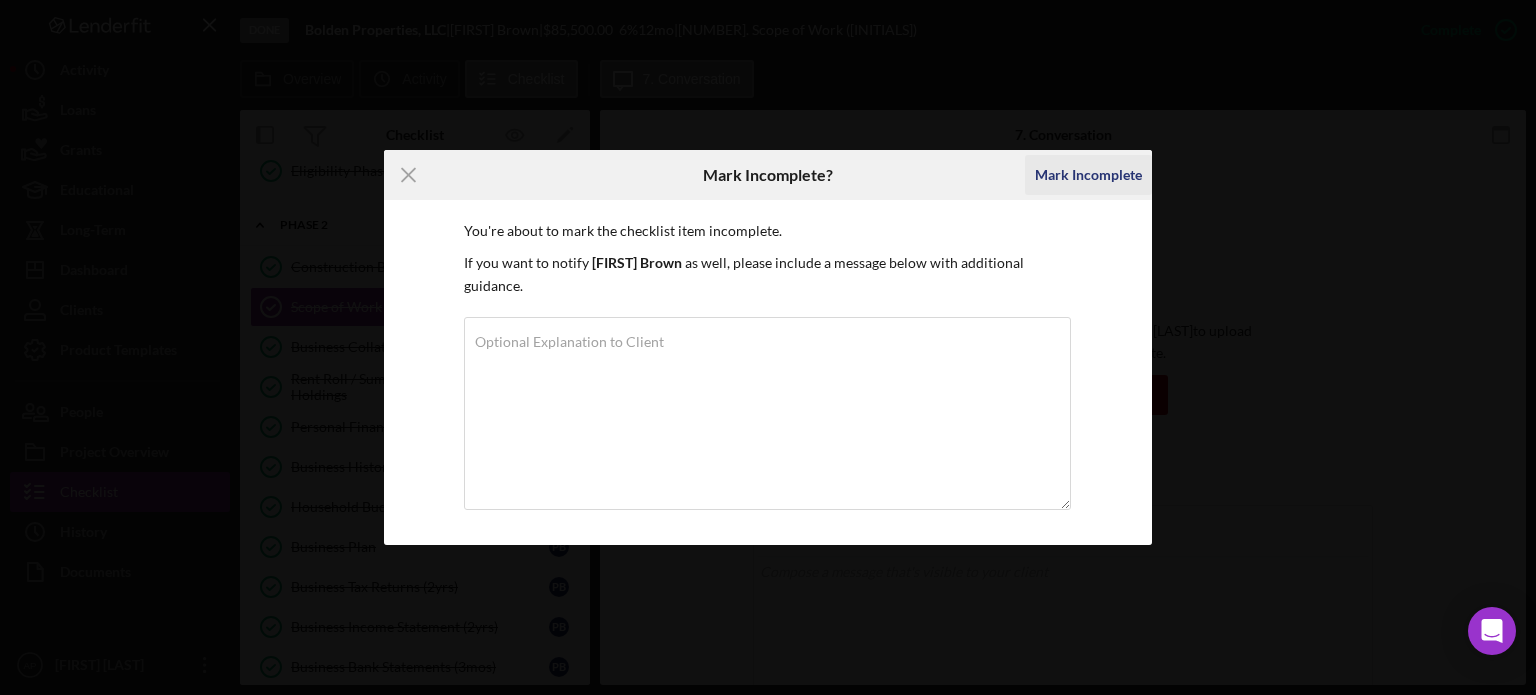 click on "Mark Incomplete" at bounding box center (1088, 175) 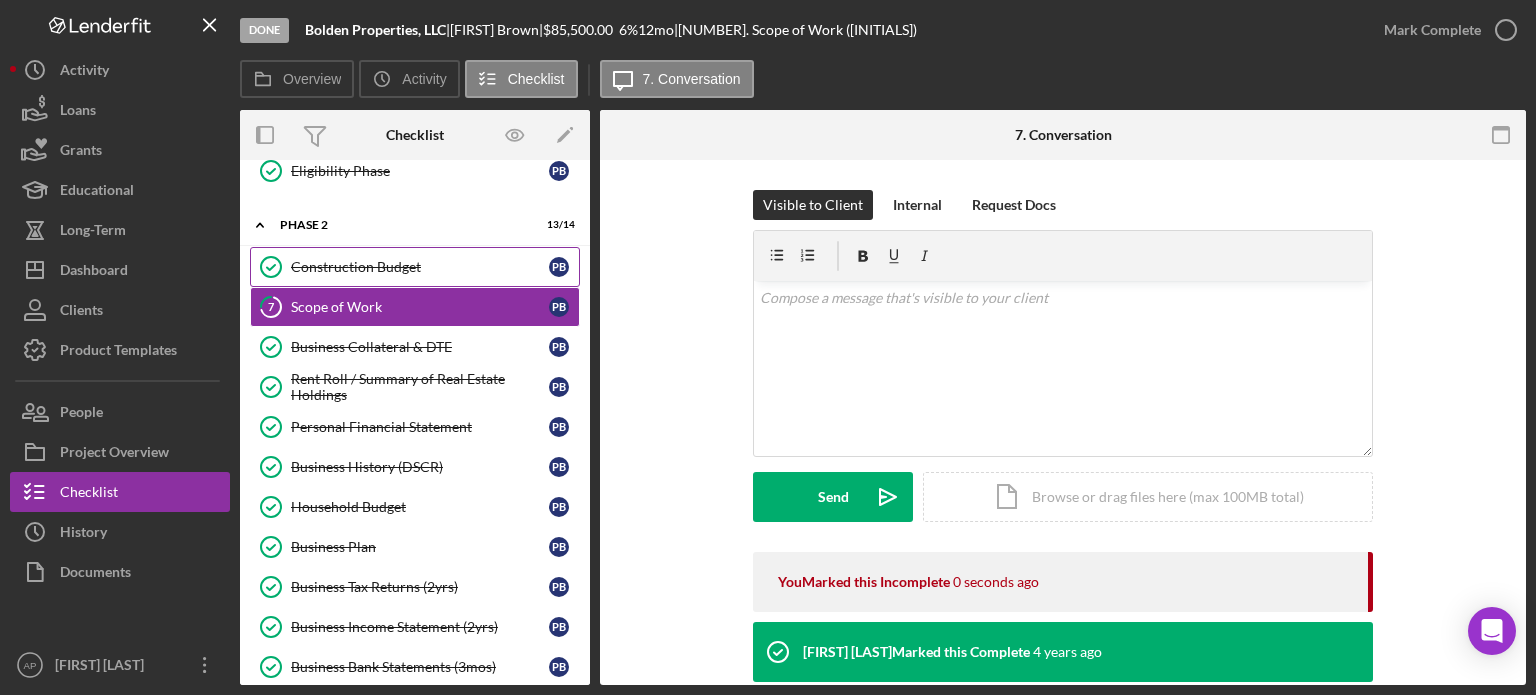 click on "Construction Budget" at bounding box center [420, 267] 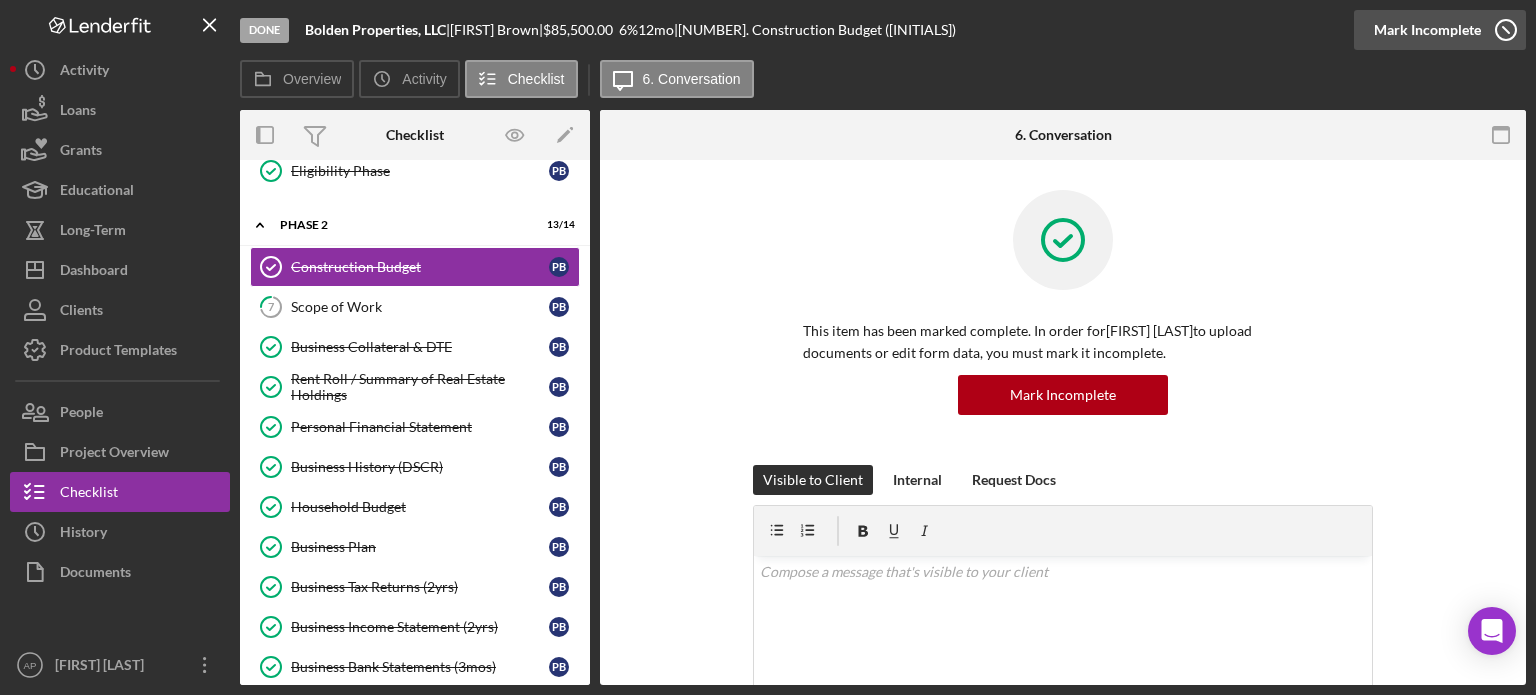 click 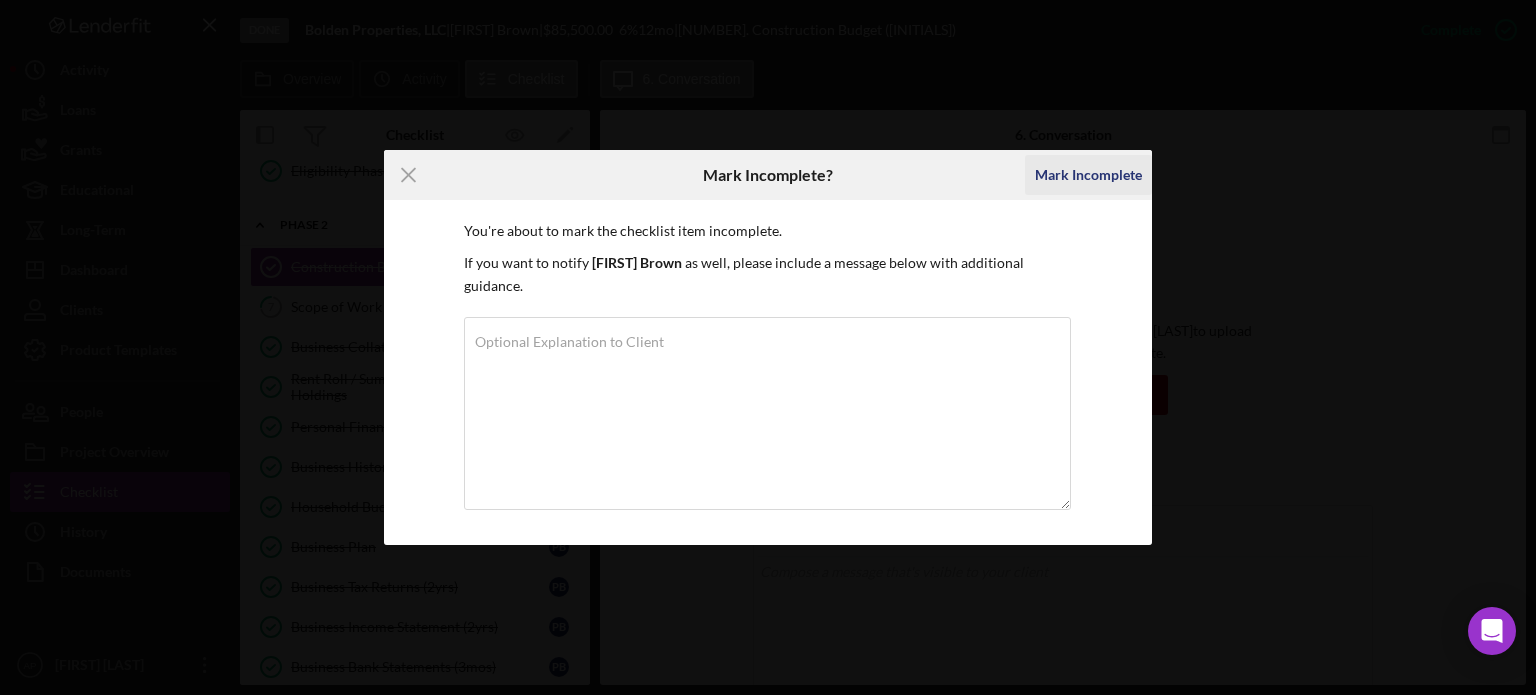 click on "Mark Incomplete" at bounding box center [1088, 175] 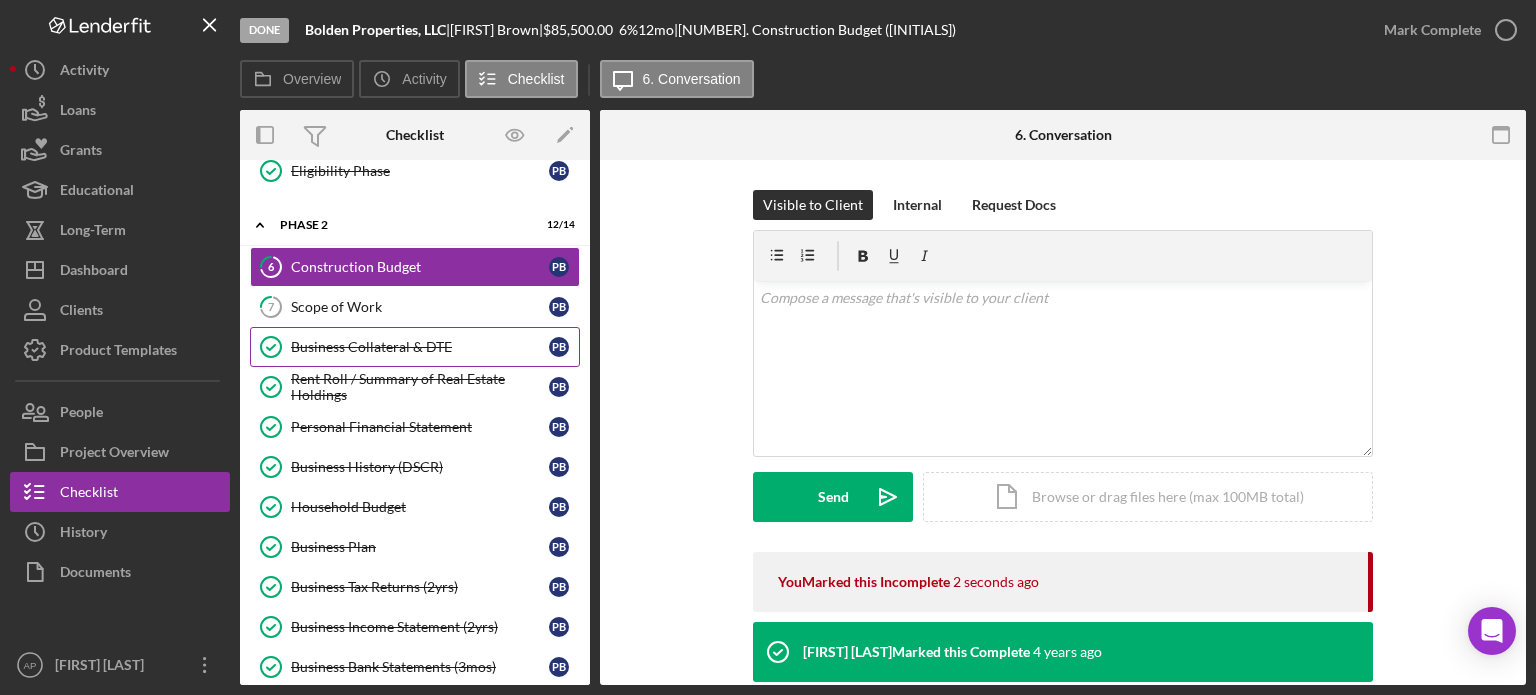 click on "Business Collateral & DTE" at bounding box center [420, 347] 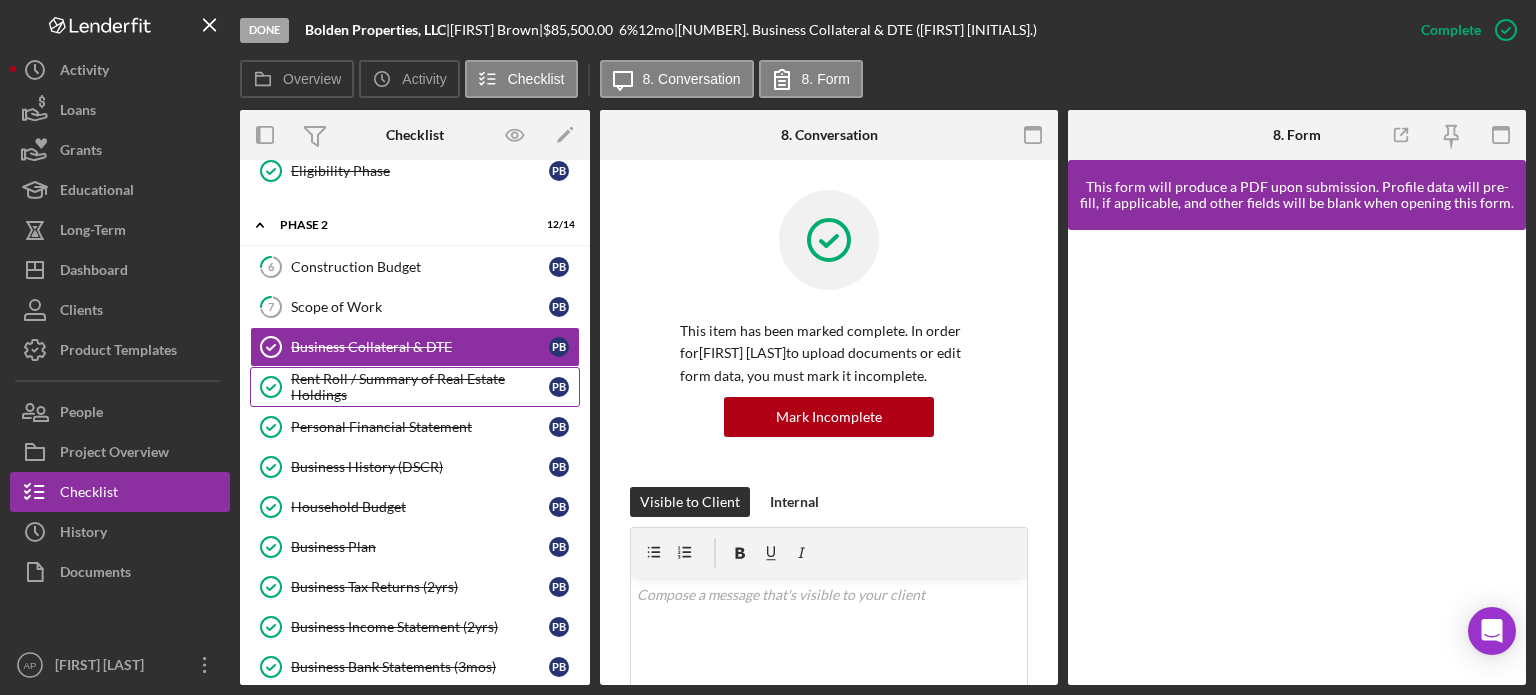 click on "Rent Roll / Summary of Real Estate Holdings" at bounding box center [420, 387] 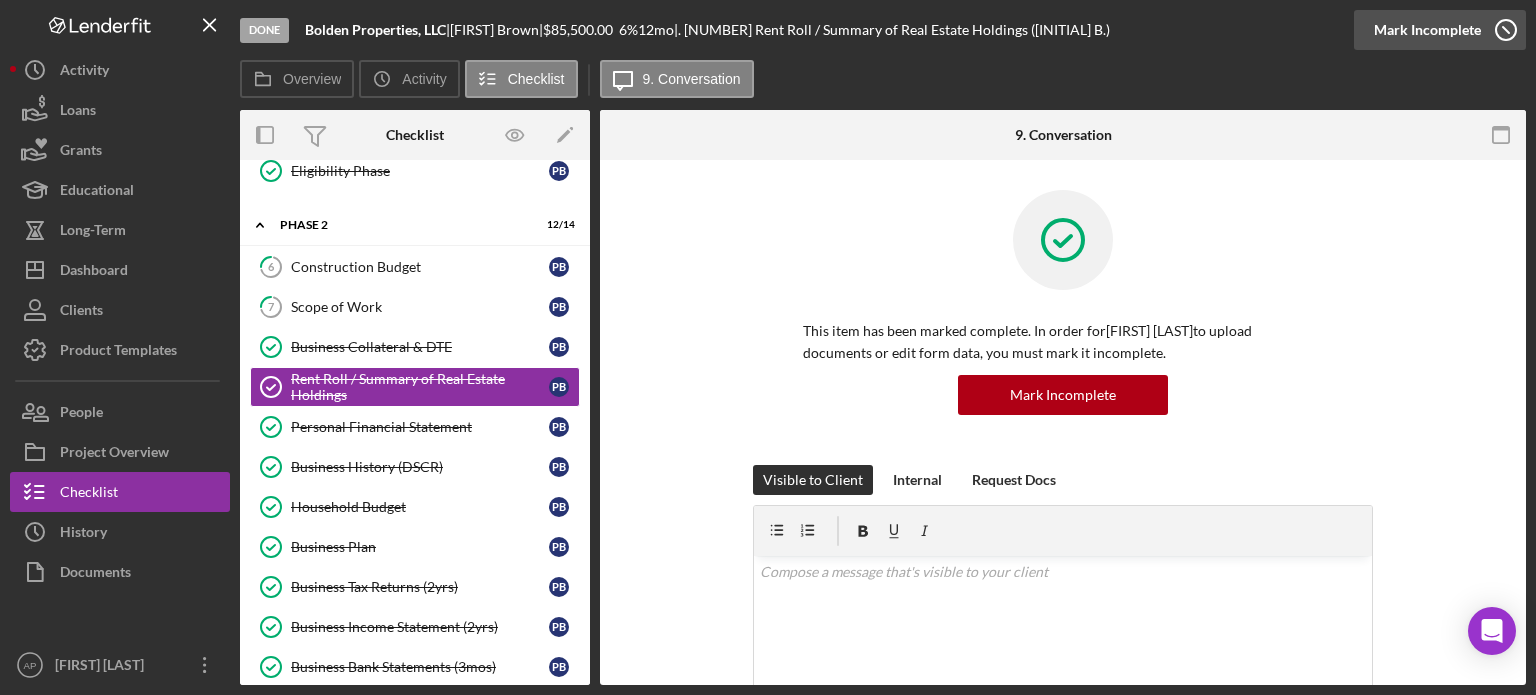 click 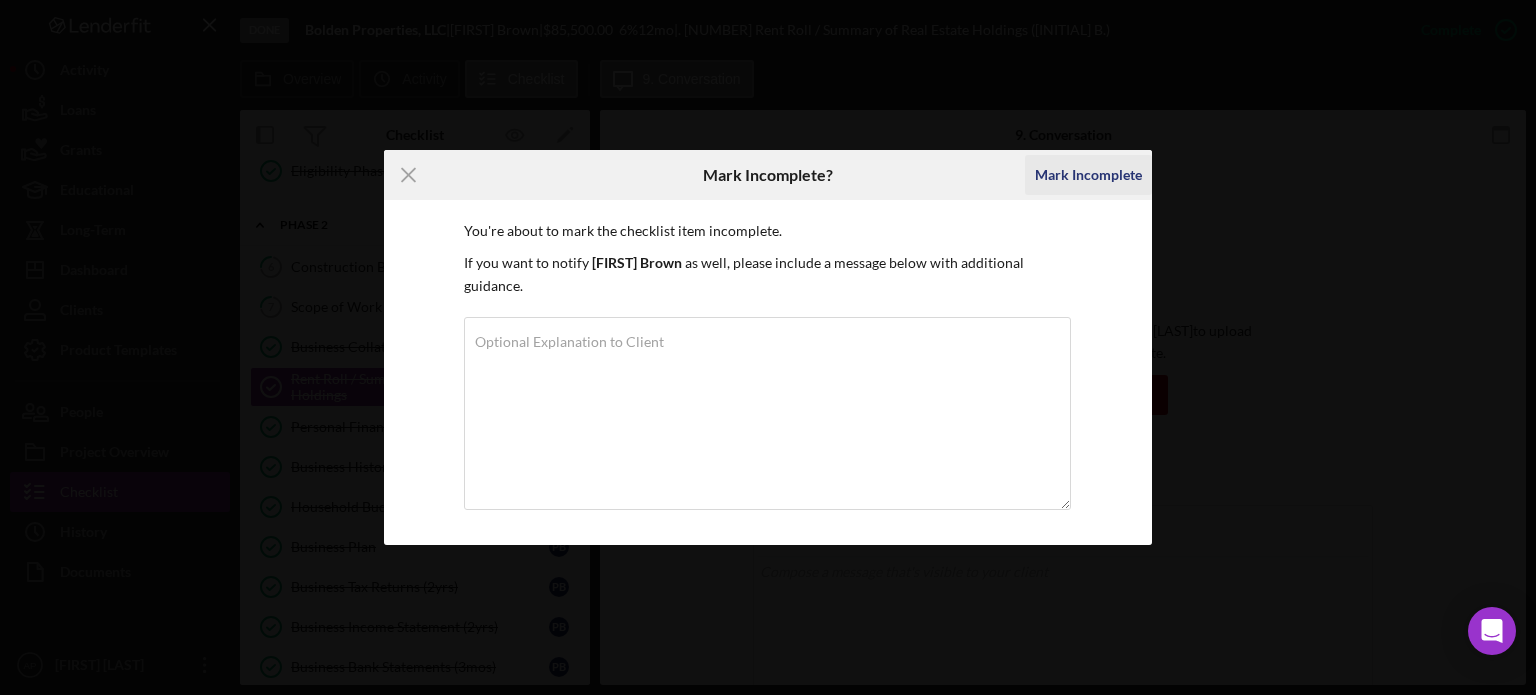 click on "Mark Incomplete" at bounding box center (1088, 175) 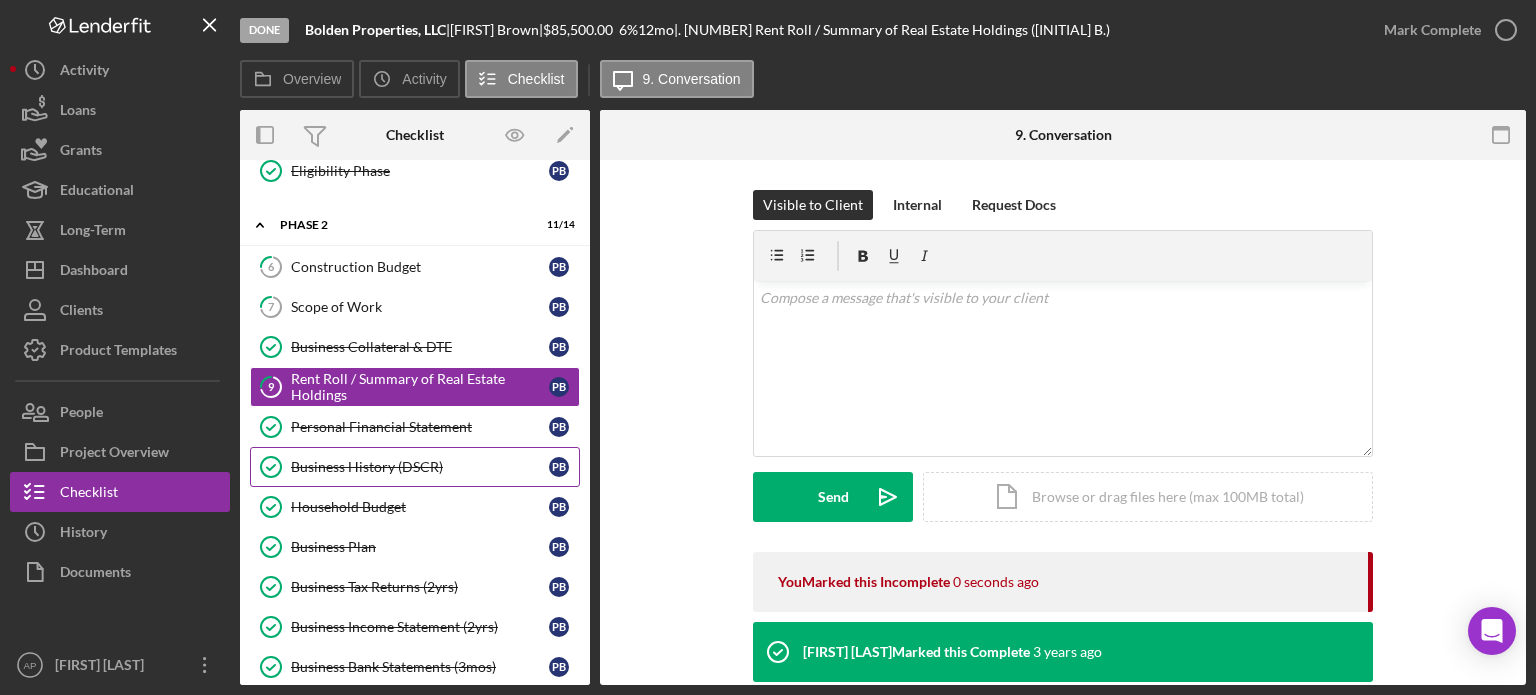 scroll, scrollTop: 400, scrollLeft: 0, axis: vertical 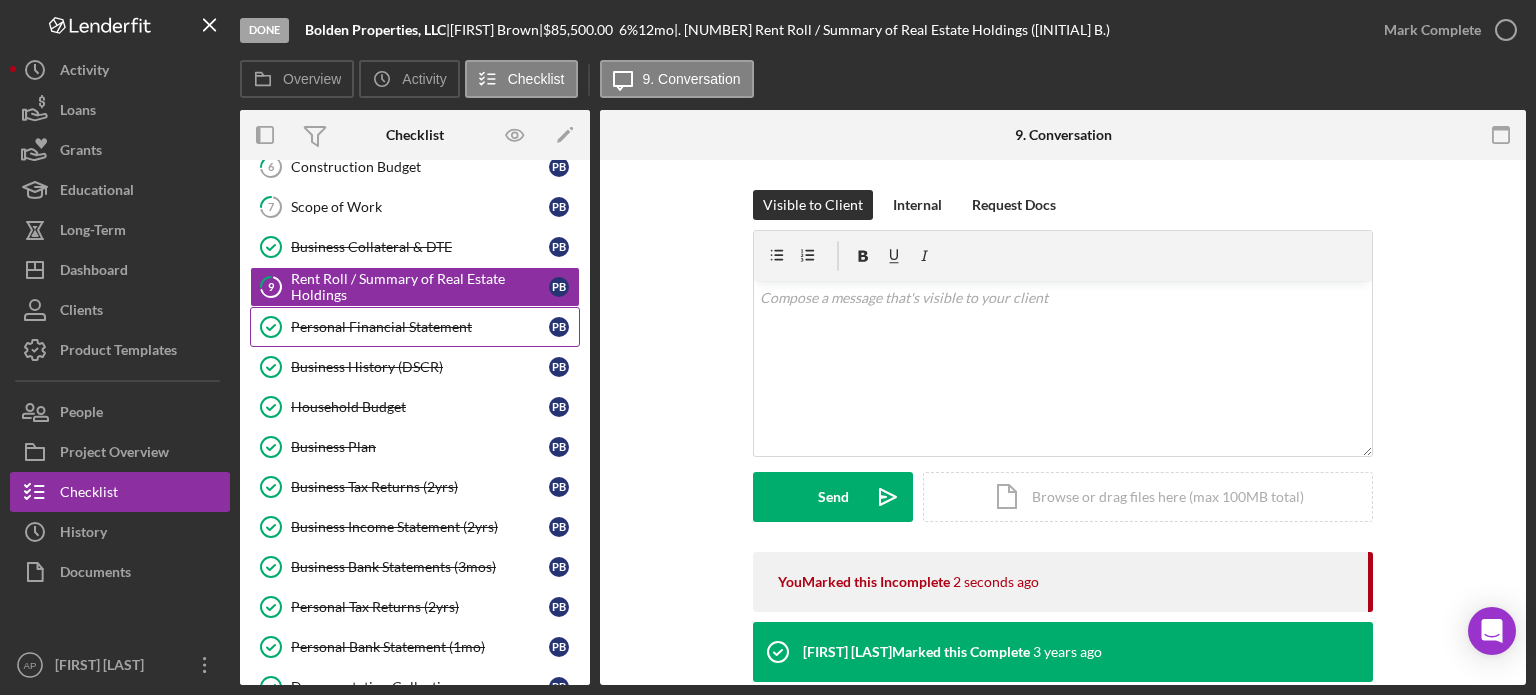 click on "Personal Financial Statement" at bounding box center [420, 327] 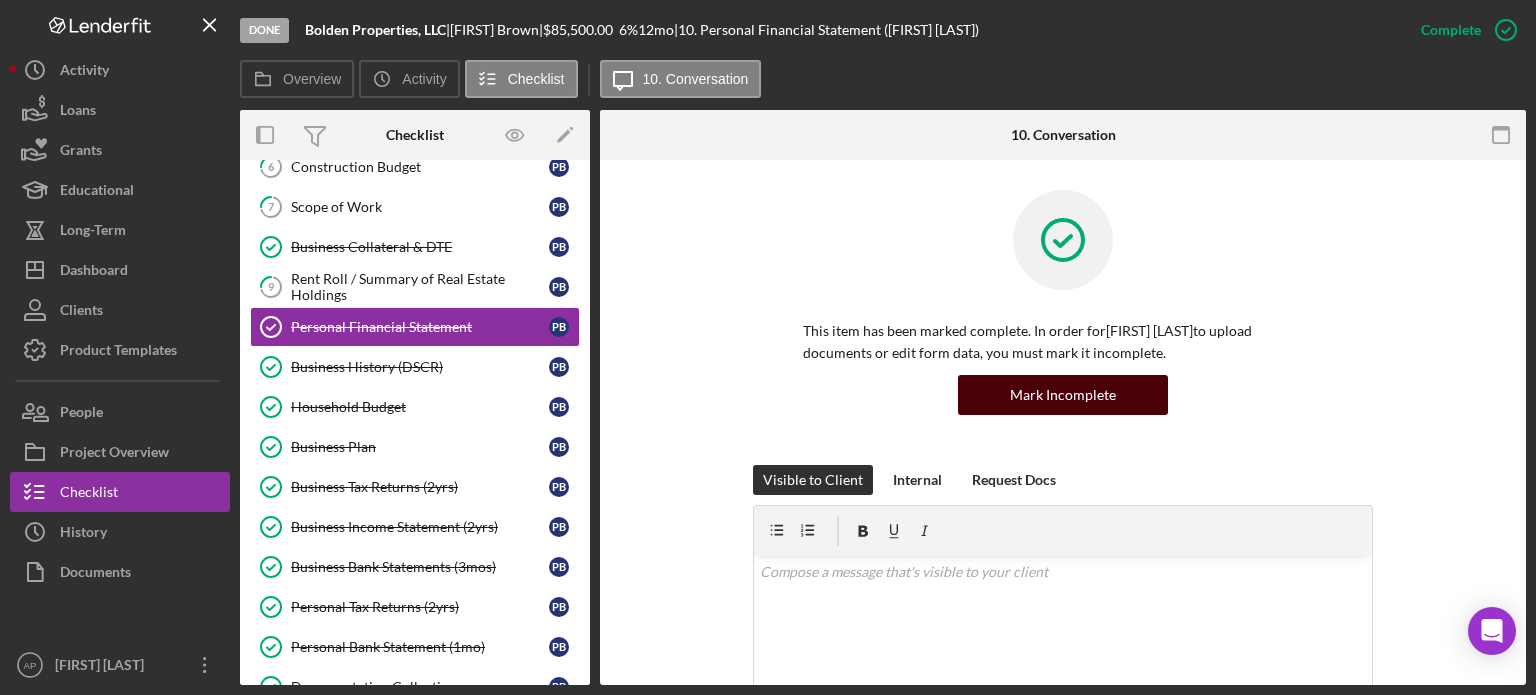 click on "Mark Incomplete" at bounding box center (1063, 395) 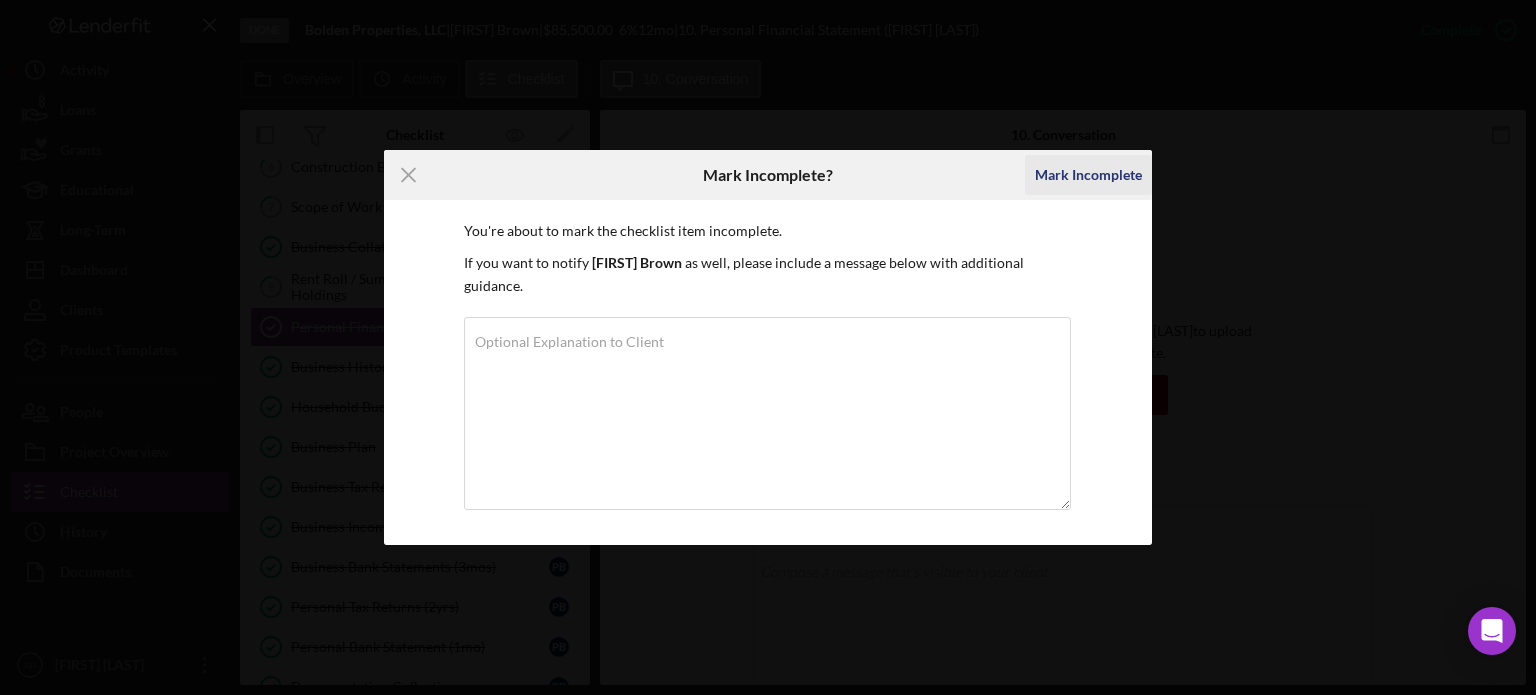 click on "Mark Incomplete" at bounding box center (1088, 175) 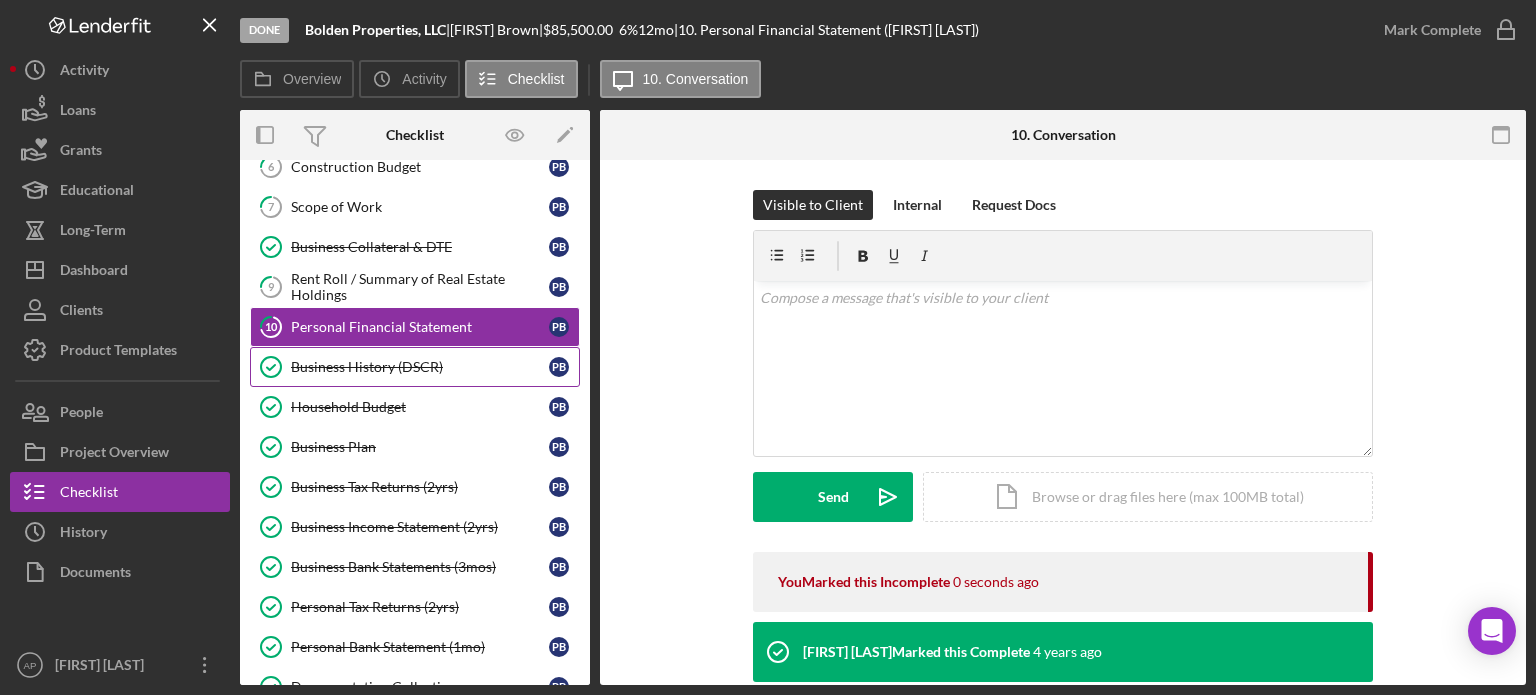 click on "Business History (DSCR)" at bounding box center (420, 367) 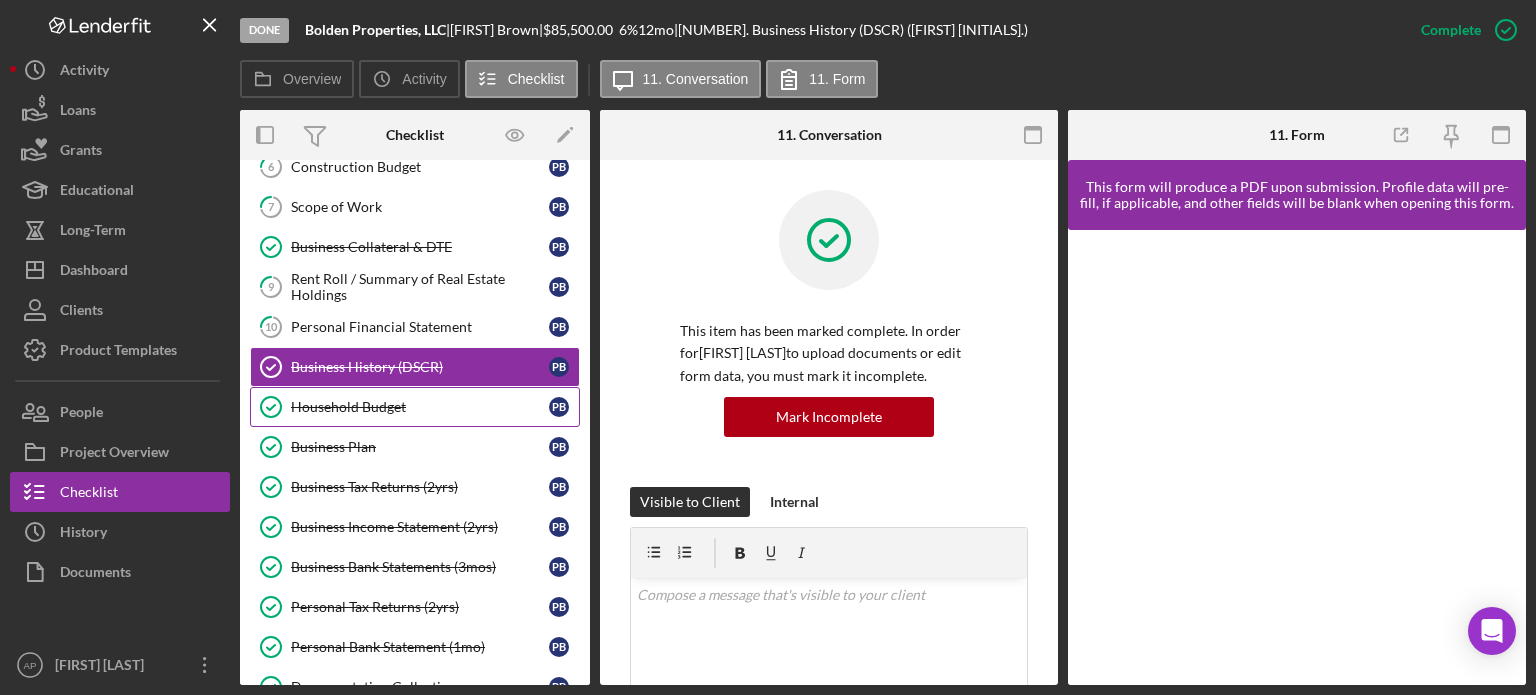 click on "Household Budget" at bounding box center [420, 407] 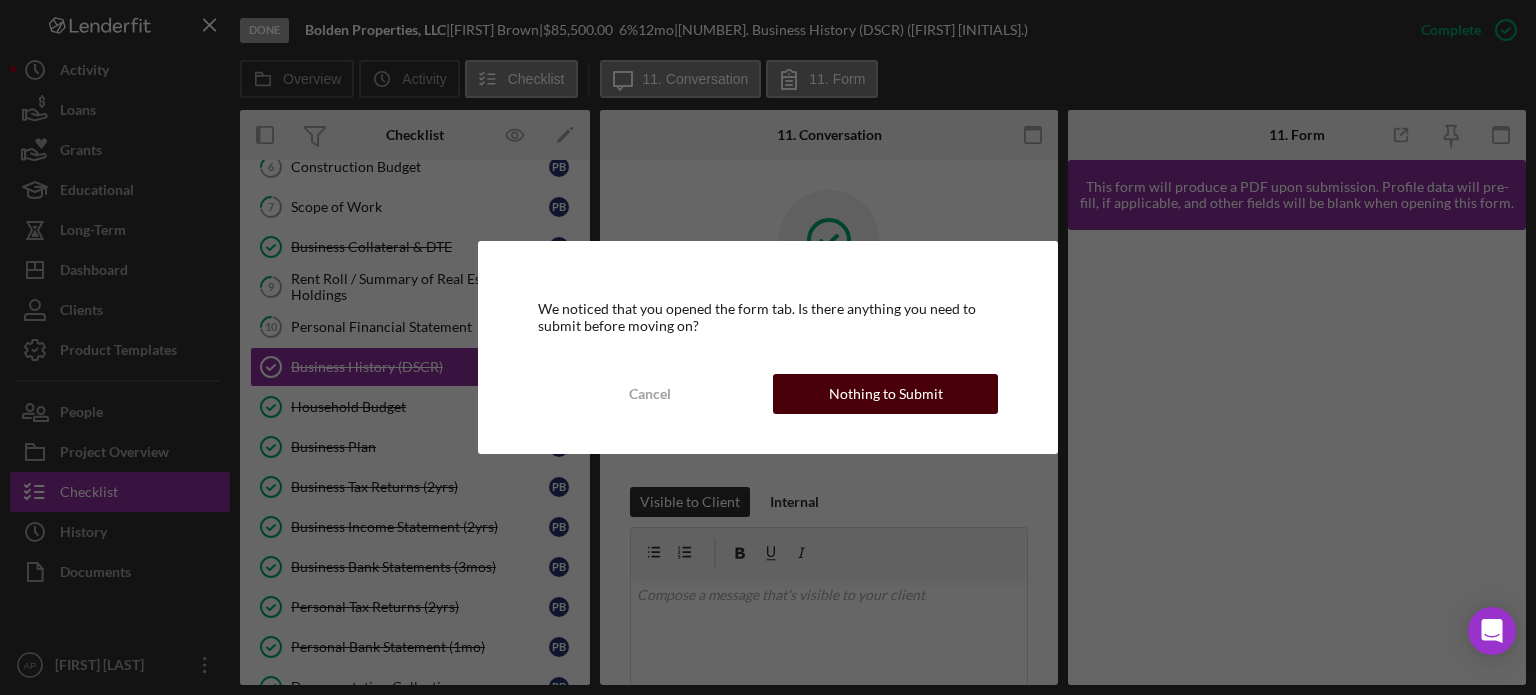 click on "Nothing to Submit" at bounding box center (885, 394) 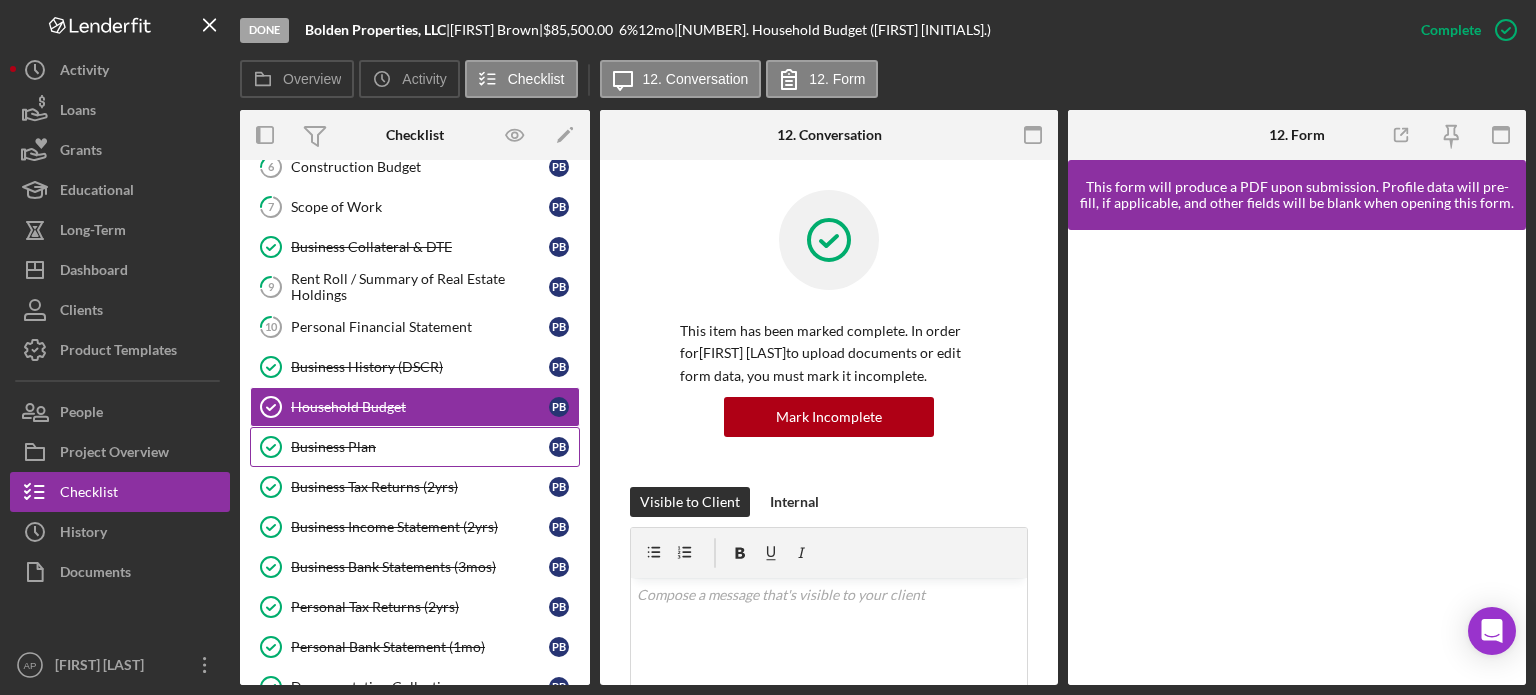 click on "Business Plan" at bounding box center [420, 447] 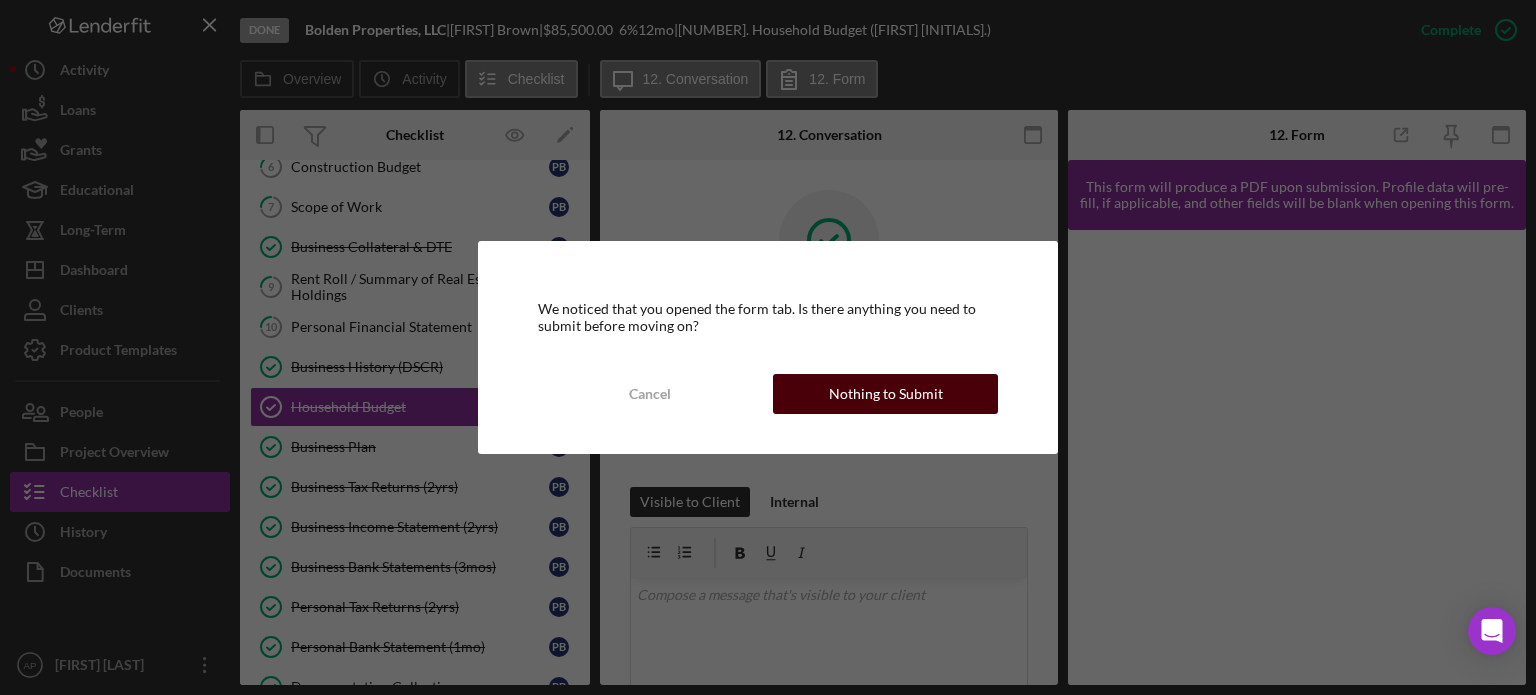 click on "Nothing to Submit" at bounding box center (886, 394) 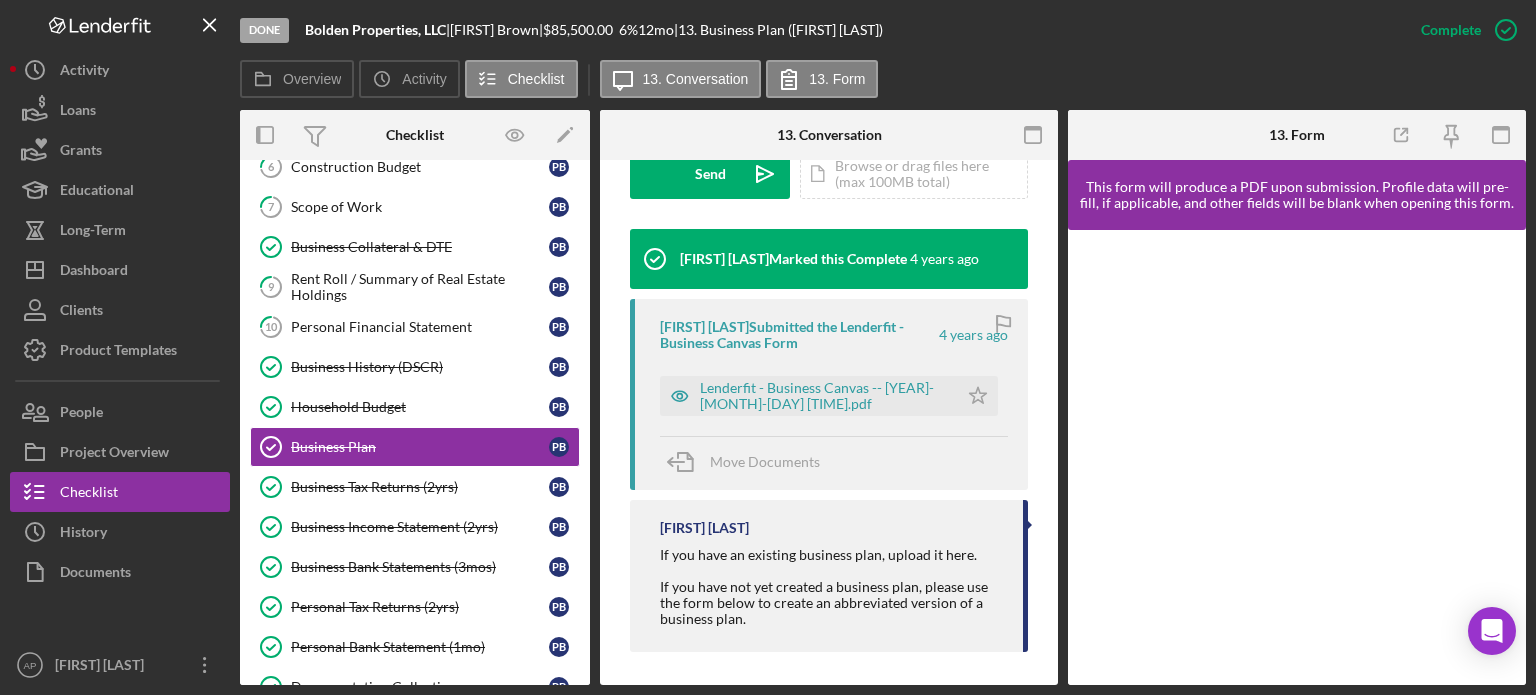 scroll, scrollTop: 626, scrollLeft: 0, axis: vertical 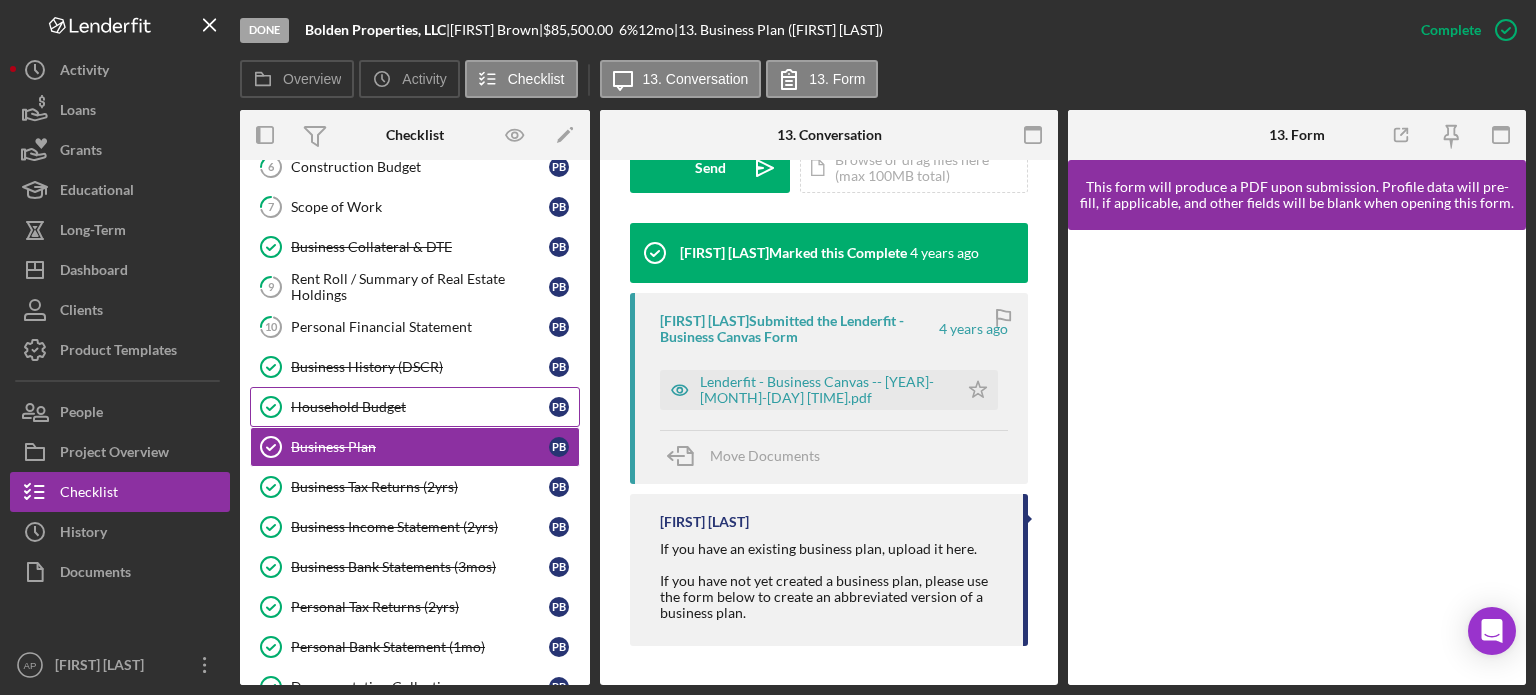 click on "Household Budget" at bounding box center (420, 407) 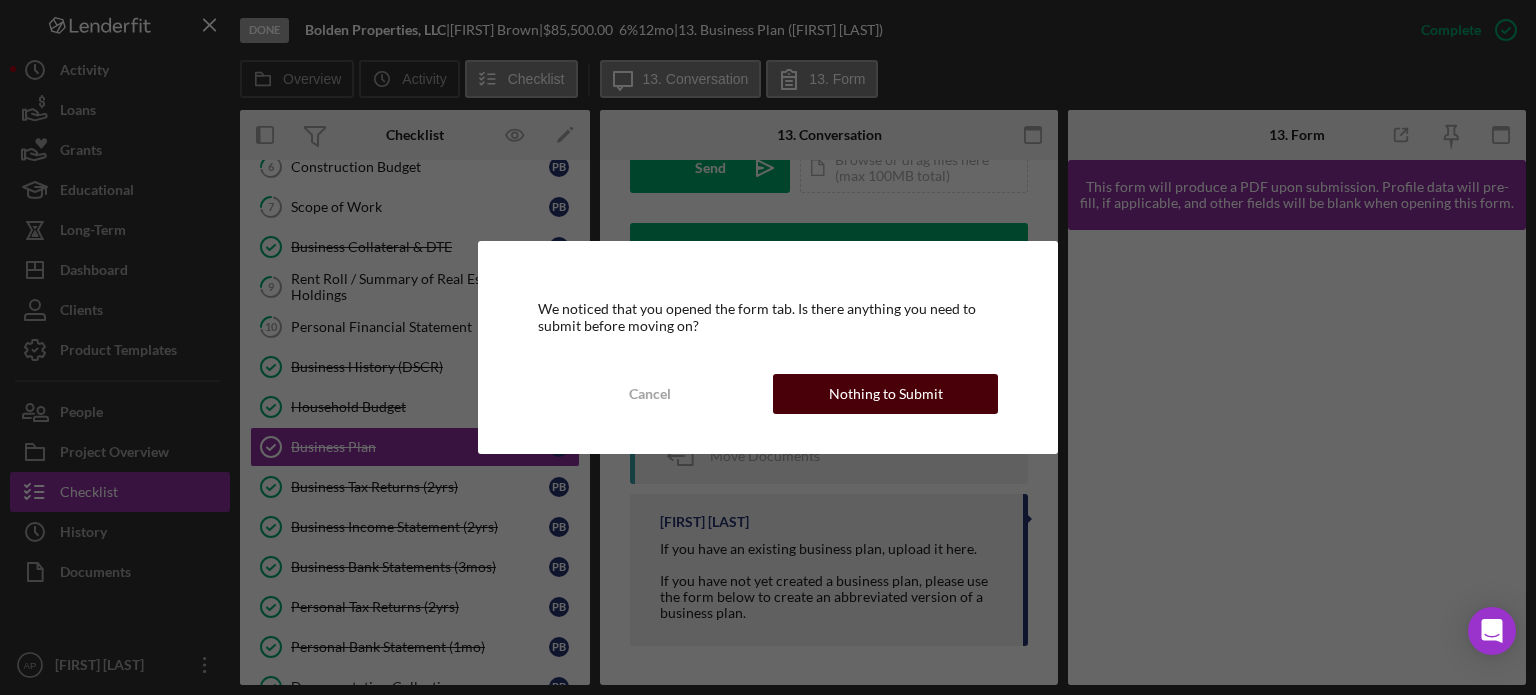click on "Nothing to Submit" at bounding box center (886, 394) 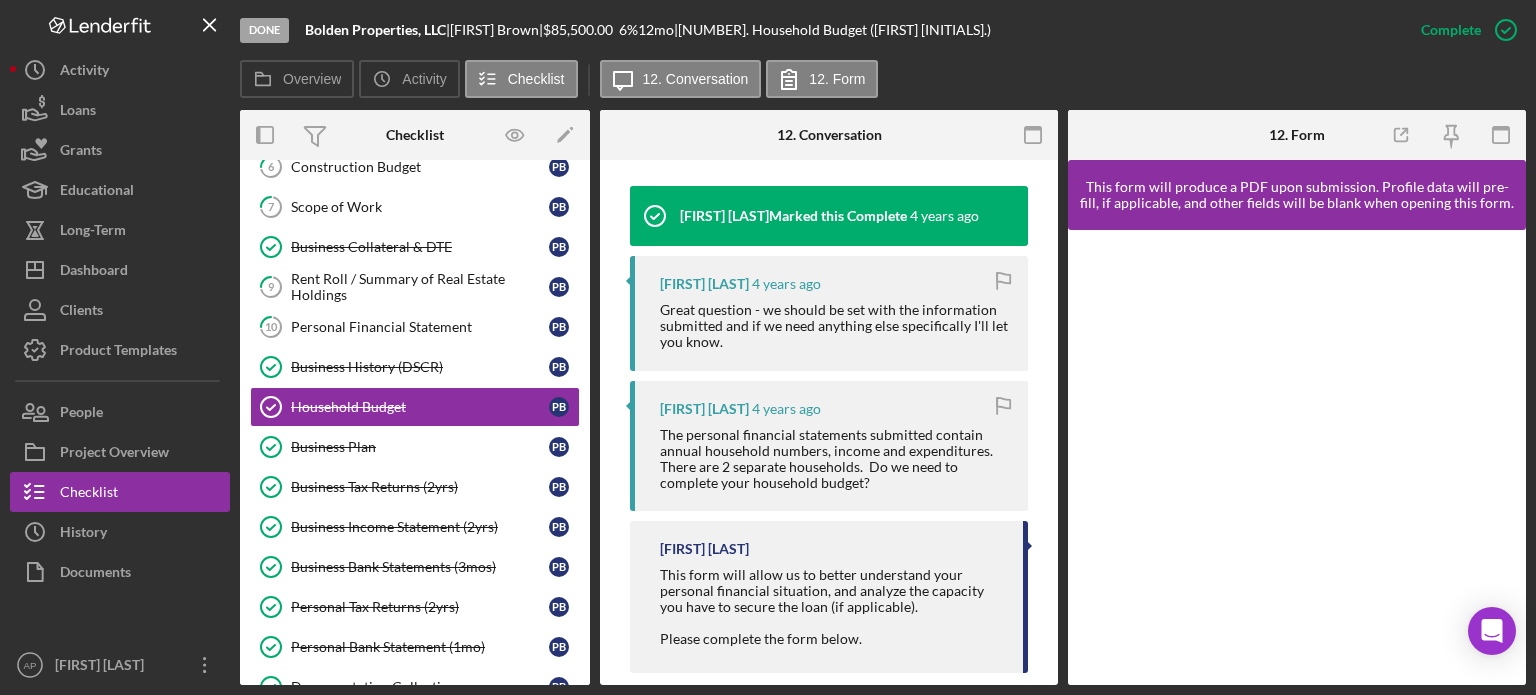 scroll, scrollTop: 689, scrollLeft: 0, axis: vertical 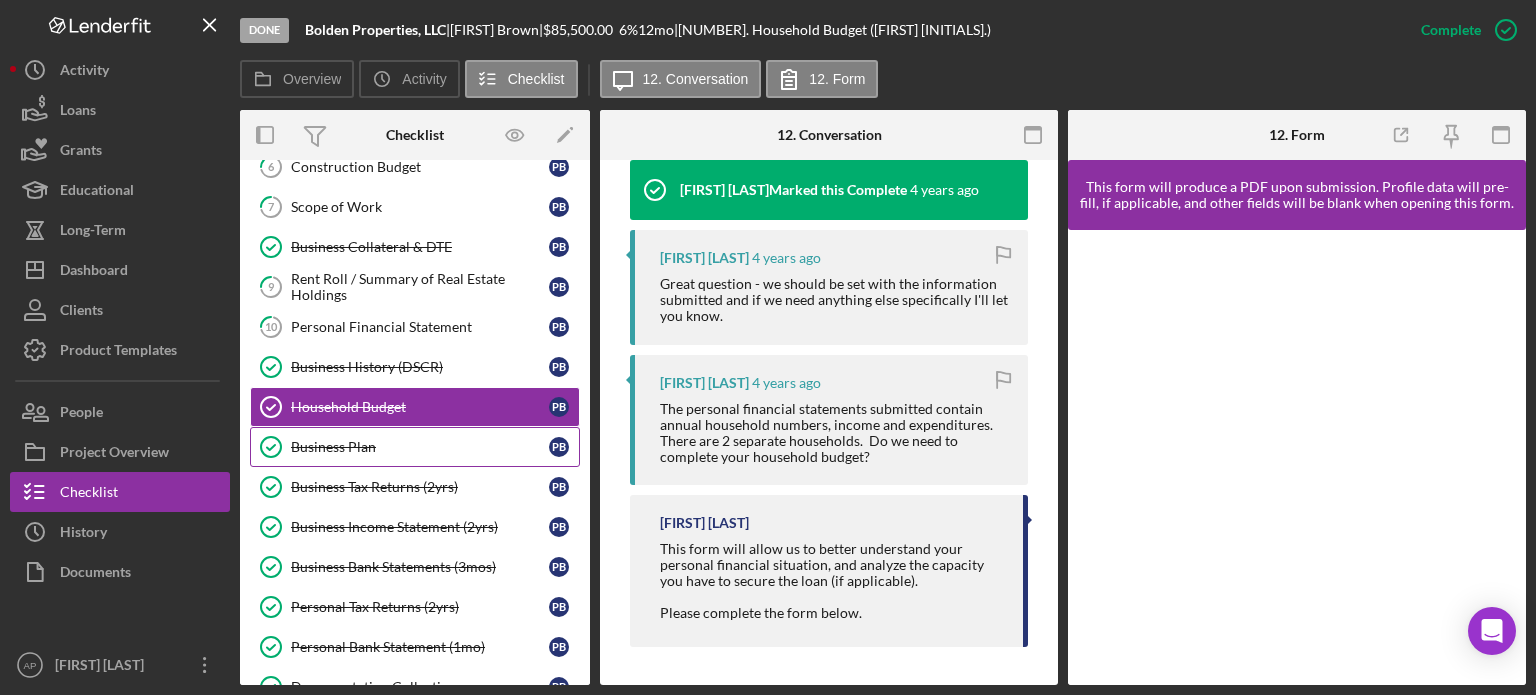 click on "Business Plan" at bounding box center (420, 447) 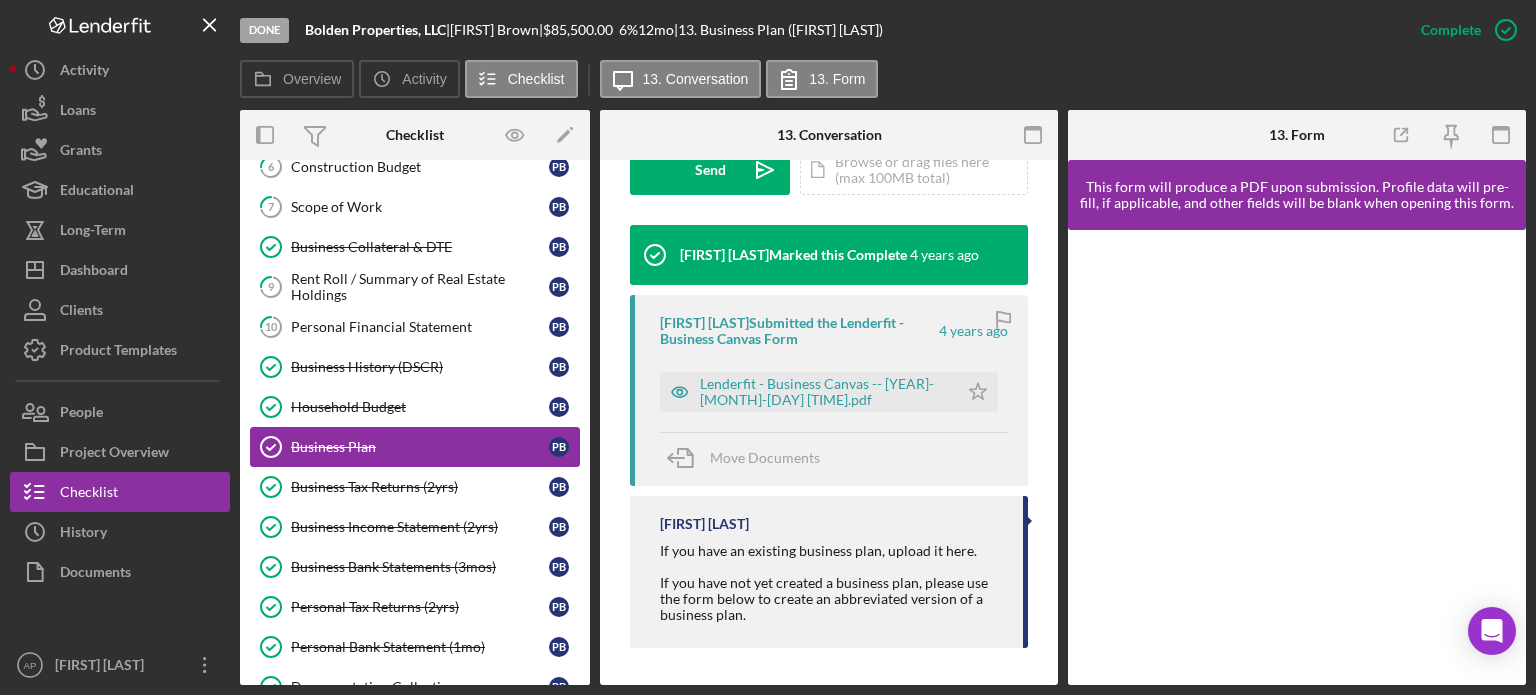 scroll, scrollTop: 626, scrollLeft: 0, axis: vertical 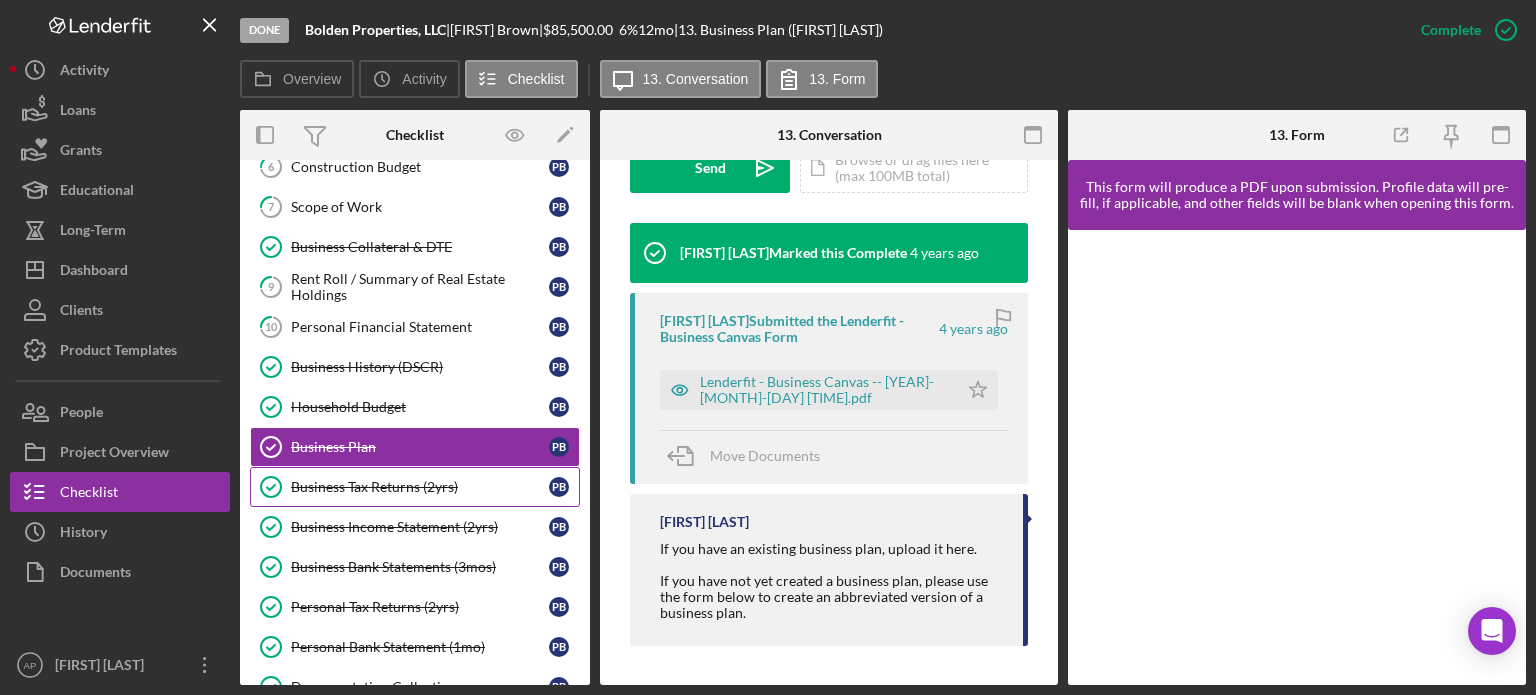 click on "Business Tax Returns (2yrs)" at bounding box center (420, 487) 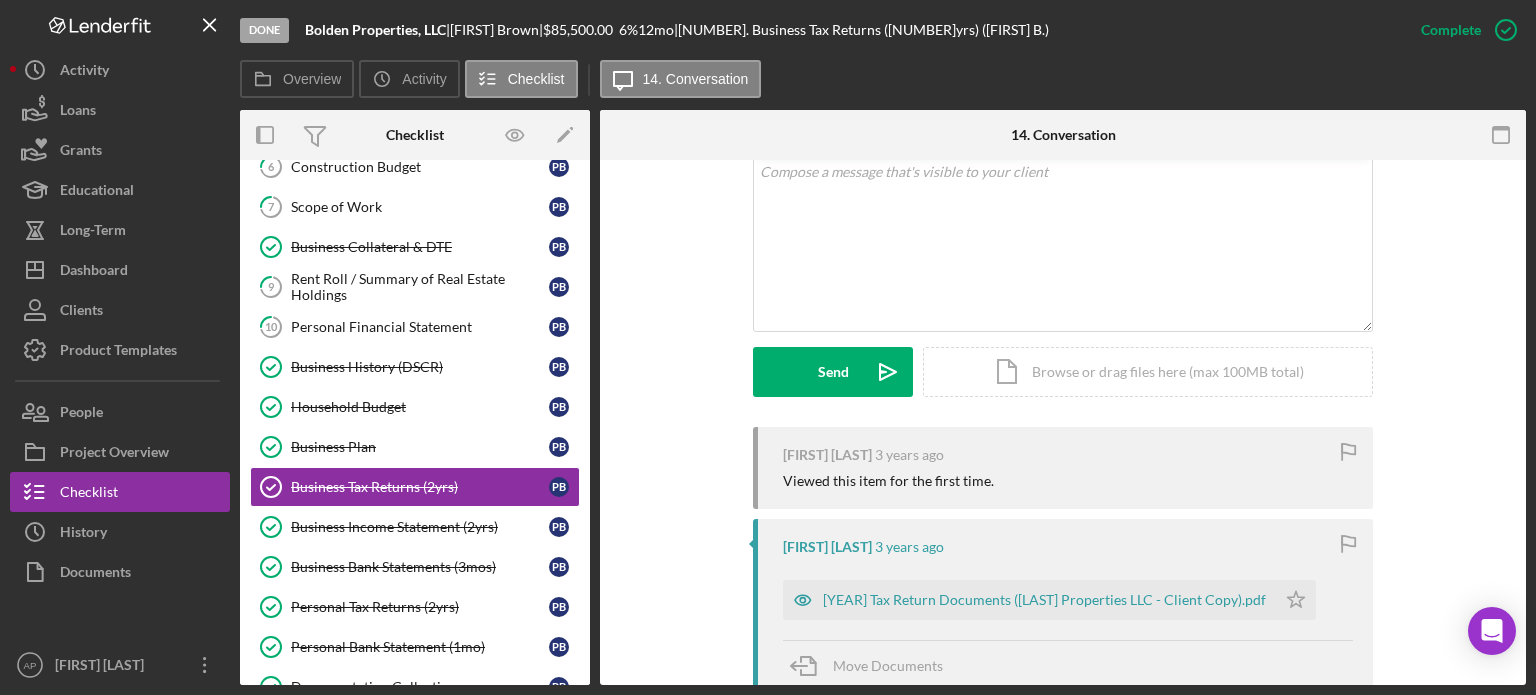 scroll, scrollTop: 500, scrollLeft: 0, axis: vertical 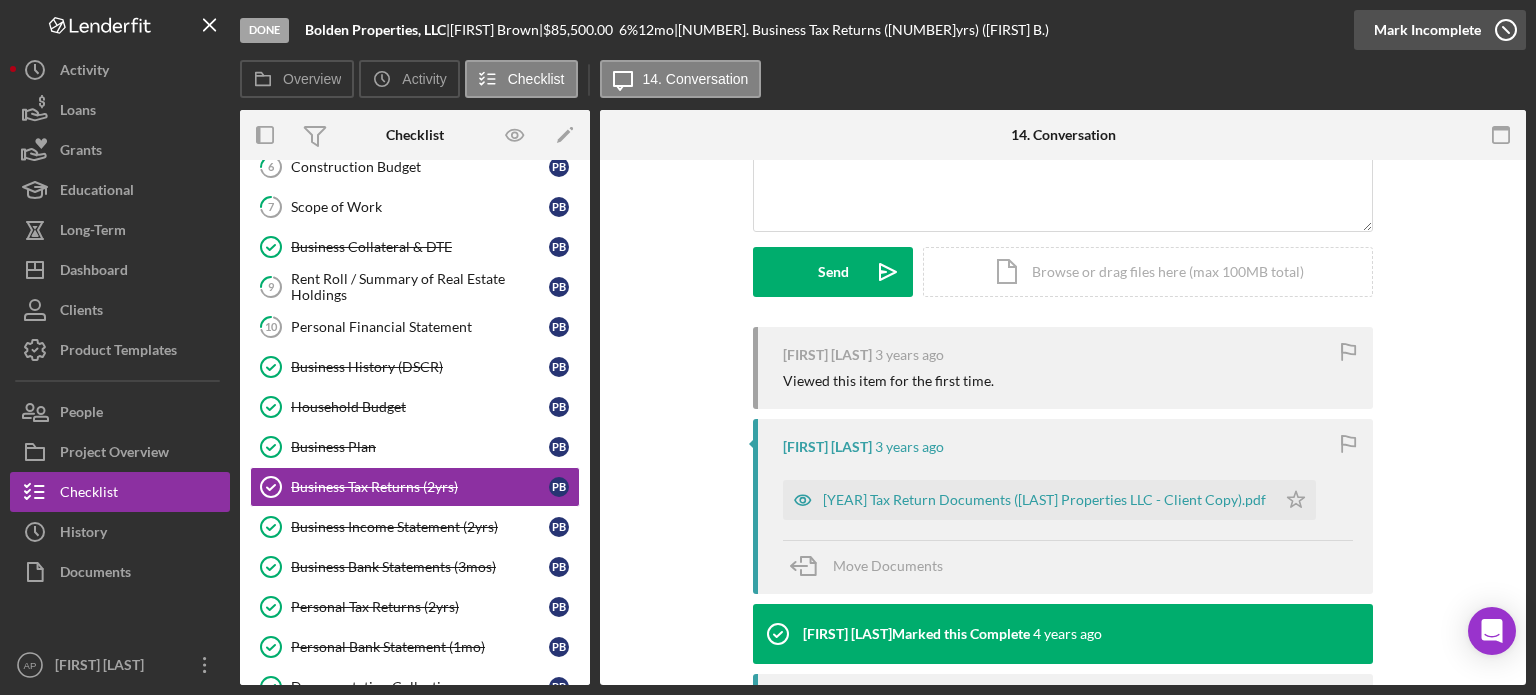 click on "Mark Incomplete" at bounding box center [1427, 30] 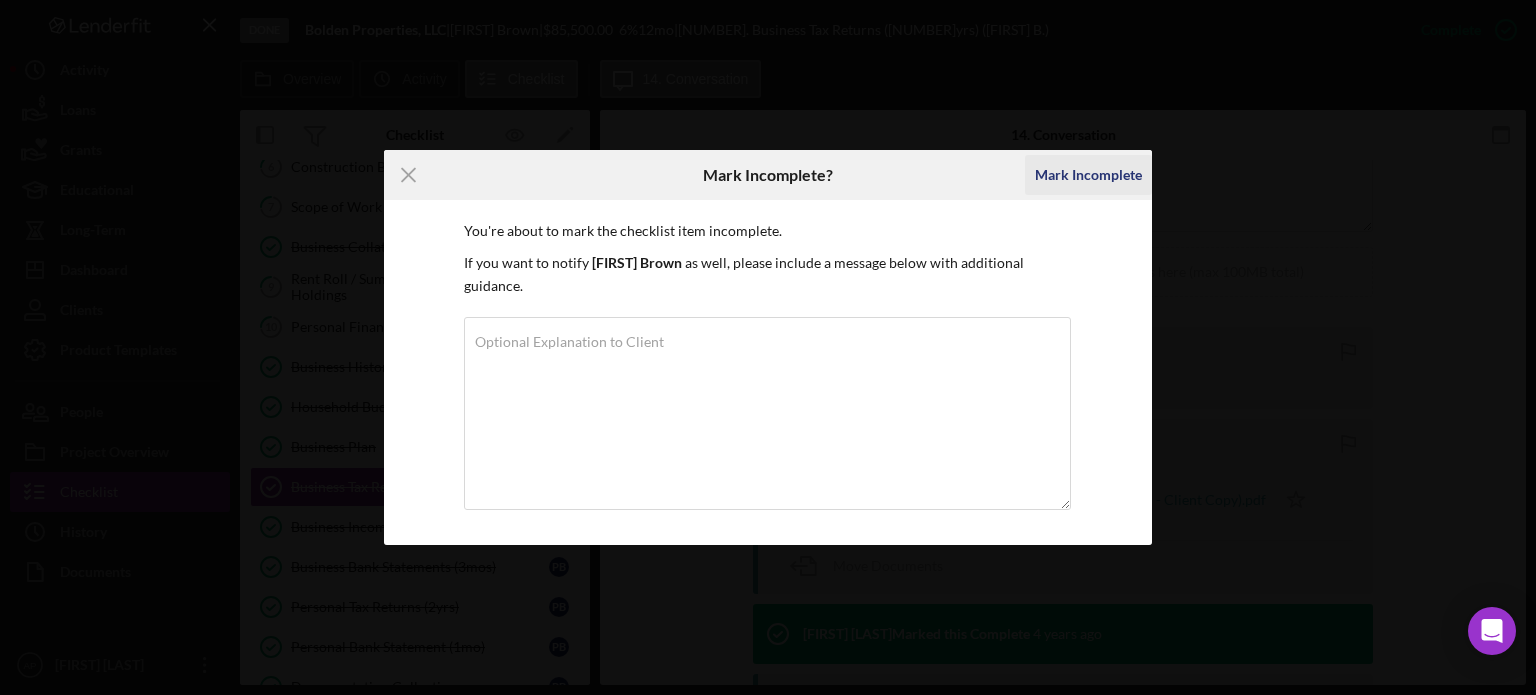 click on "Mark Incomplete" at bounding box center [1088, 175] 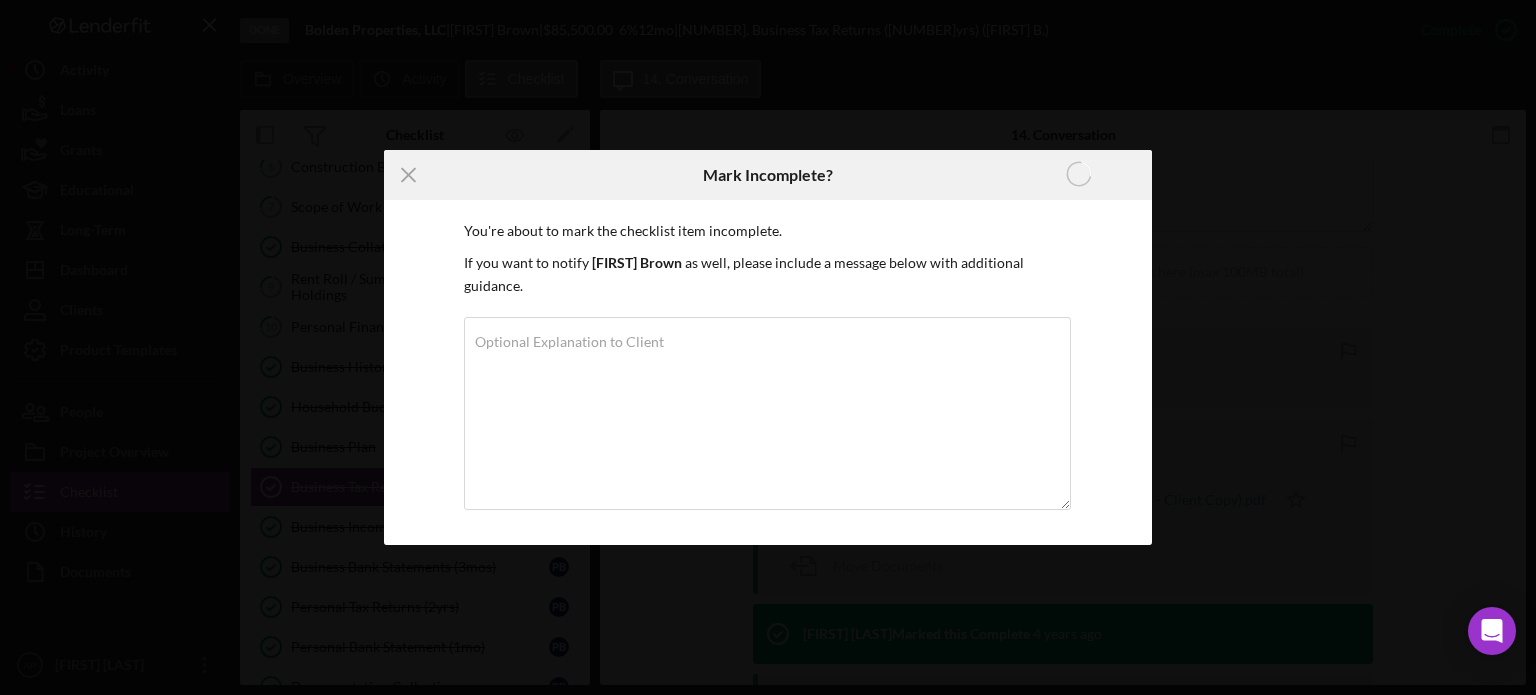 scroll, scrollTop: 224, scrollLeft: 0, axis: vertical 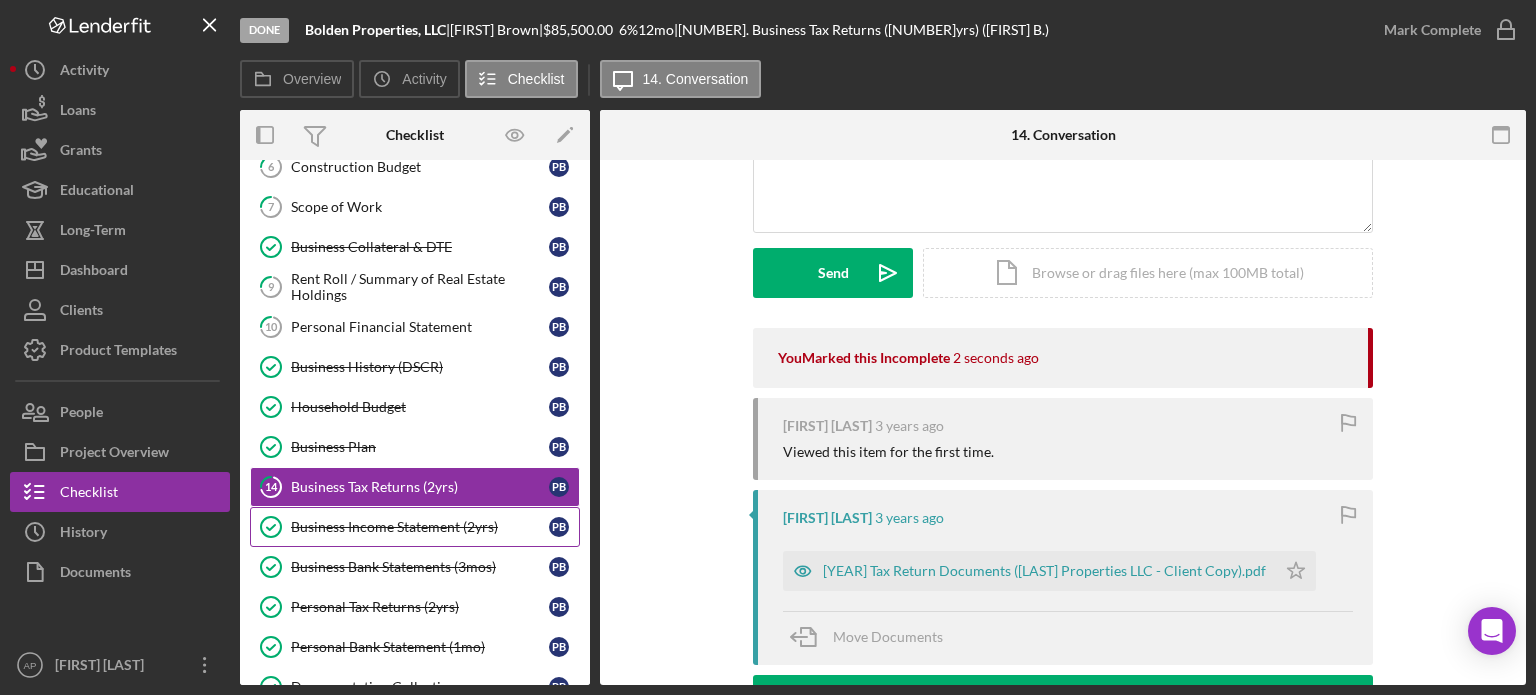 click on "Business Income Statement (2yrs)" at bounding box center (420, 527) 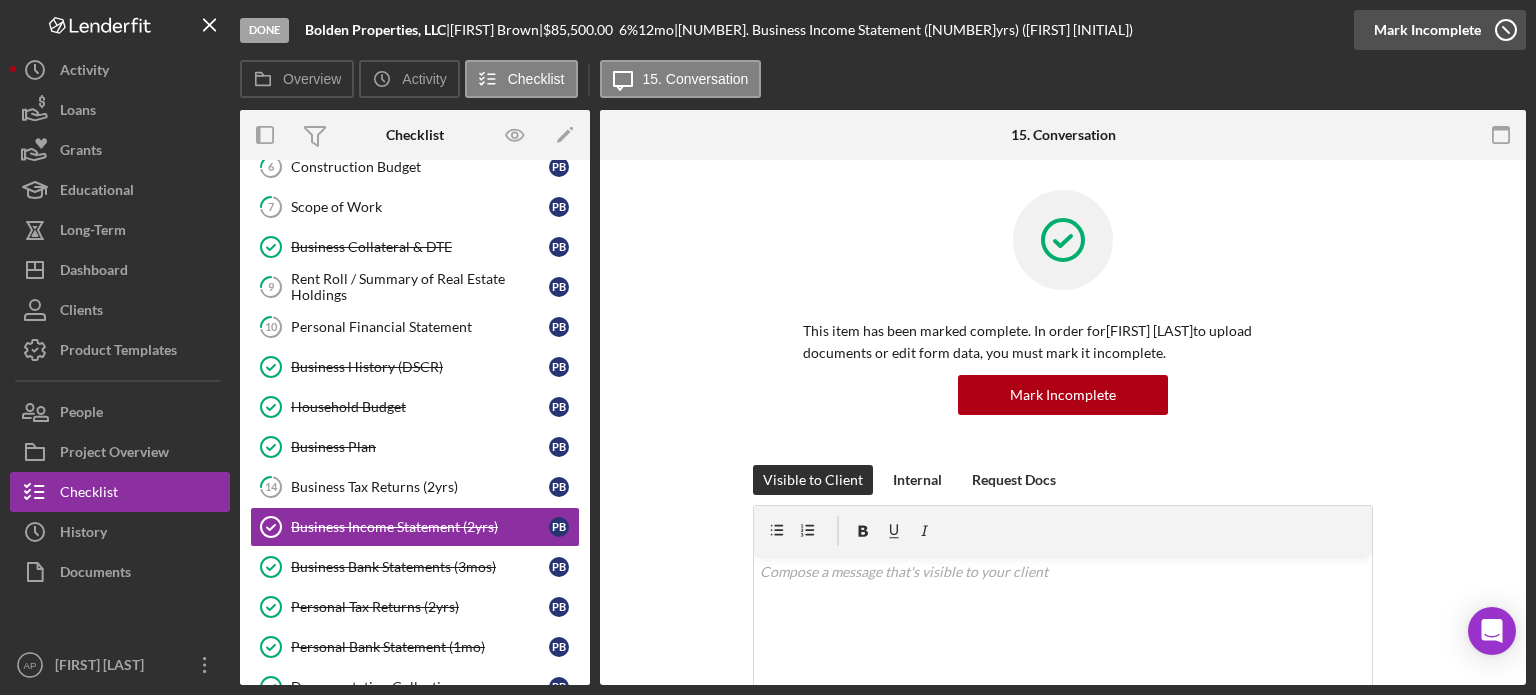 click on "Mark Incomplete" at bounding box center [1427, 30] 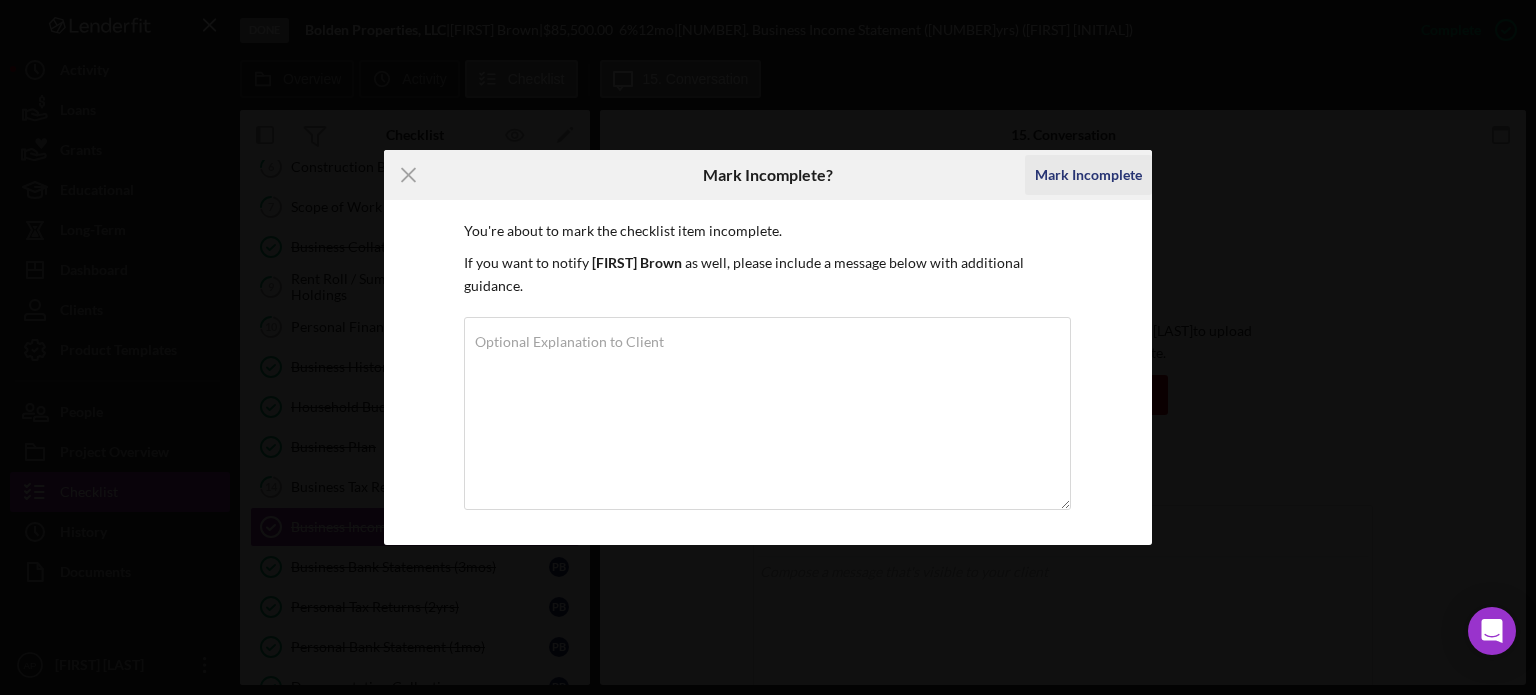 click on "Mark Incomplete" at bounding box center [1088, 175] 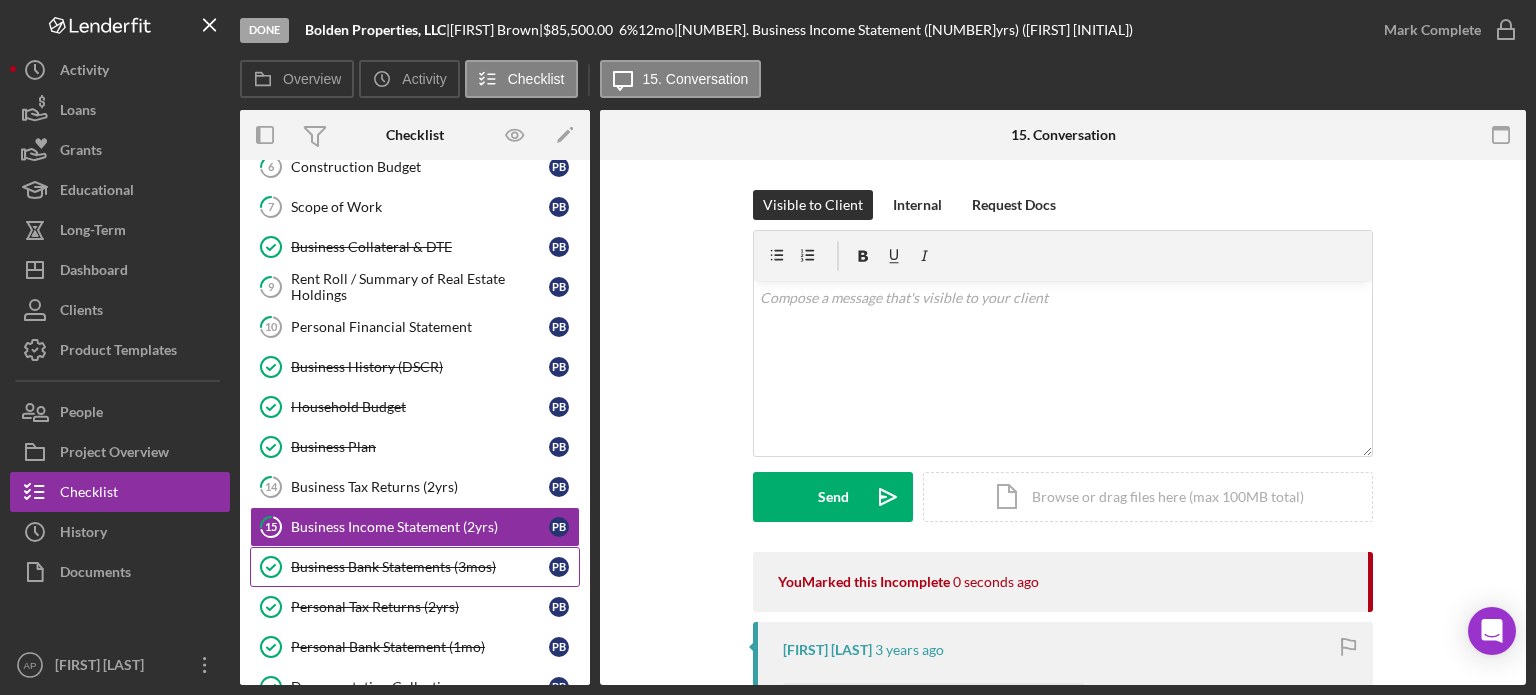 click on "Business Bank Statements (3mos)" at bounding box center (420, 567) 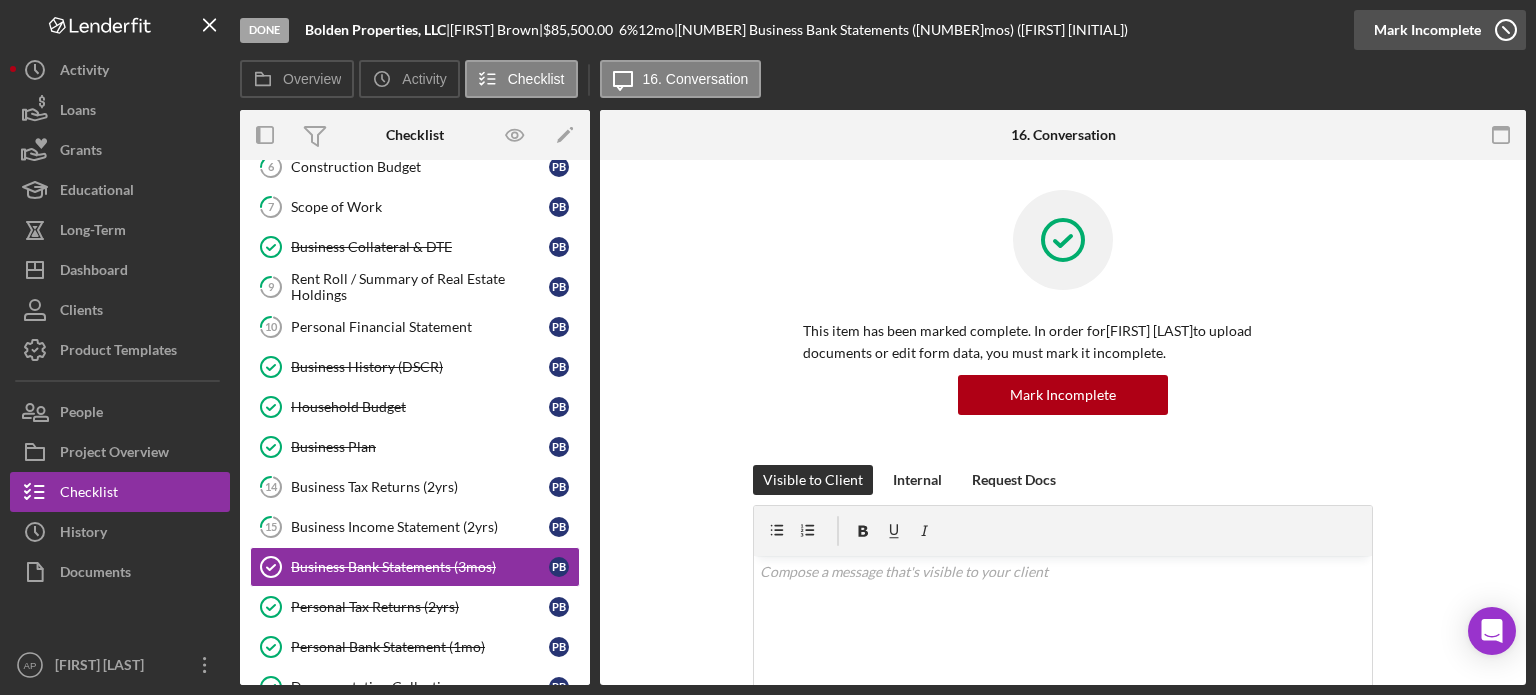 click on "Mark Incomplete" at bounding box center [1427, 30] 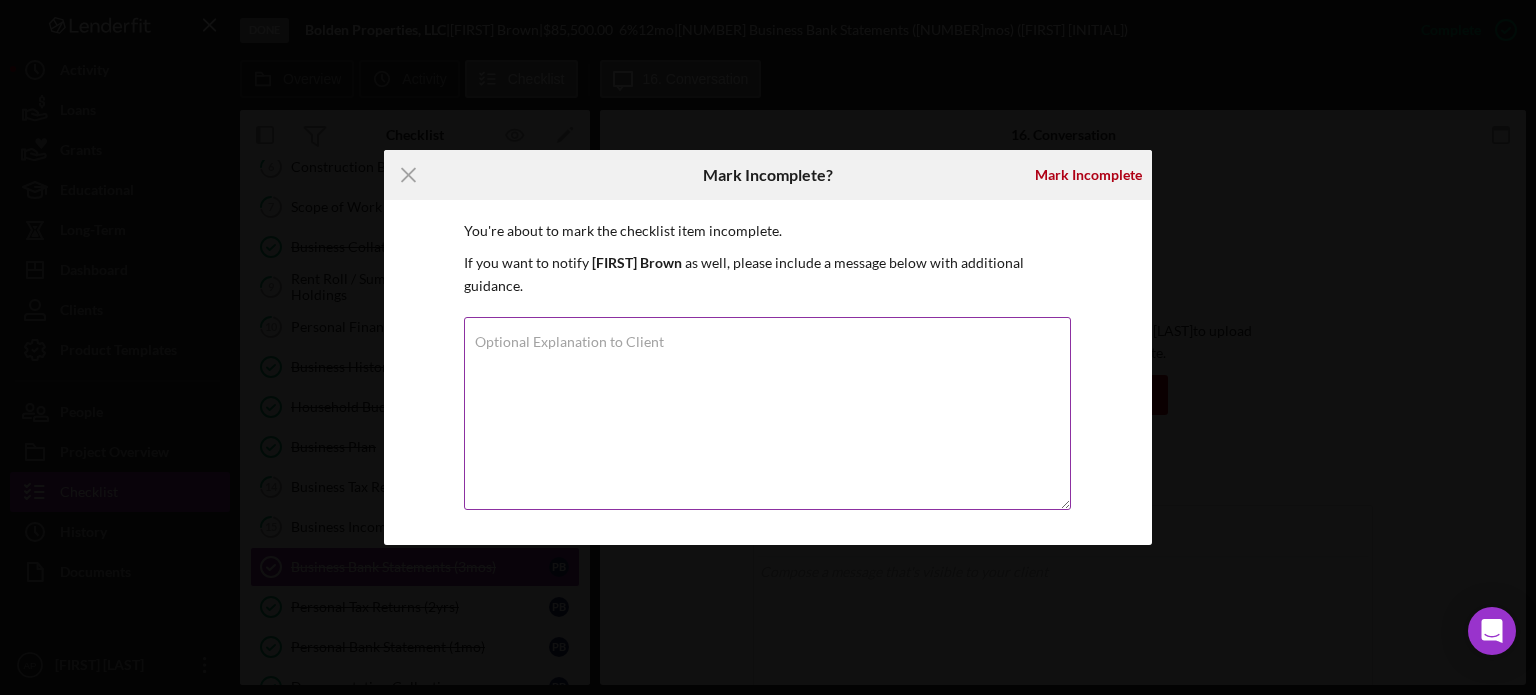 click on "Optional Explanation to Client" at bounding box center (767, 413) 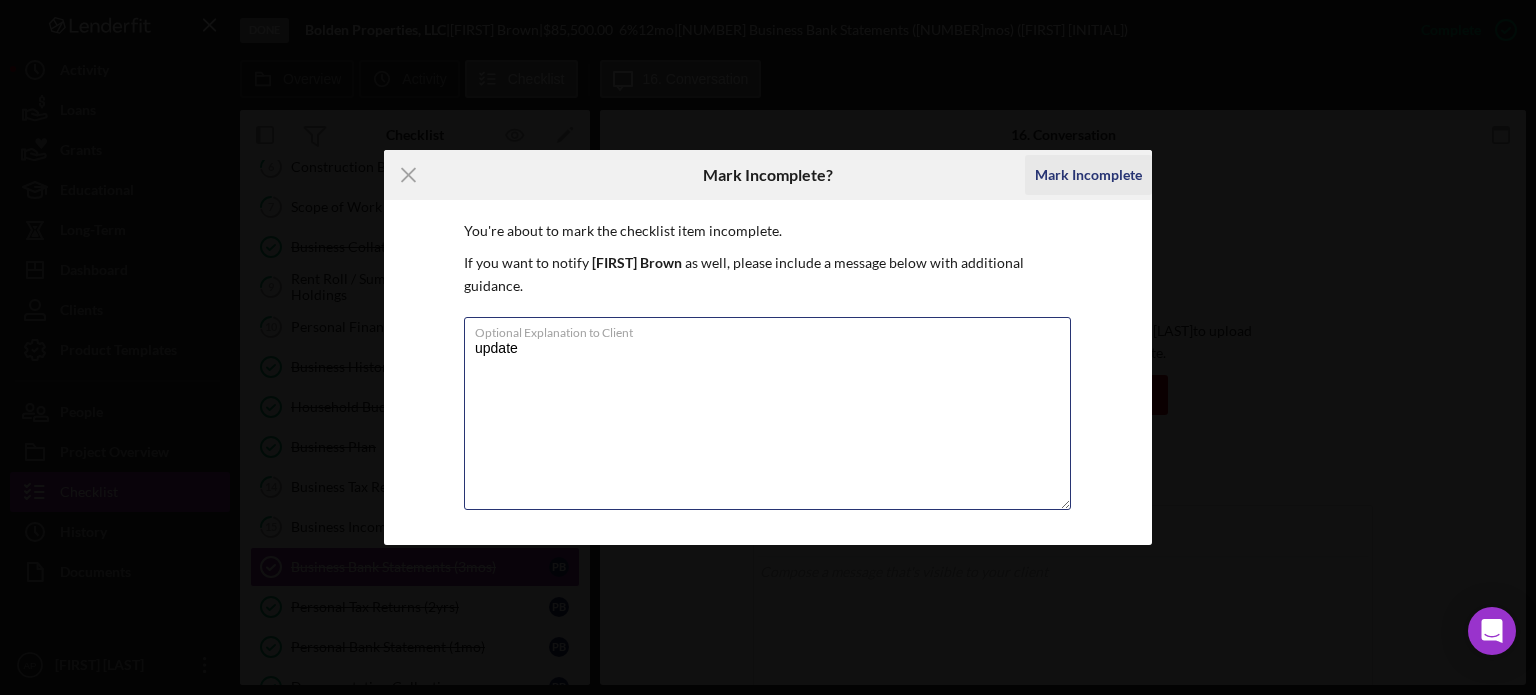 type on "update" 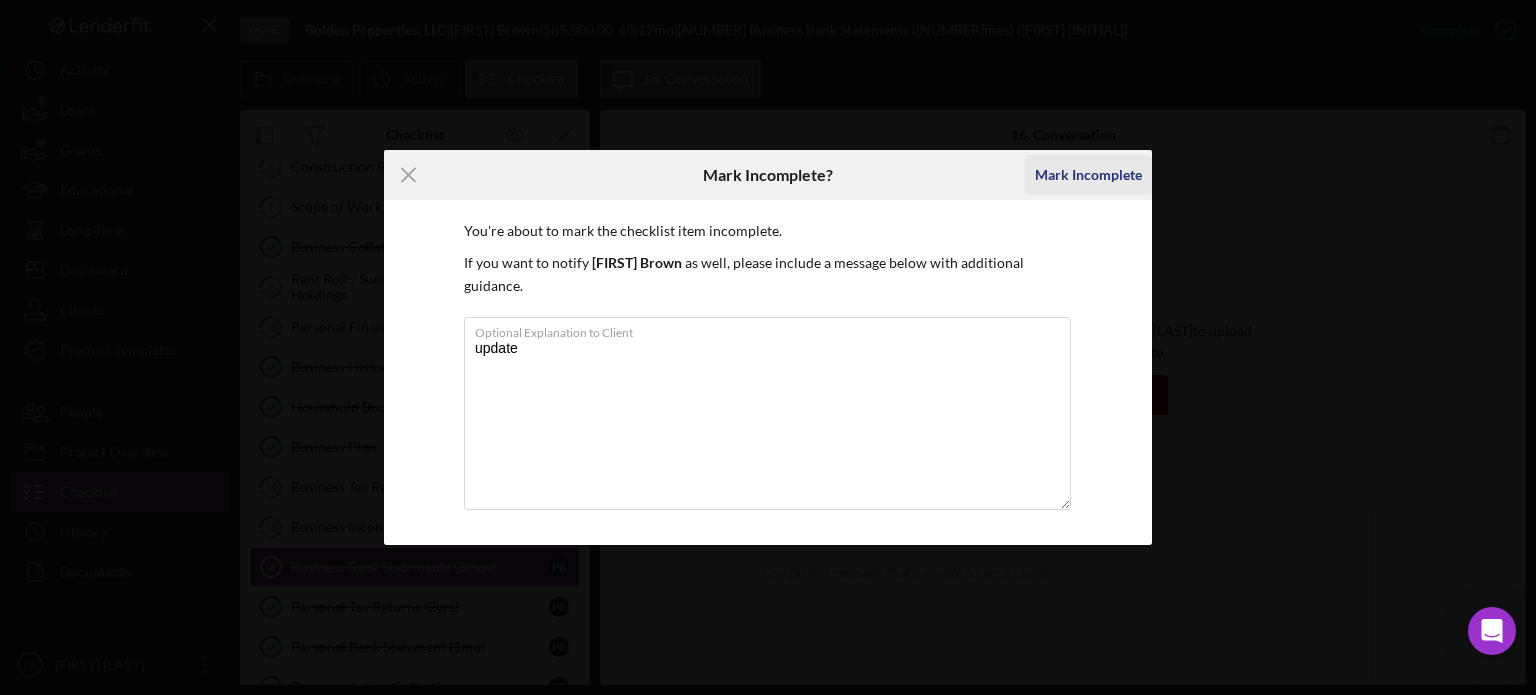 click on "Mark Incomplete" at bounding box center [1088, 175] 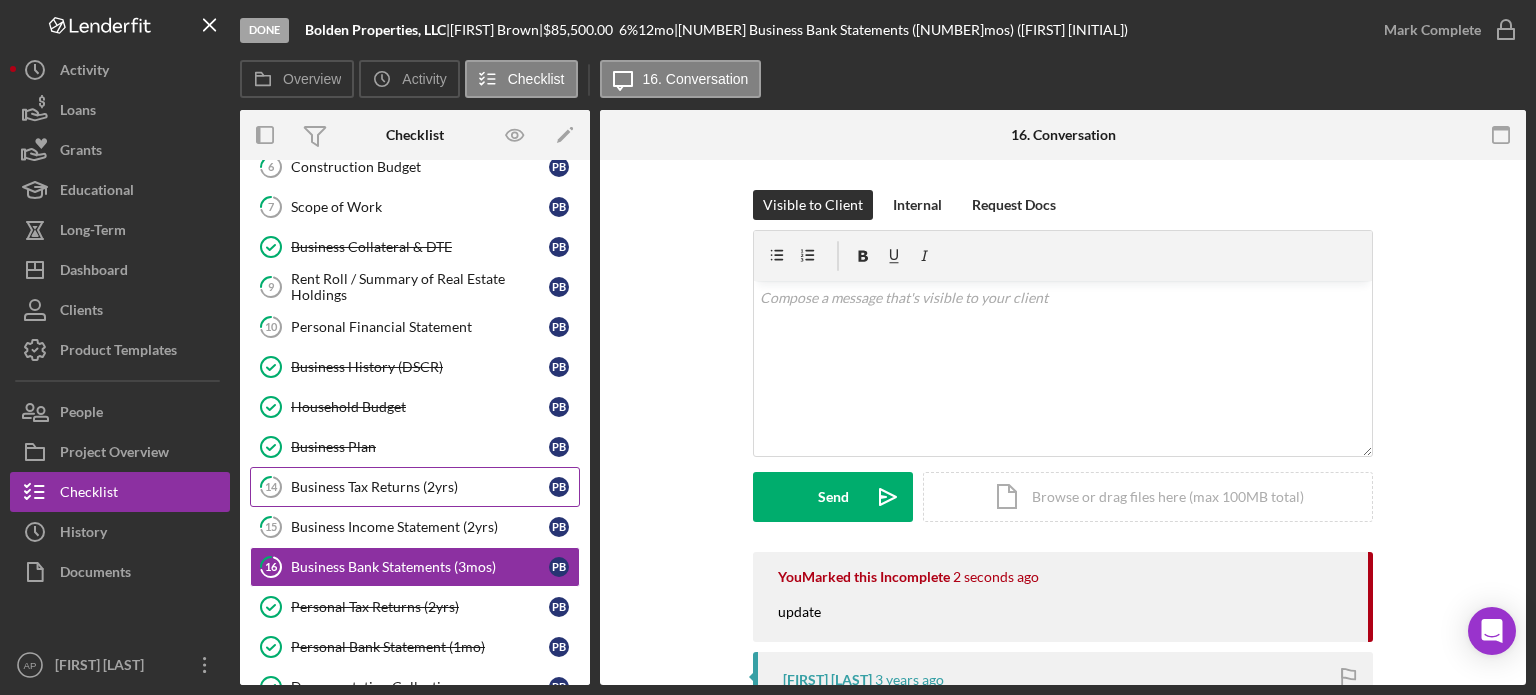 click on "Business Tax Returns (2yrs)" at bounding box center [420, 487] 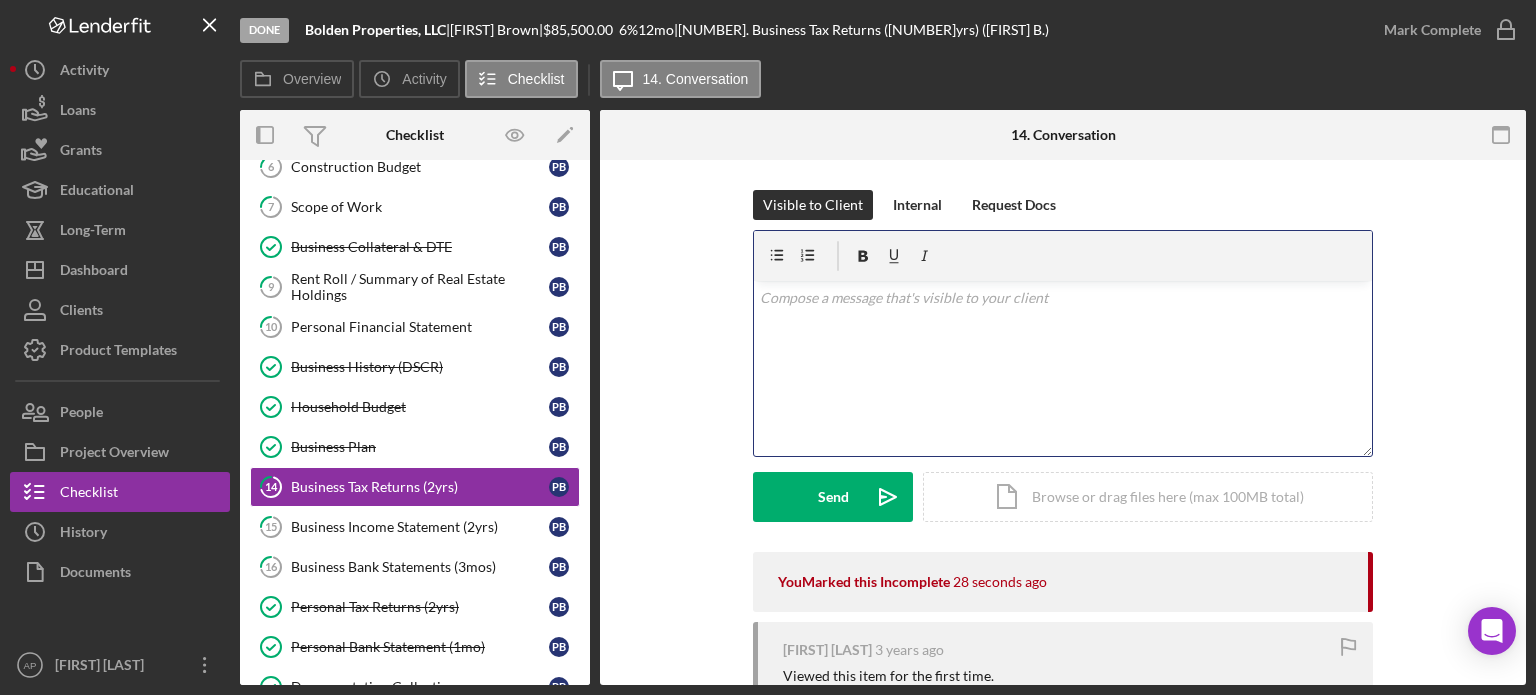 click at bounding box center [1063, 298] 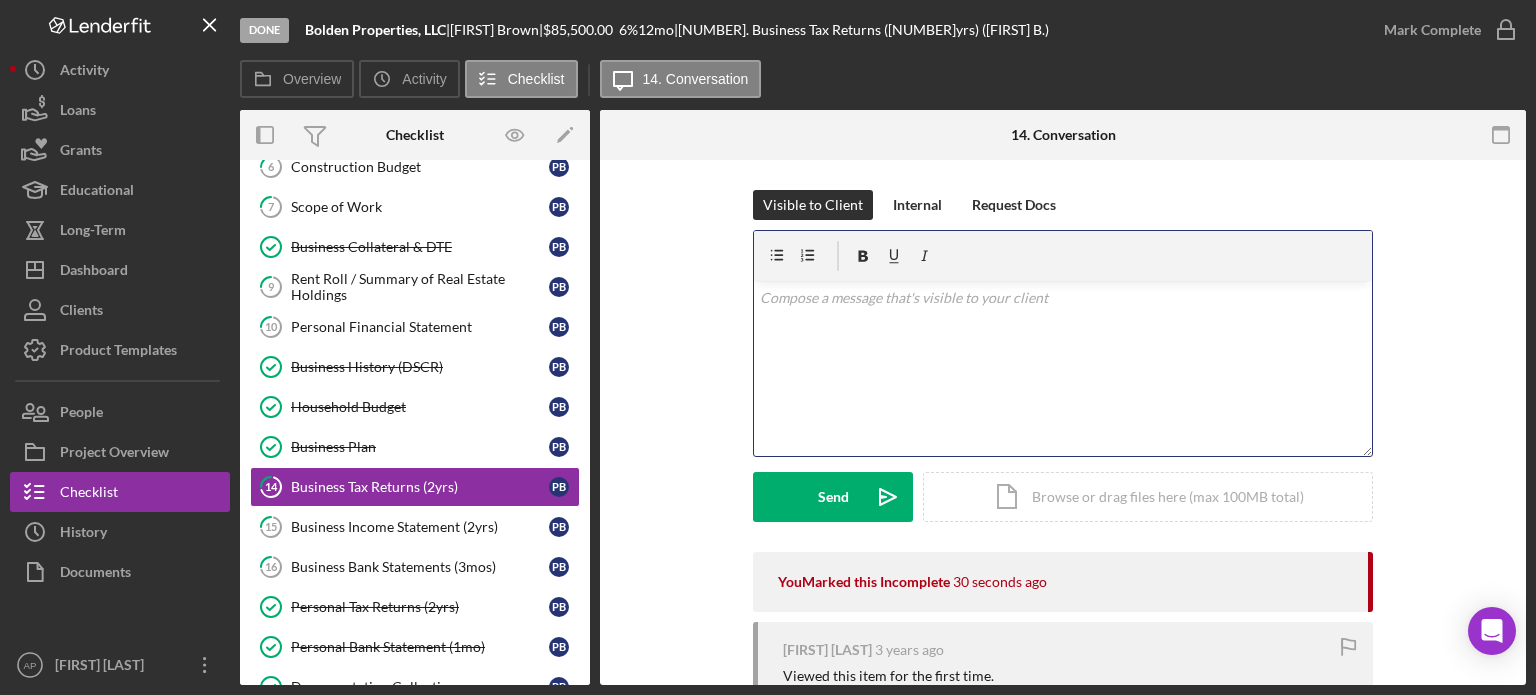 type 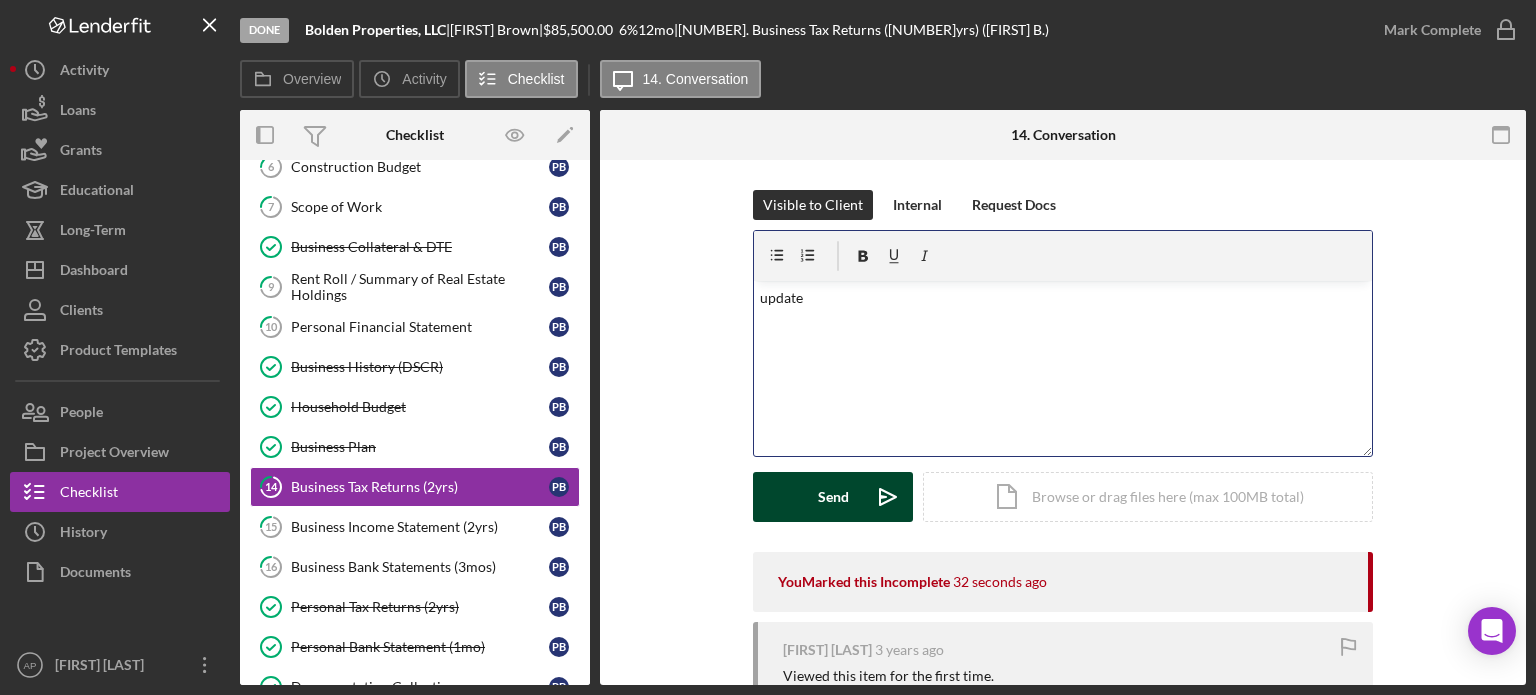 click on "Send" at bounding box center [833, 497] 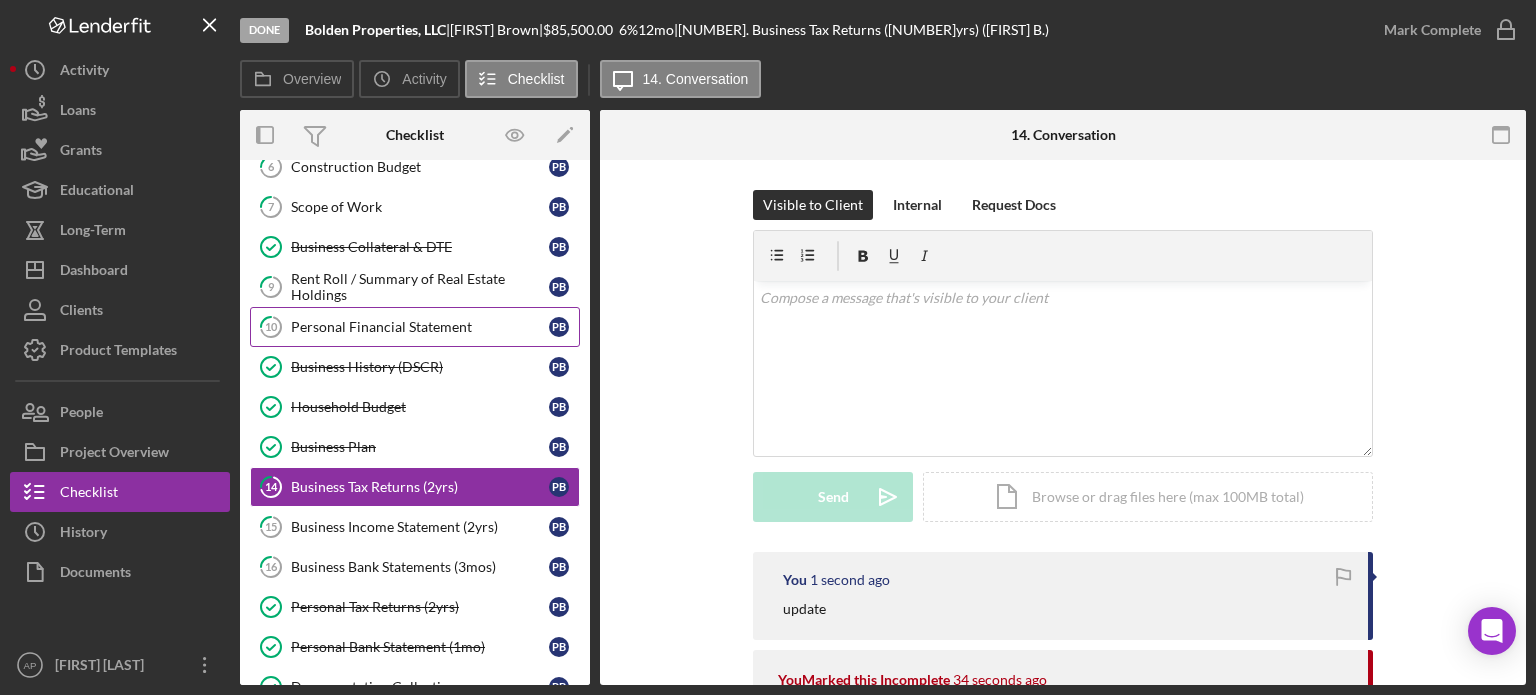 click on "Personal Financial Statement" at bounding box center [420, 327] 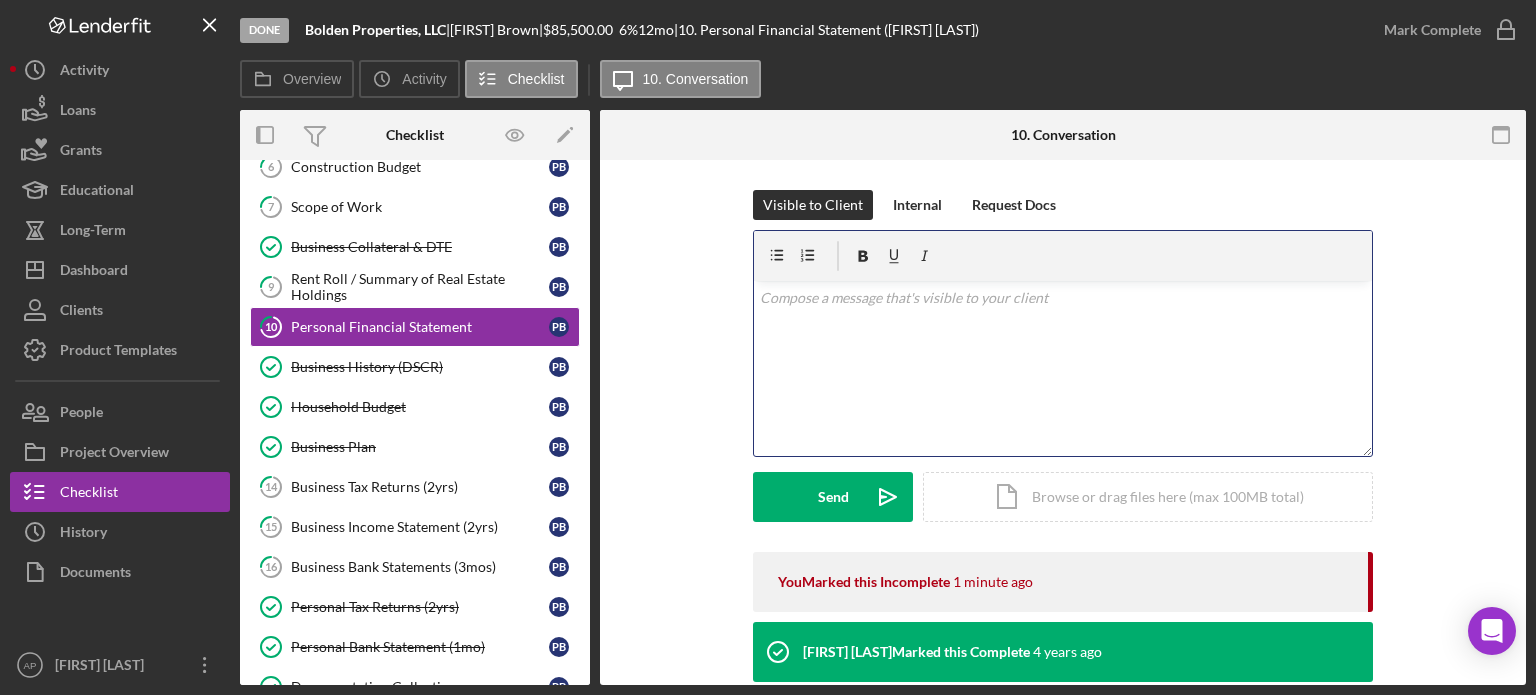 click on "v Color teal Color pink Remove color Add row above Add row below Add column before Add column after Merge cells Split cells Remove column Remove row Remove table" at bounding box center [1063, 368] 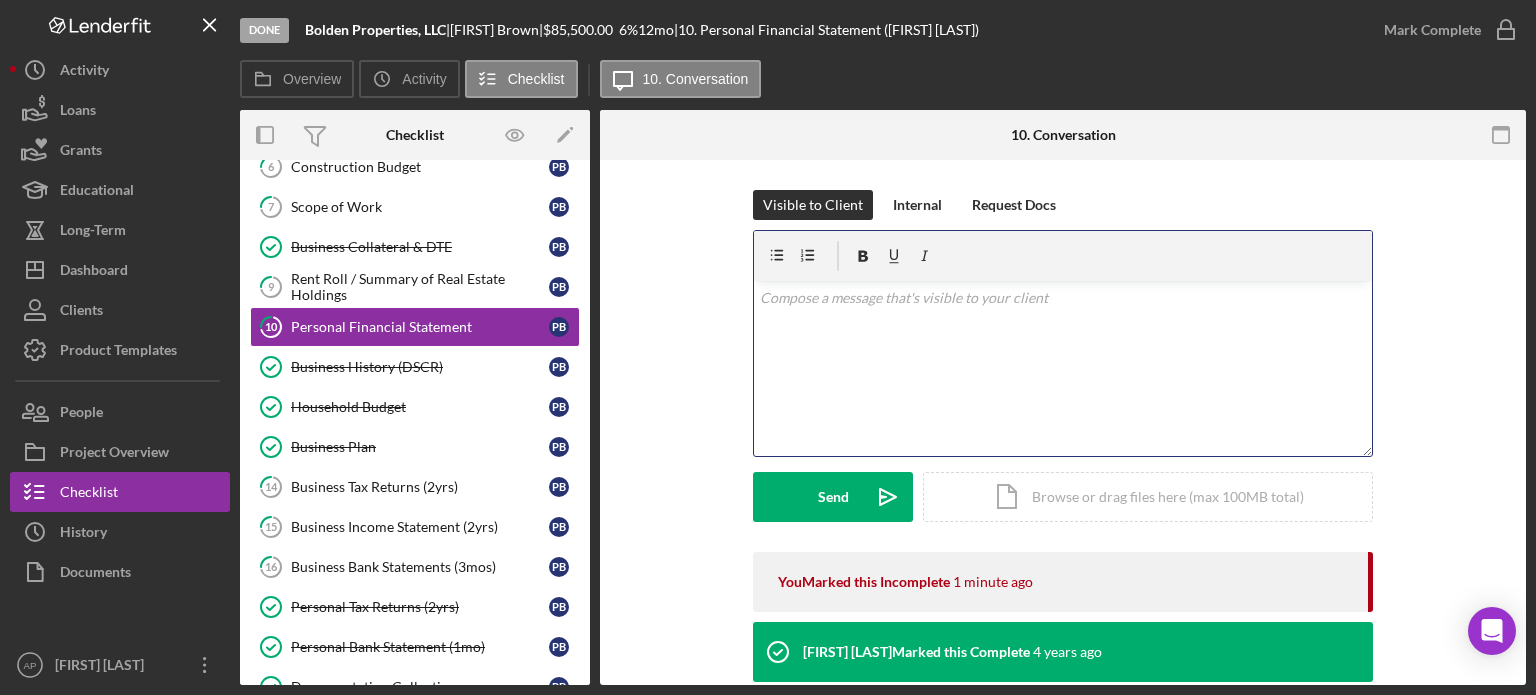 type 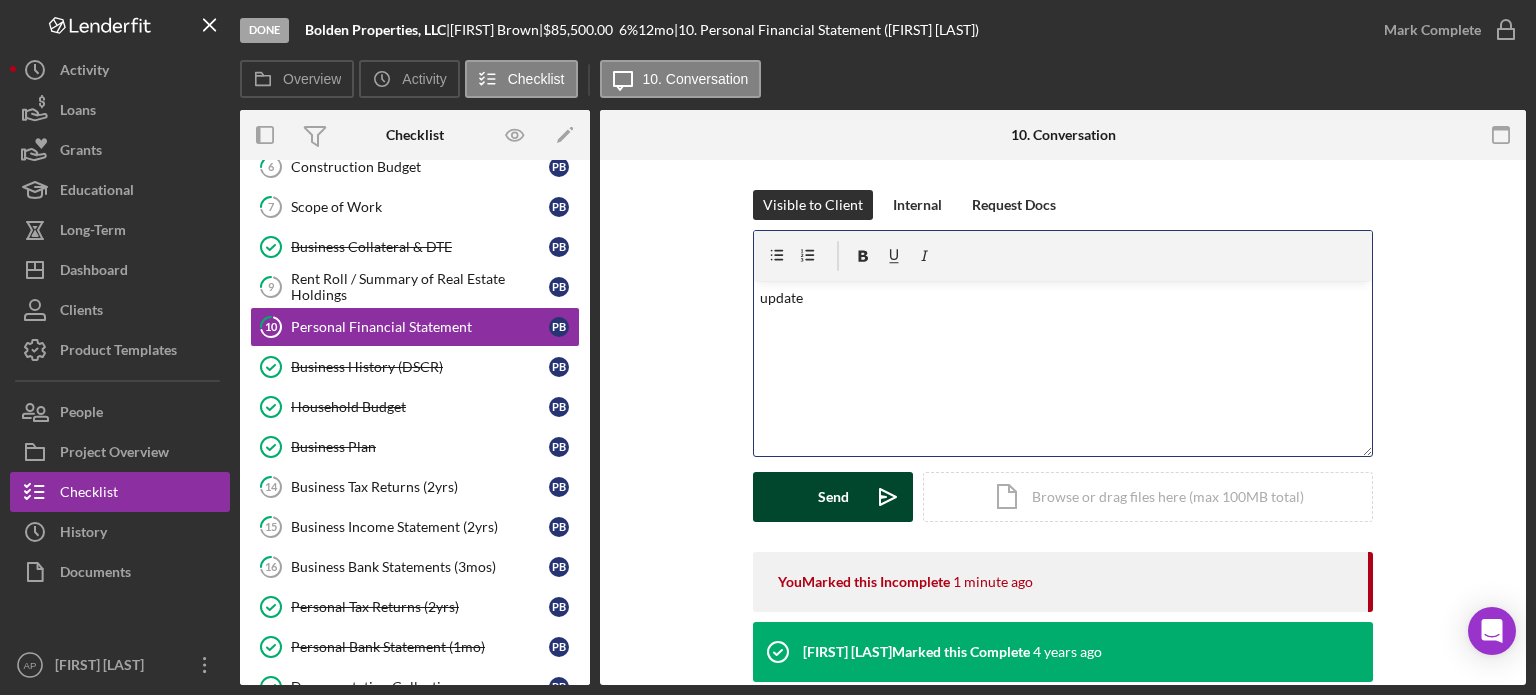 click on "Send Icon/icon-invite-send" at bounding box center (833, 497) 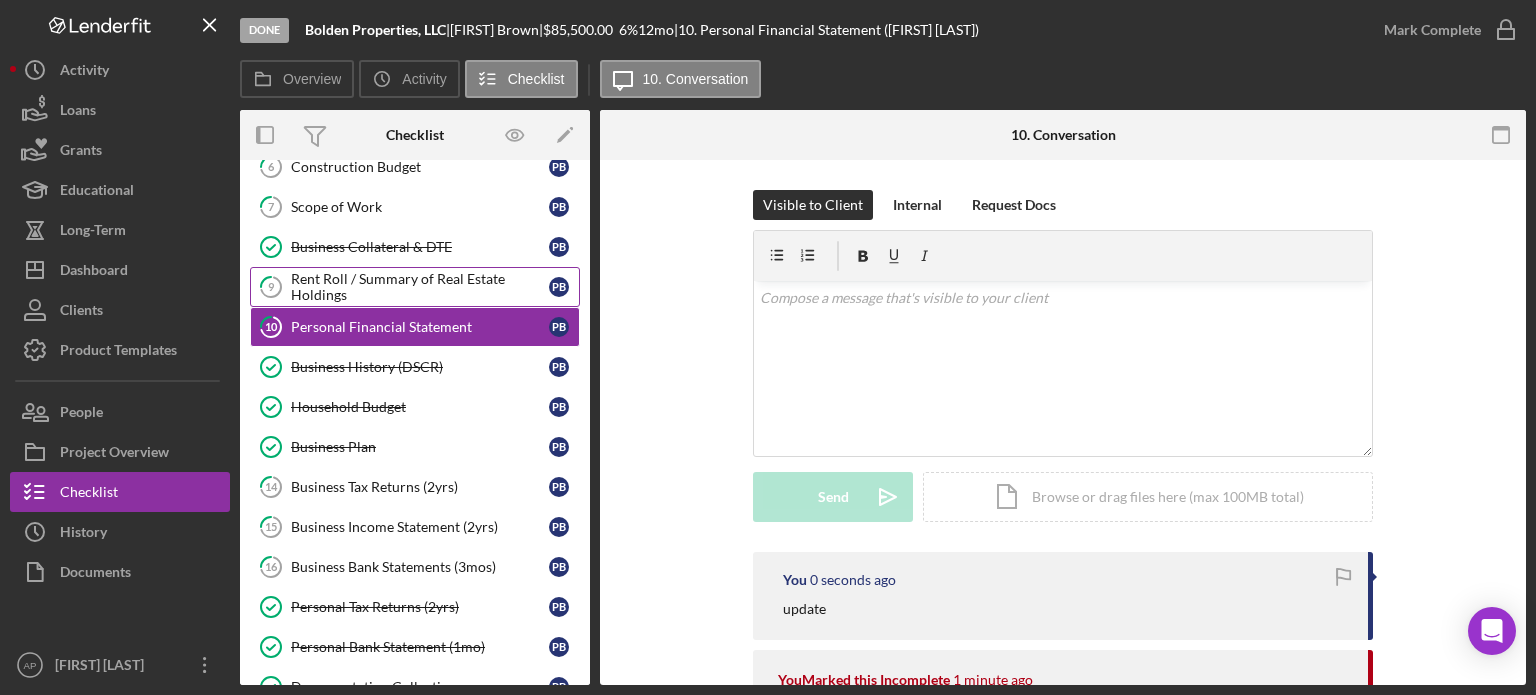 click on "Rent Roll / Summary of Real Estate Holdings" at bounding box center [420, 287] 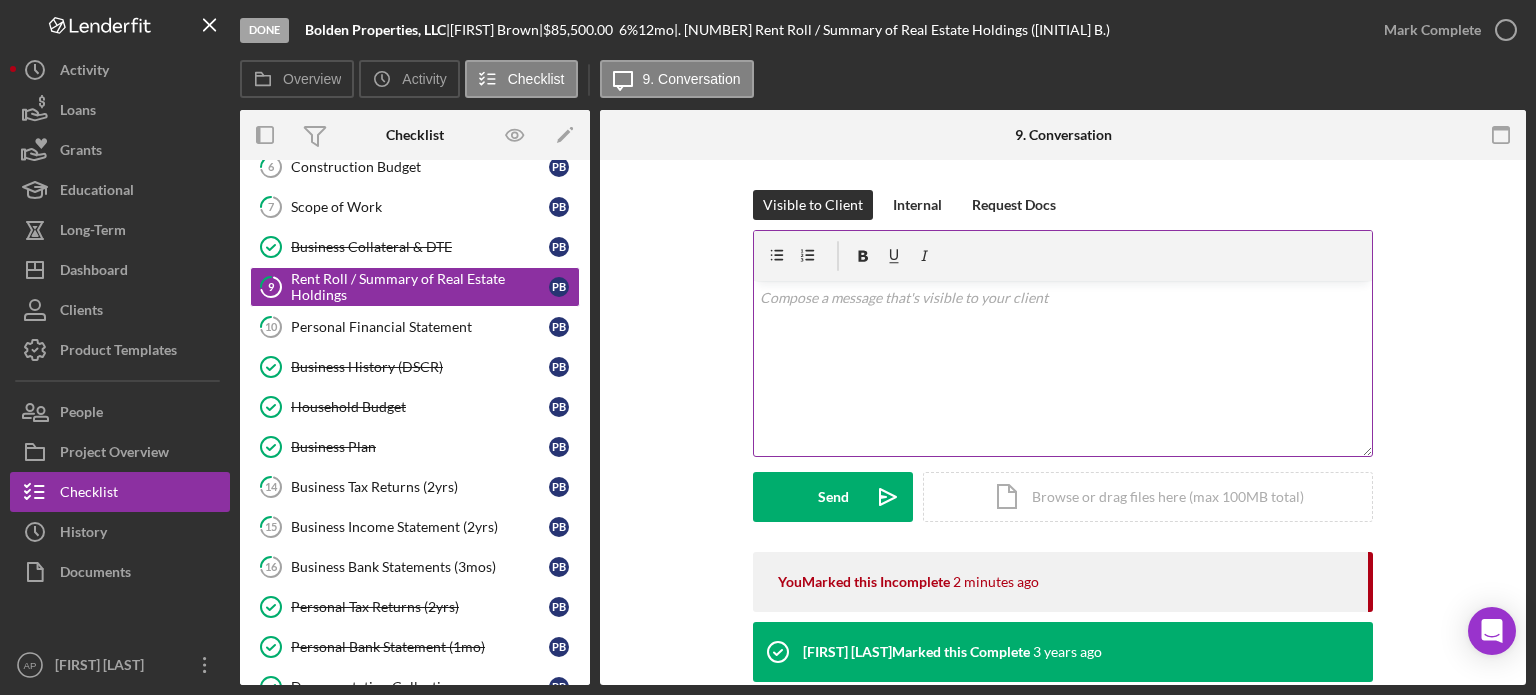 click at bounding box center (1063, 298) 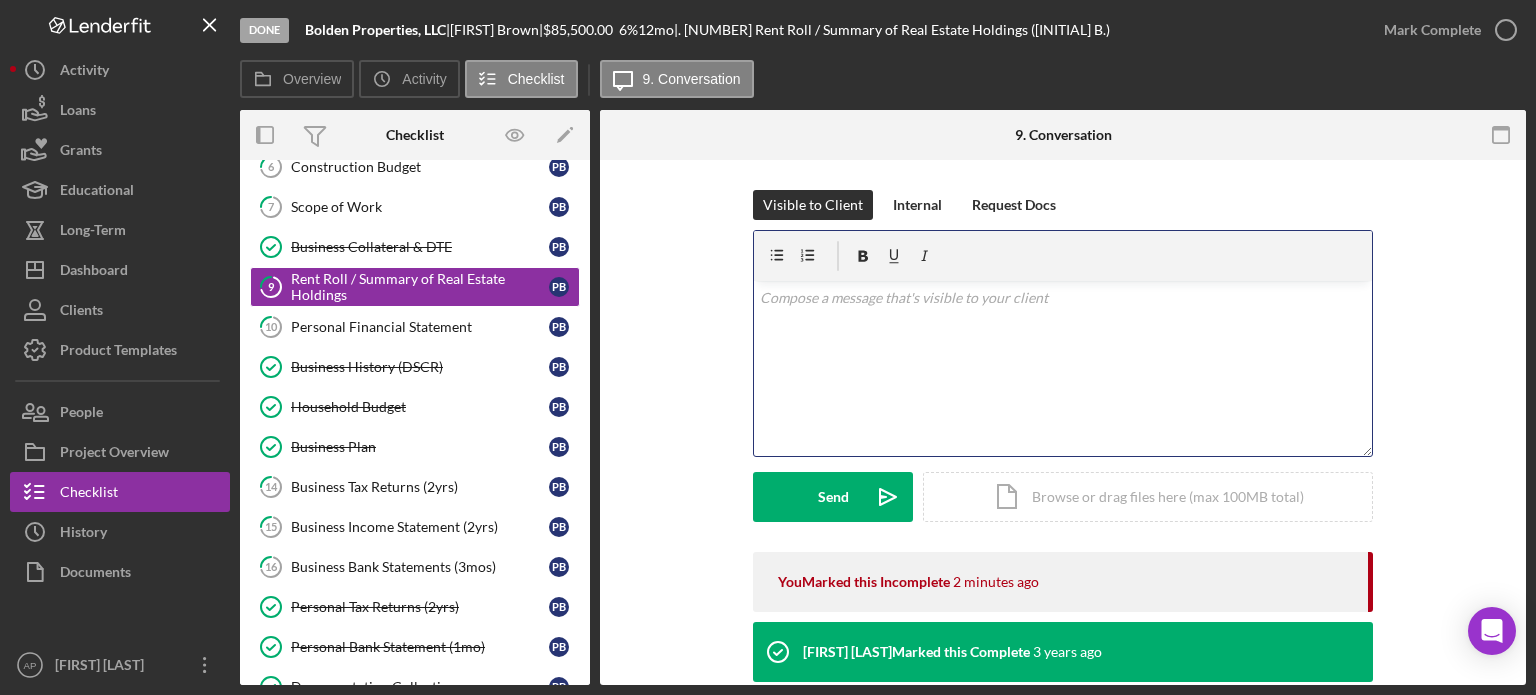 type 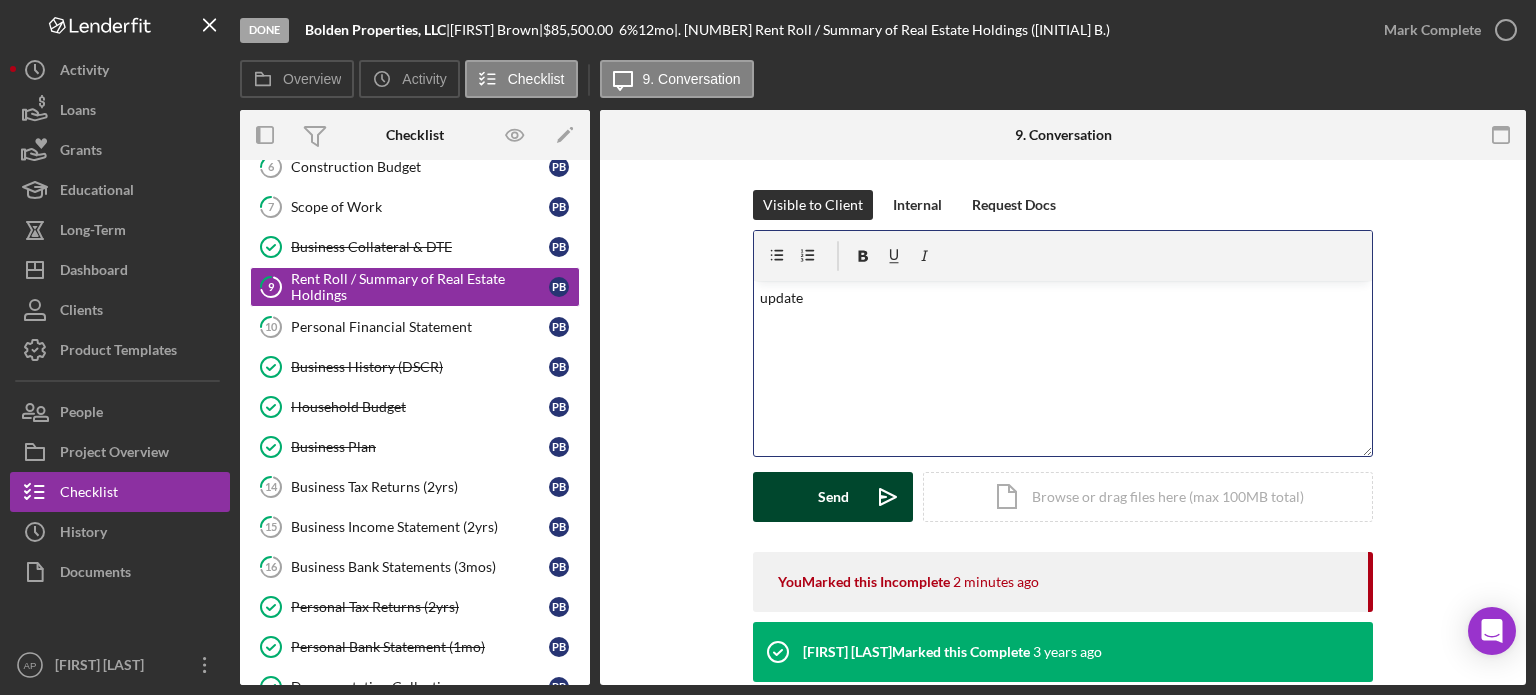 click on "Send" at bounding box center [833, 497] 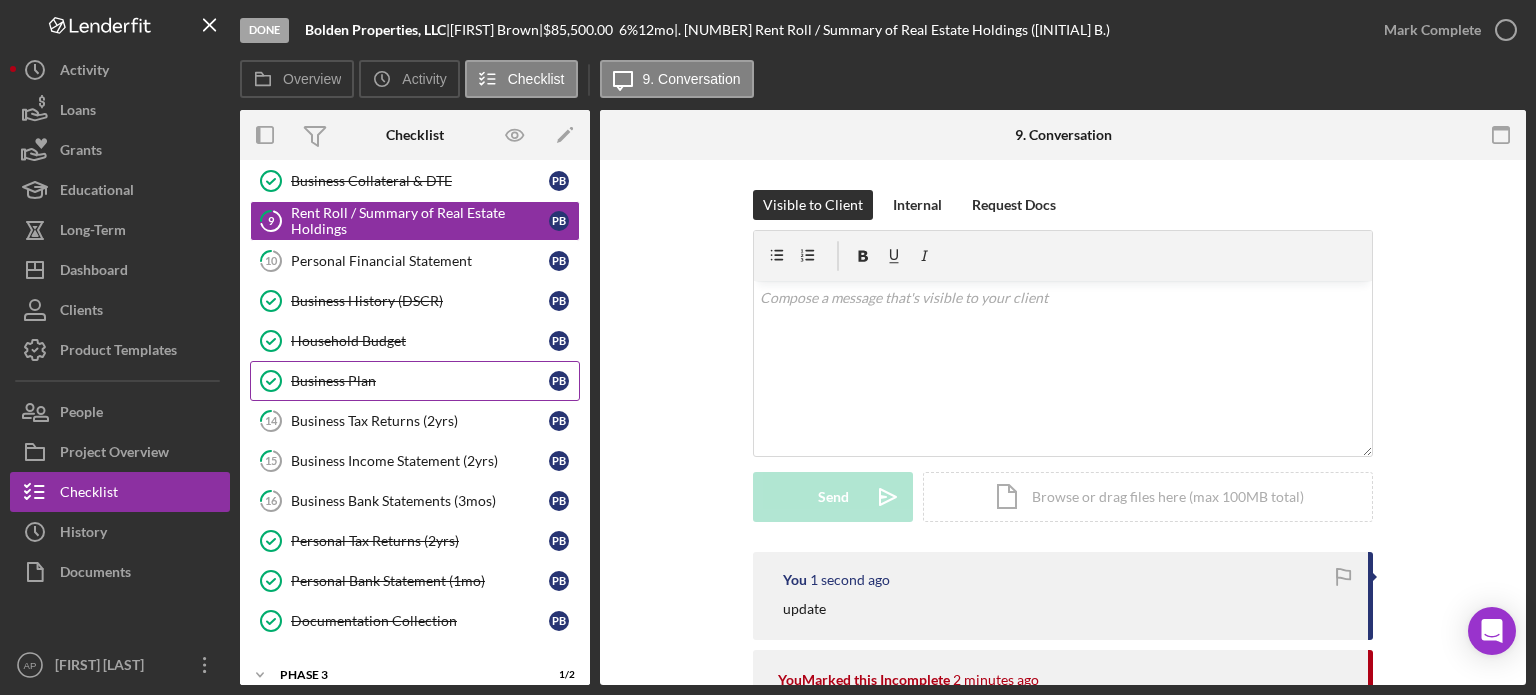 scroll, scrollTop: 500, scrollLeft: 0, axis: vertical 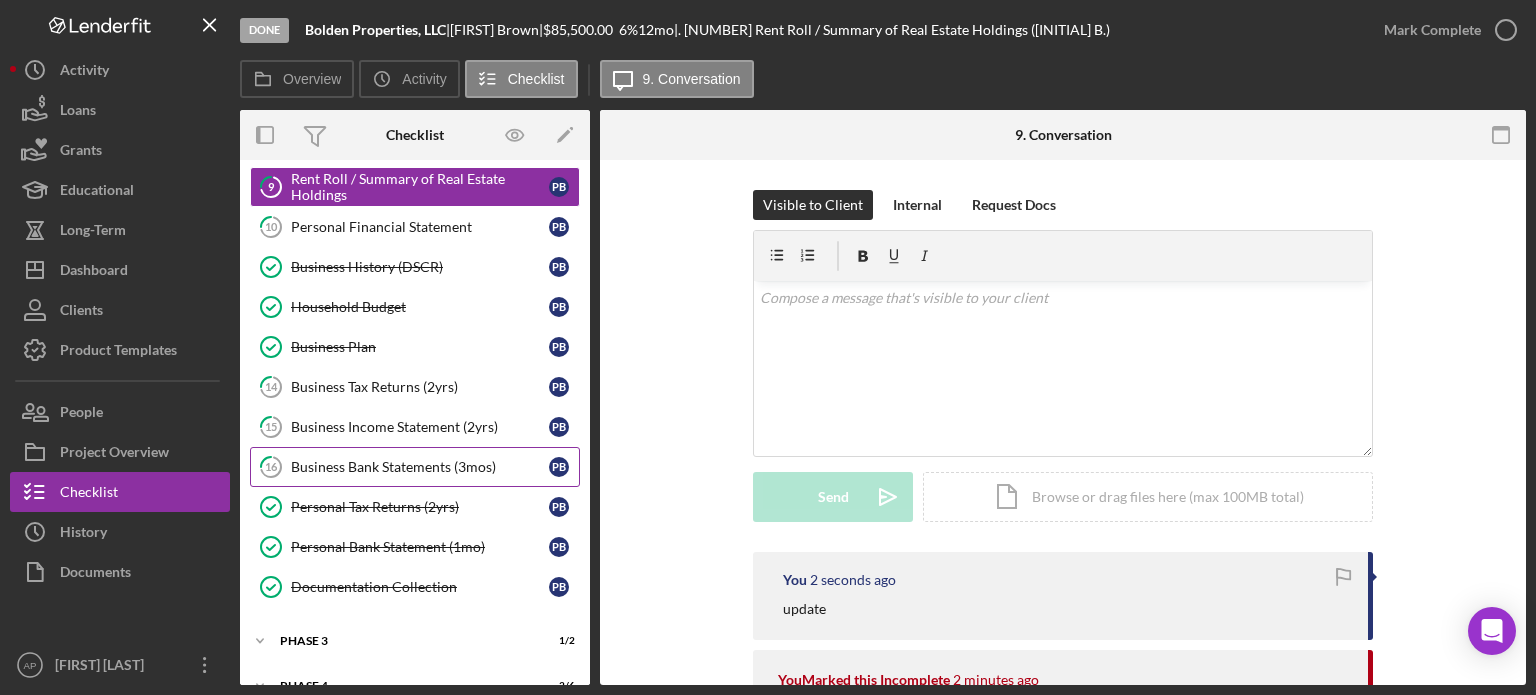 click on "Business Bank Statements (3mos)" at bounding box center [420, 467] 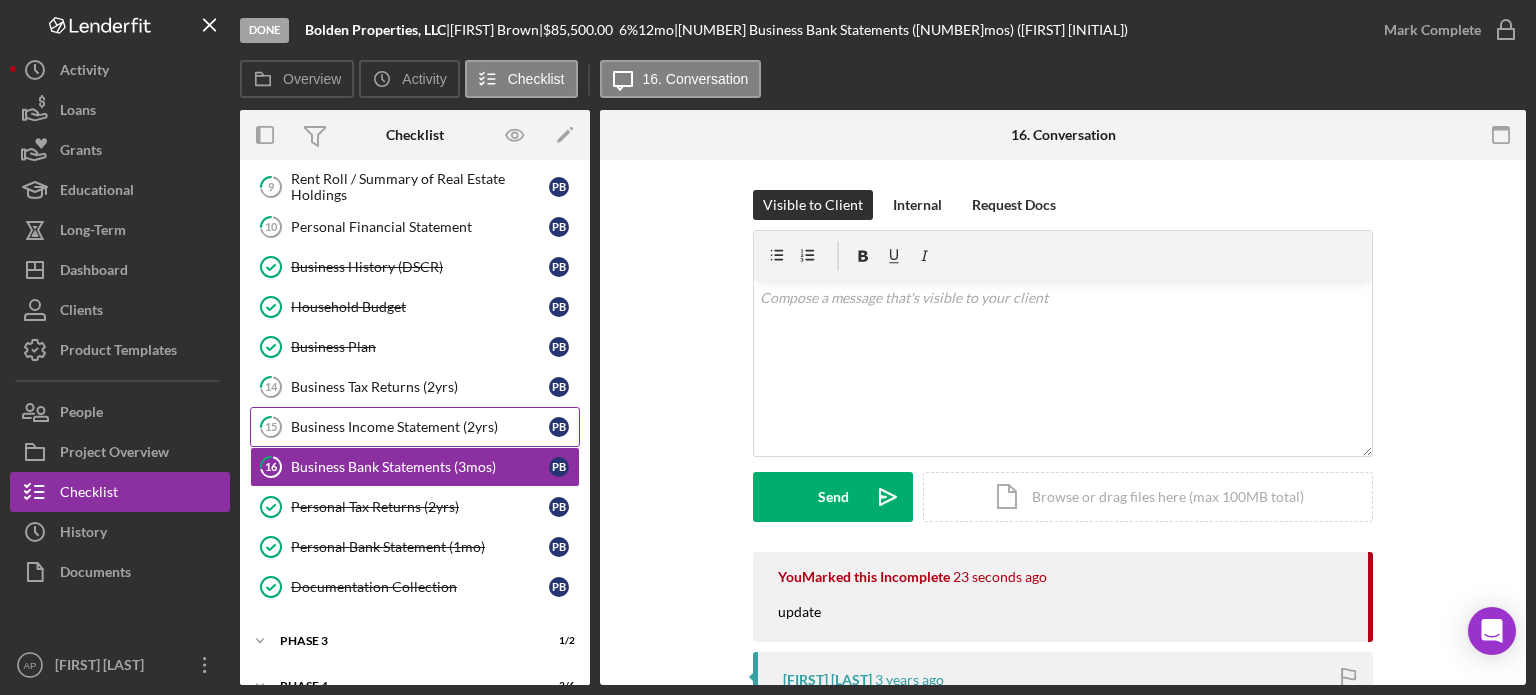 click on "Business Income Statement (2yrs)" at bounding box center [420, 427] 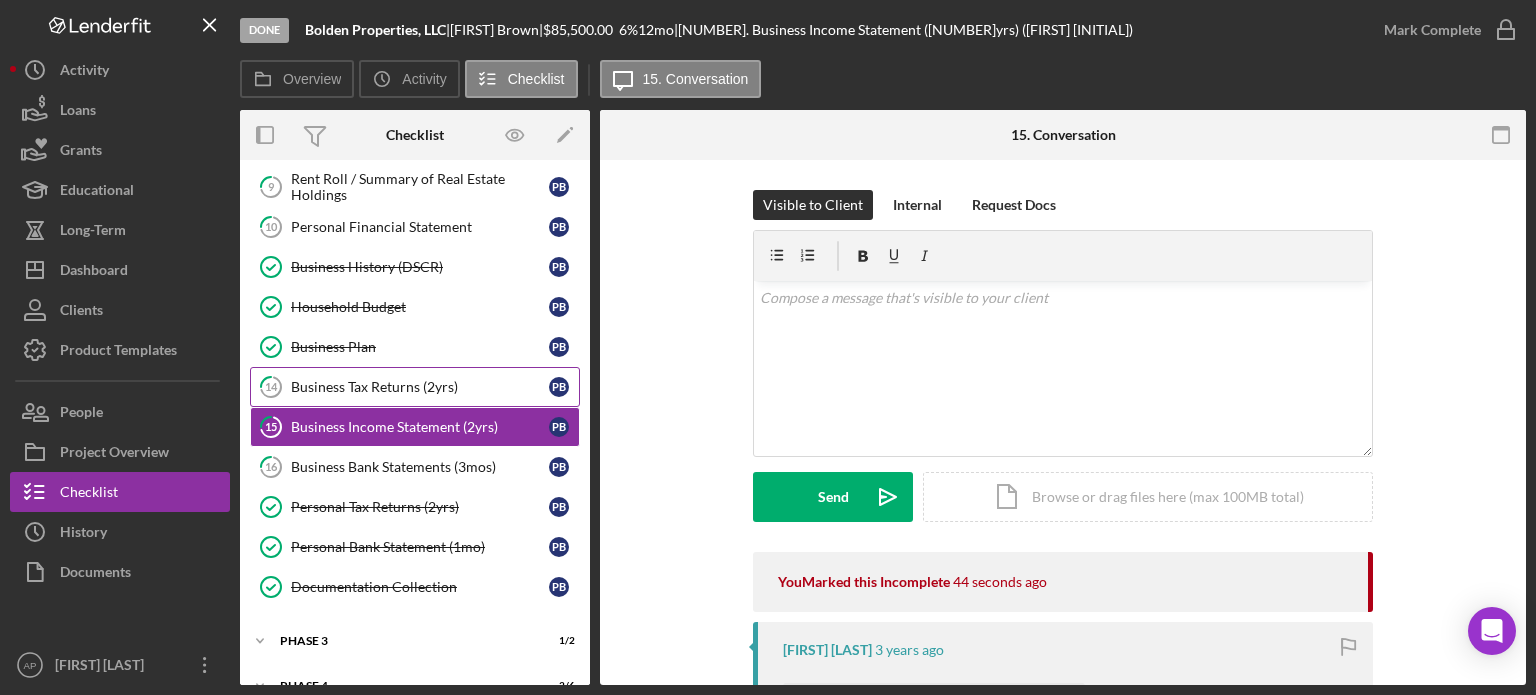 click on "[NUMBER] Business Tax Returns ([NUMBER]yrs) [INITIALS] [INITIAL]" at bounding box center (415, 387) 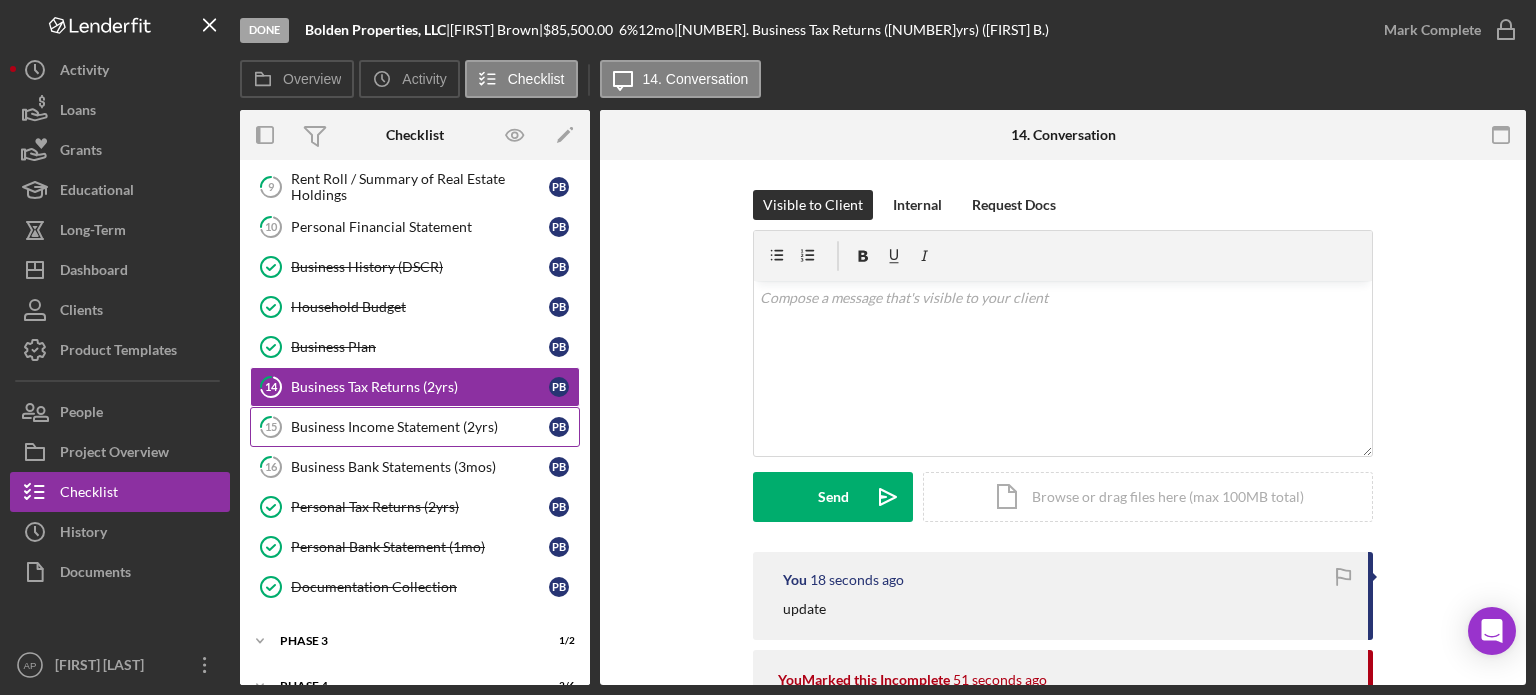 click on "Business Income Statement (2yrs)" at bounding box center [420, 427] 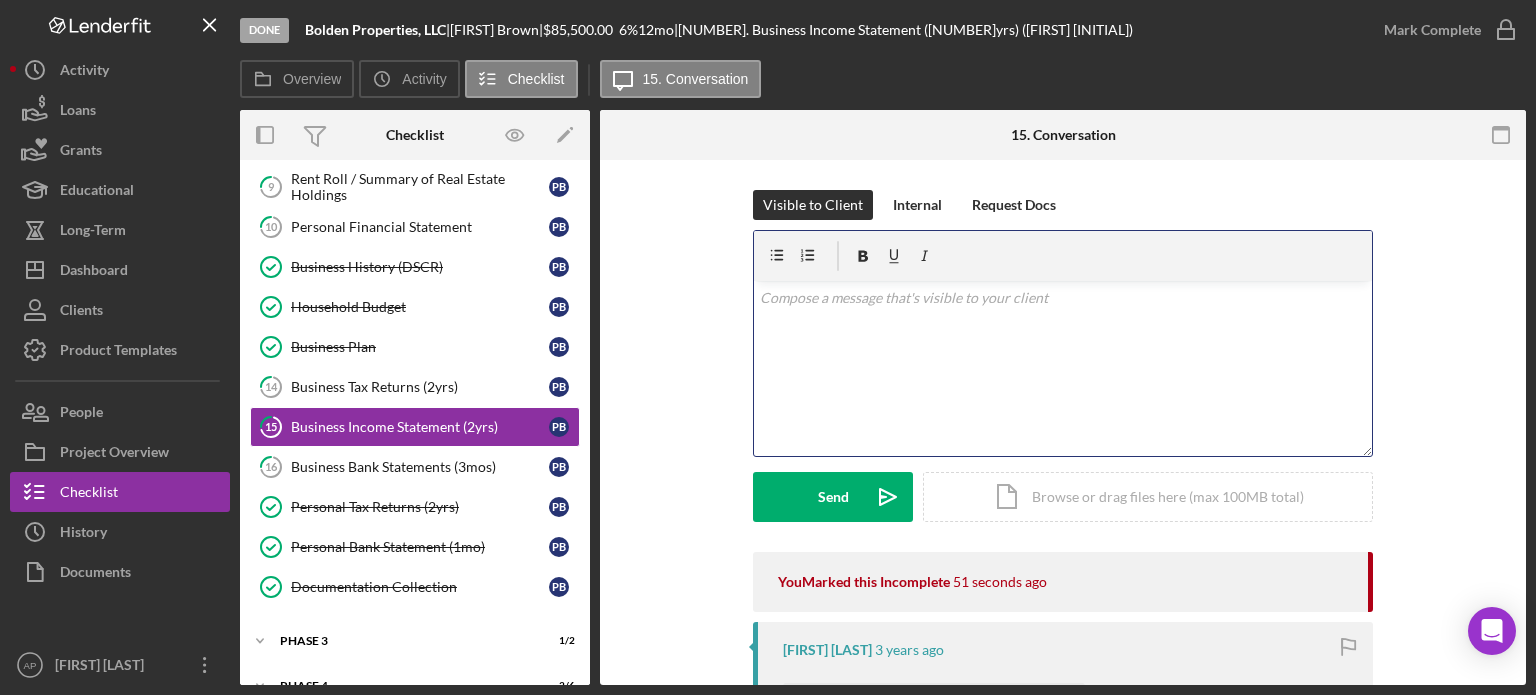 click at bounding box center [1063, 298] 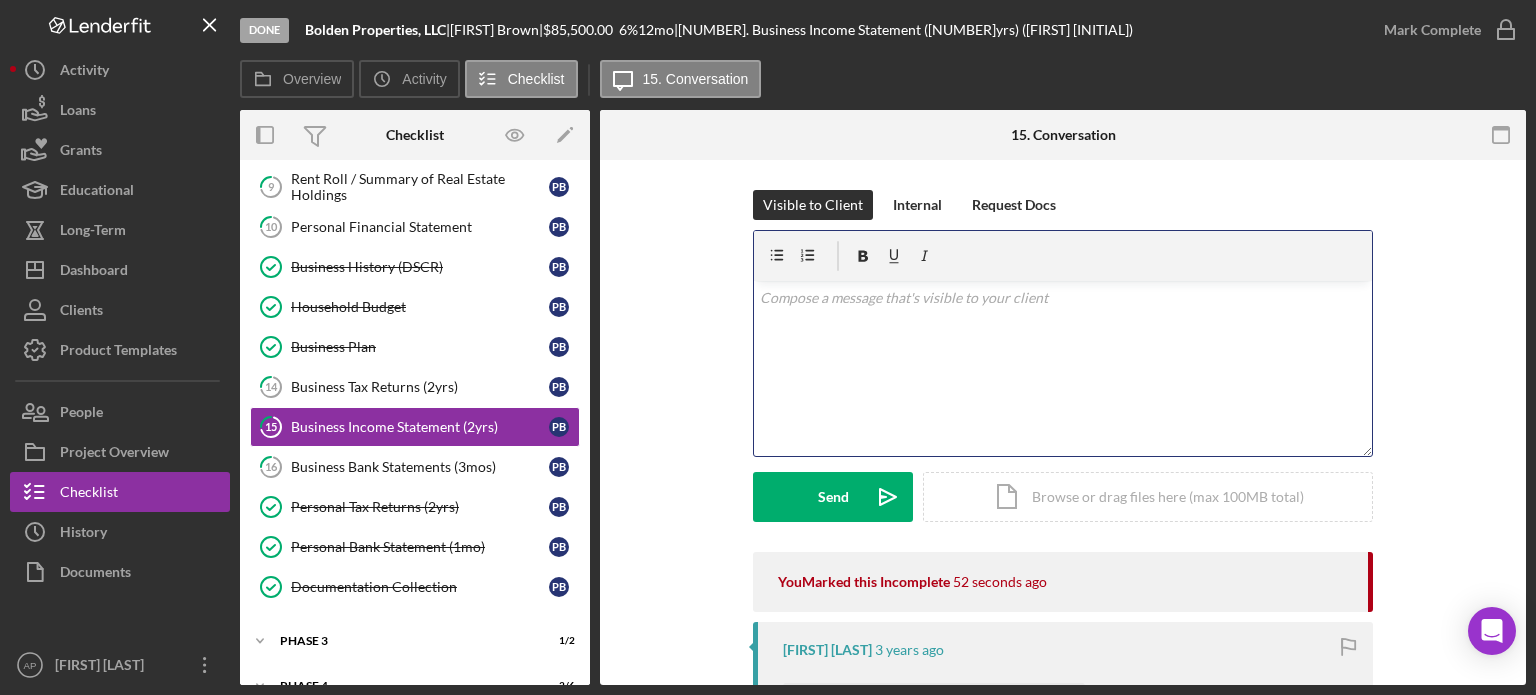 type 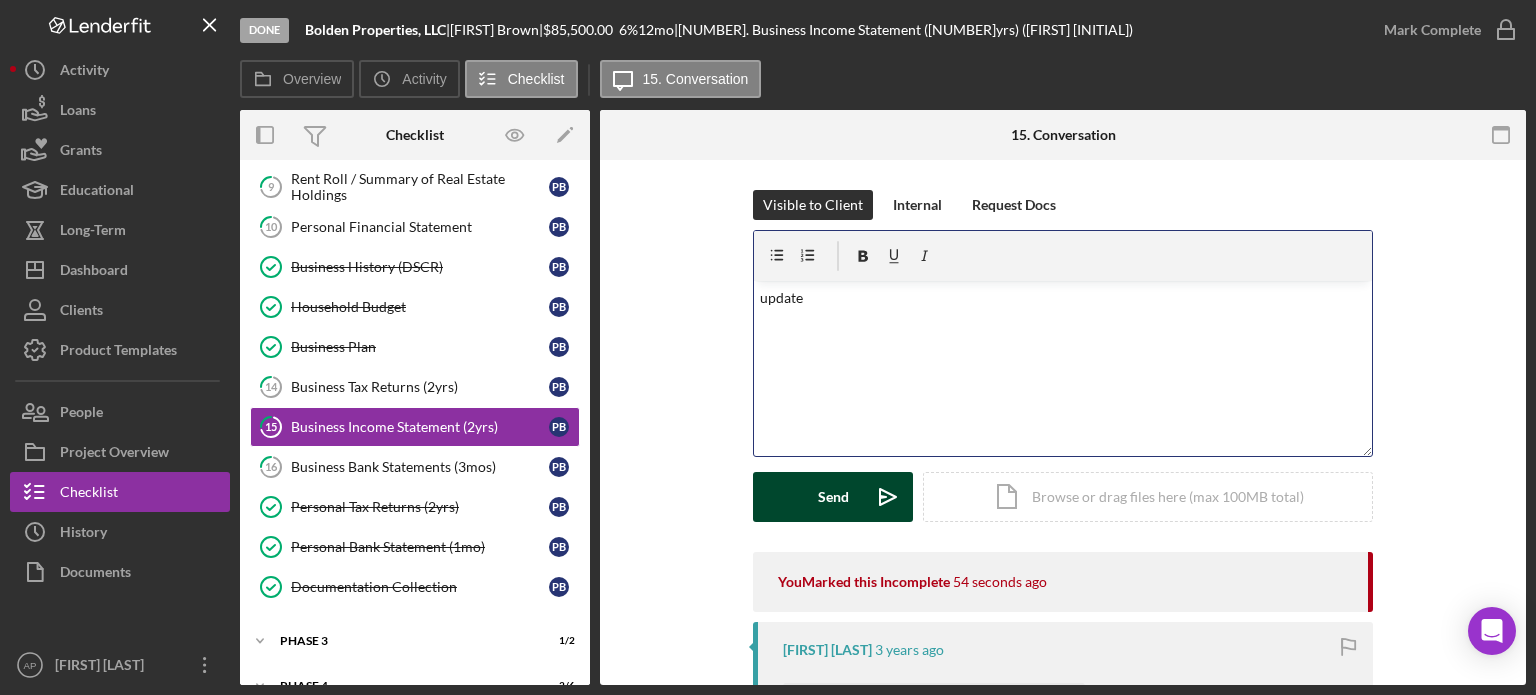 click on "Send" at bounding box center [833, 497] 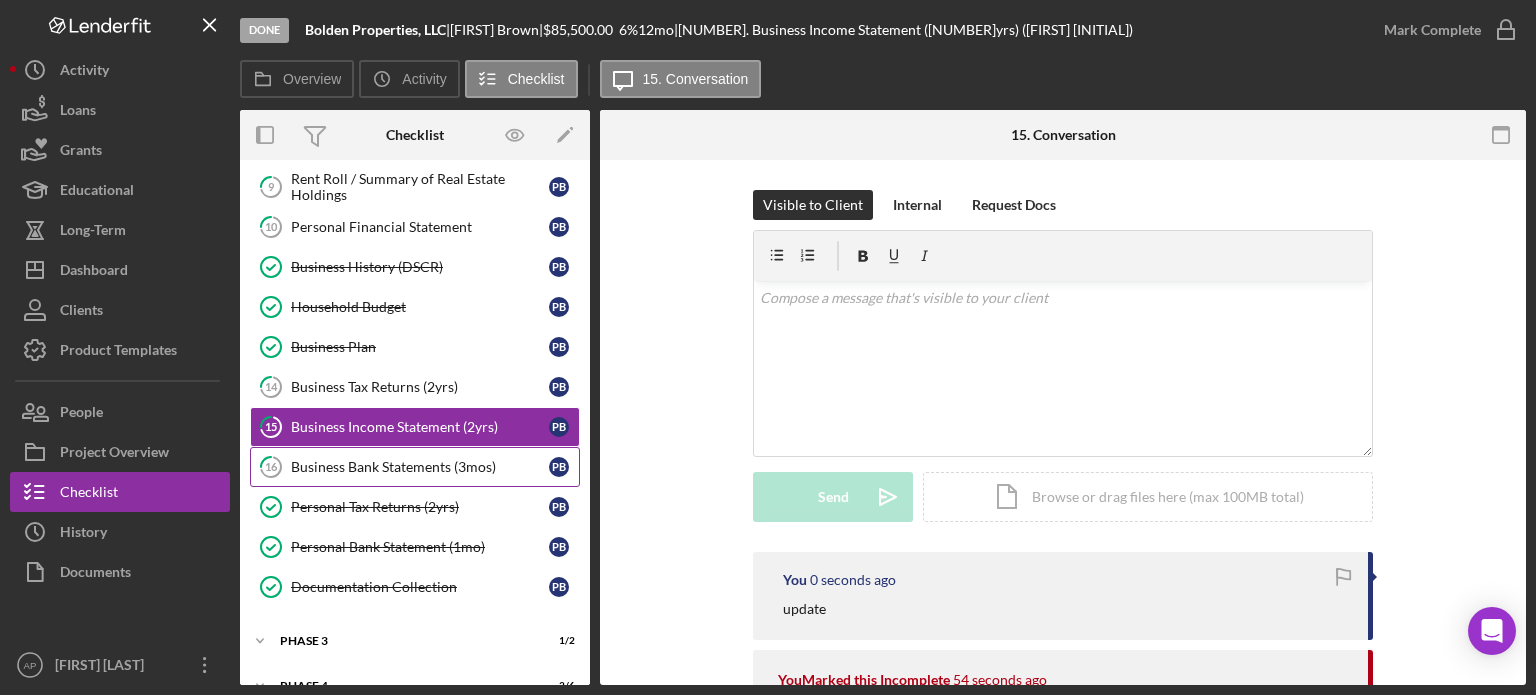 click on "Business Bank Statements (3mos)" at bounding box center (420, 467) 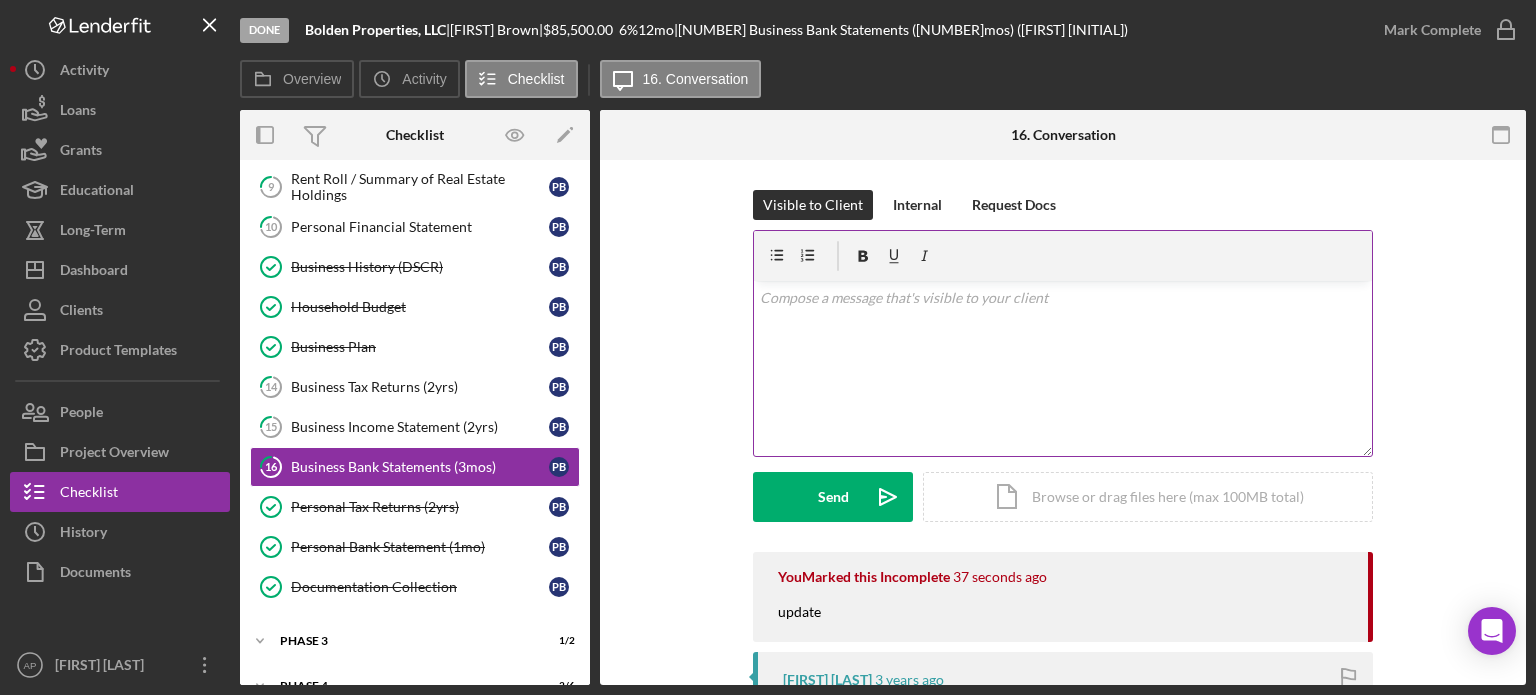 click at bounding box center (1063, 298) 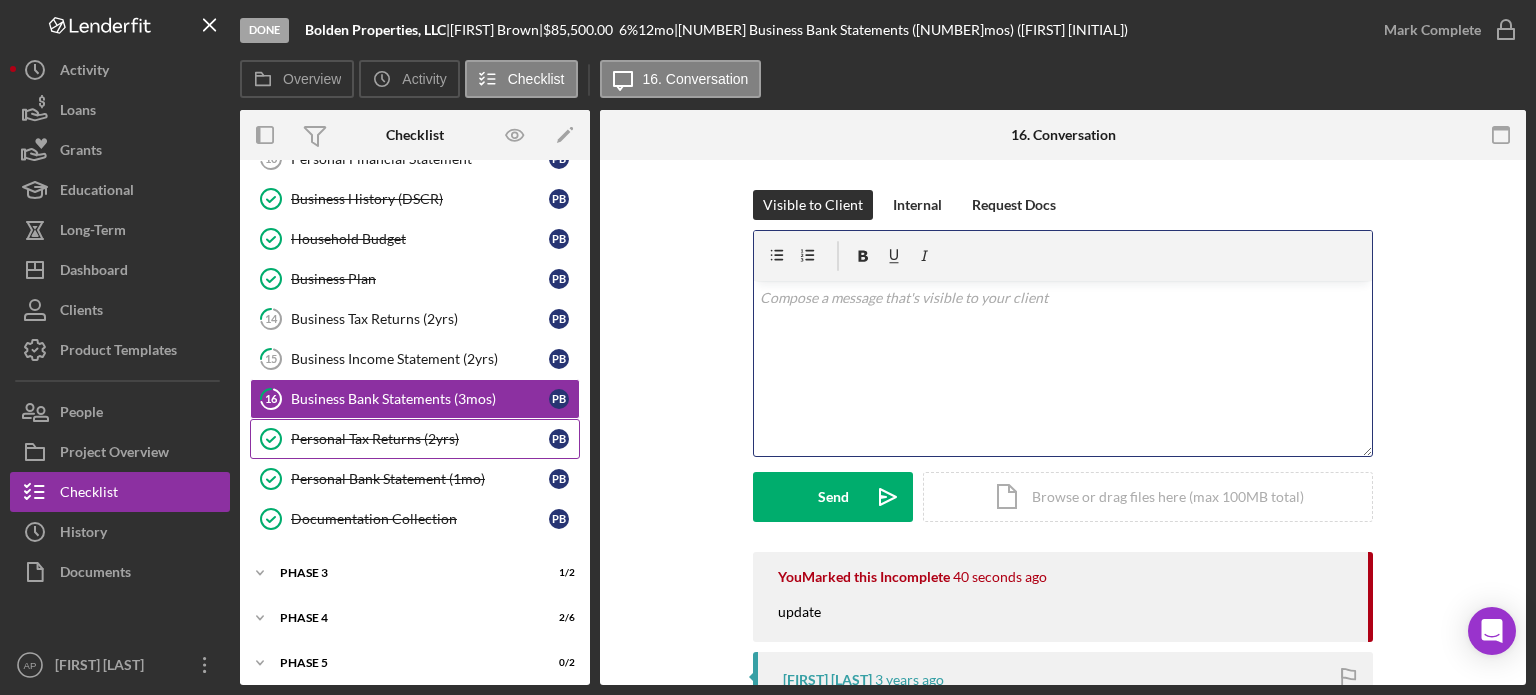 click on "Personal Tax Returns (2yrs)" at bounding box center [420, 439] 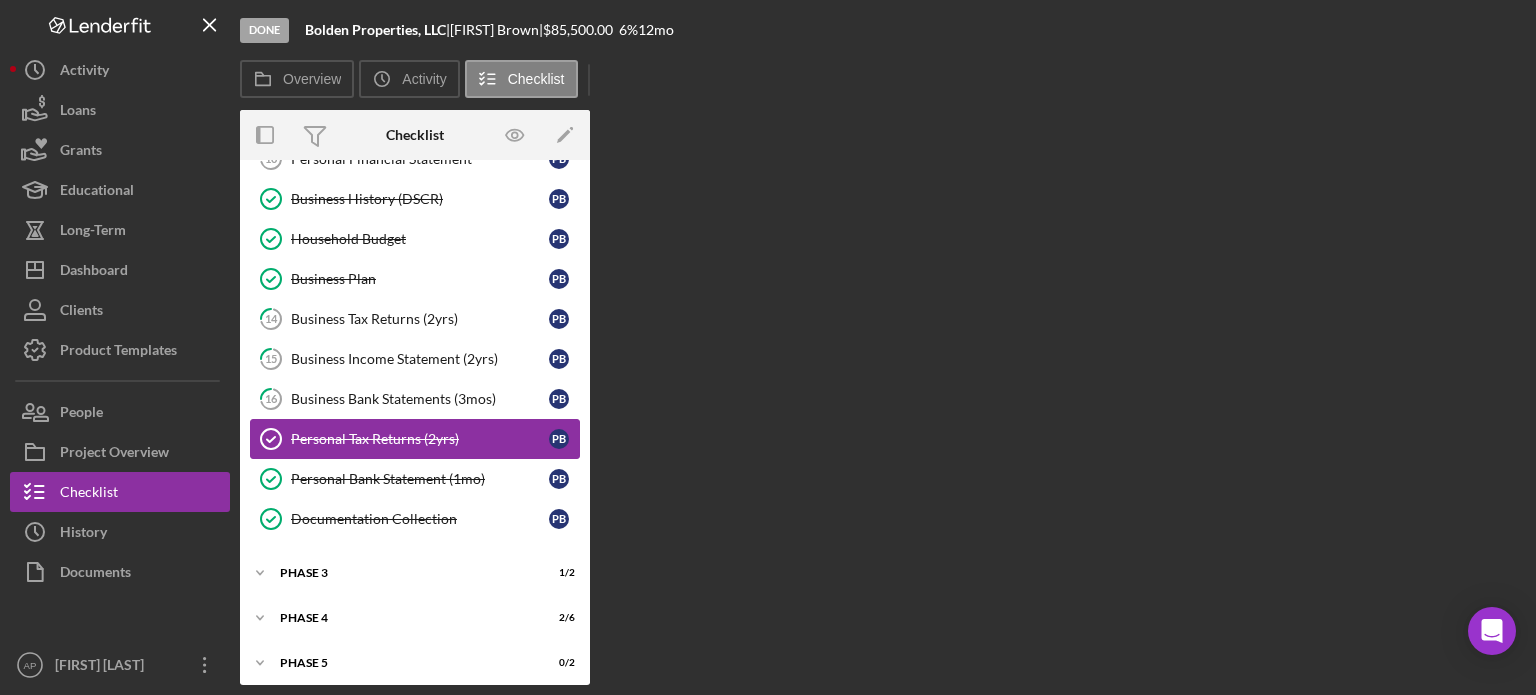 scroll, scrollTop: 568, scrollLeft: 0, axis: vertical 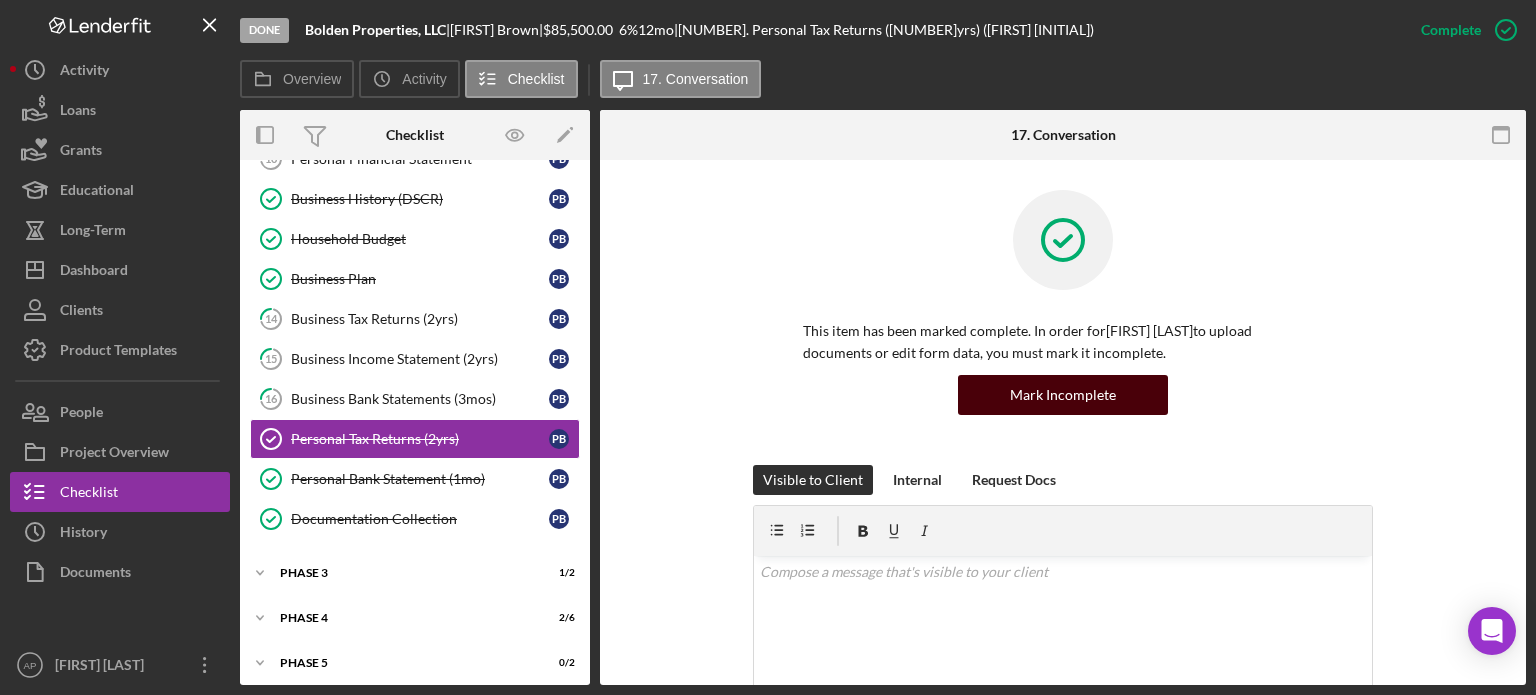 click on "Mark Incomplete" at bounding box center [1063, 395] 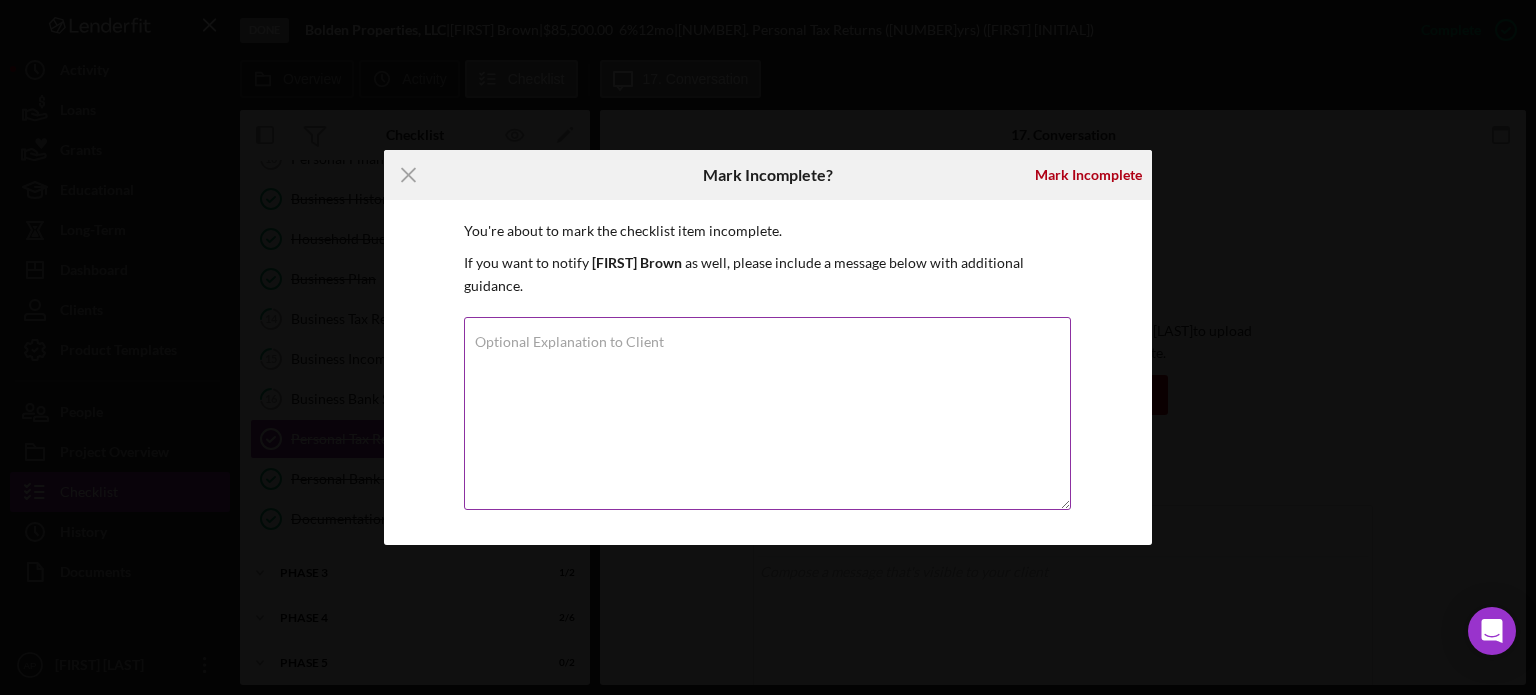 click on "Optional Explanation to Client" at bounding box center (767, 413) 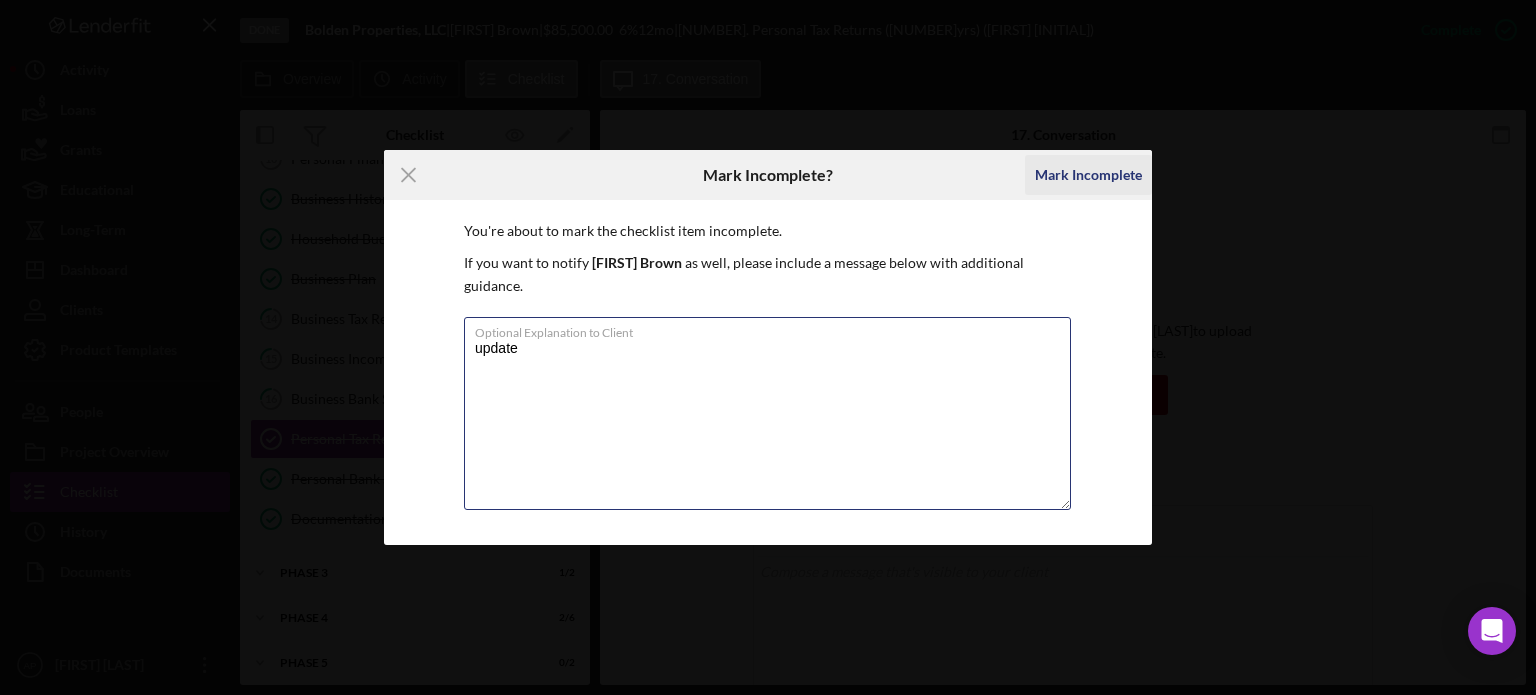 type on "update" 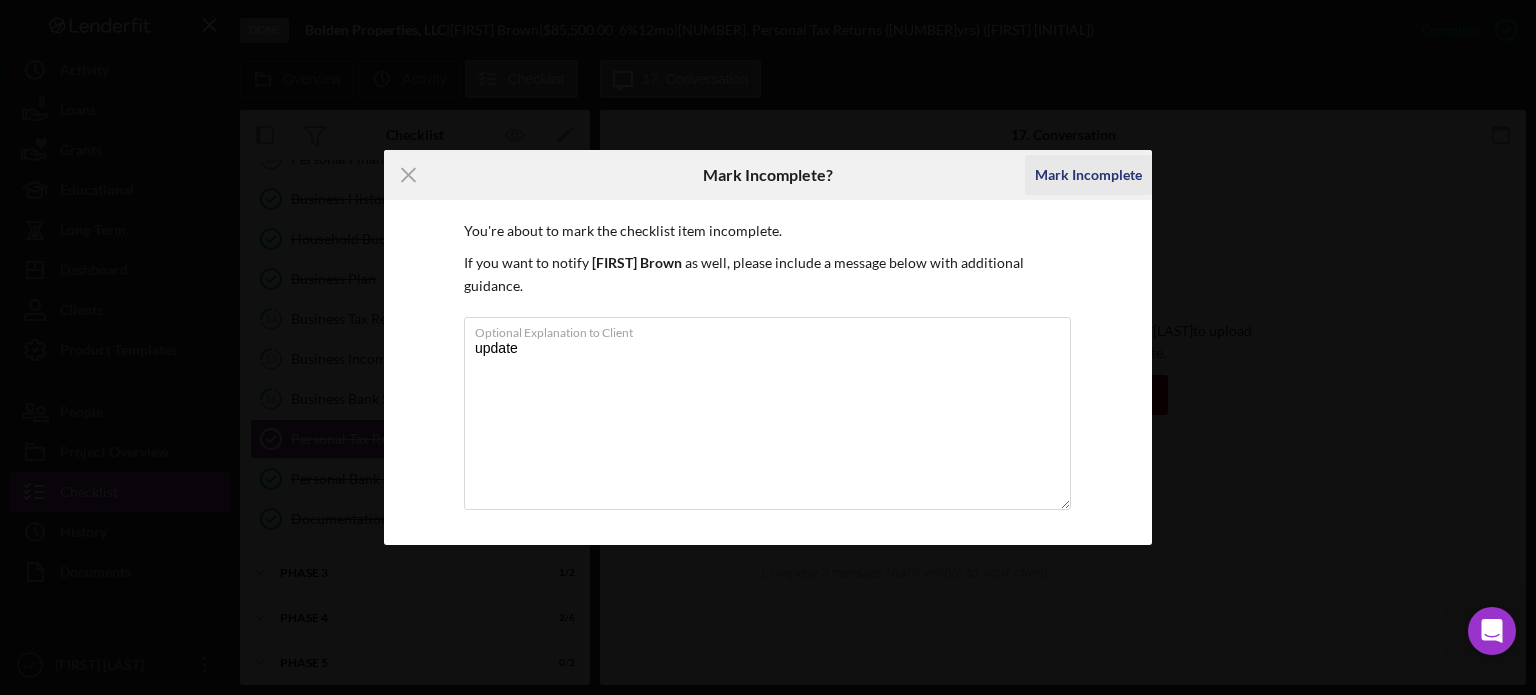 click on "Mark Incomplete" at bounding box center [1088, 175] 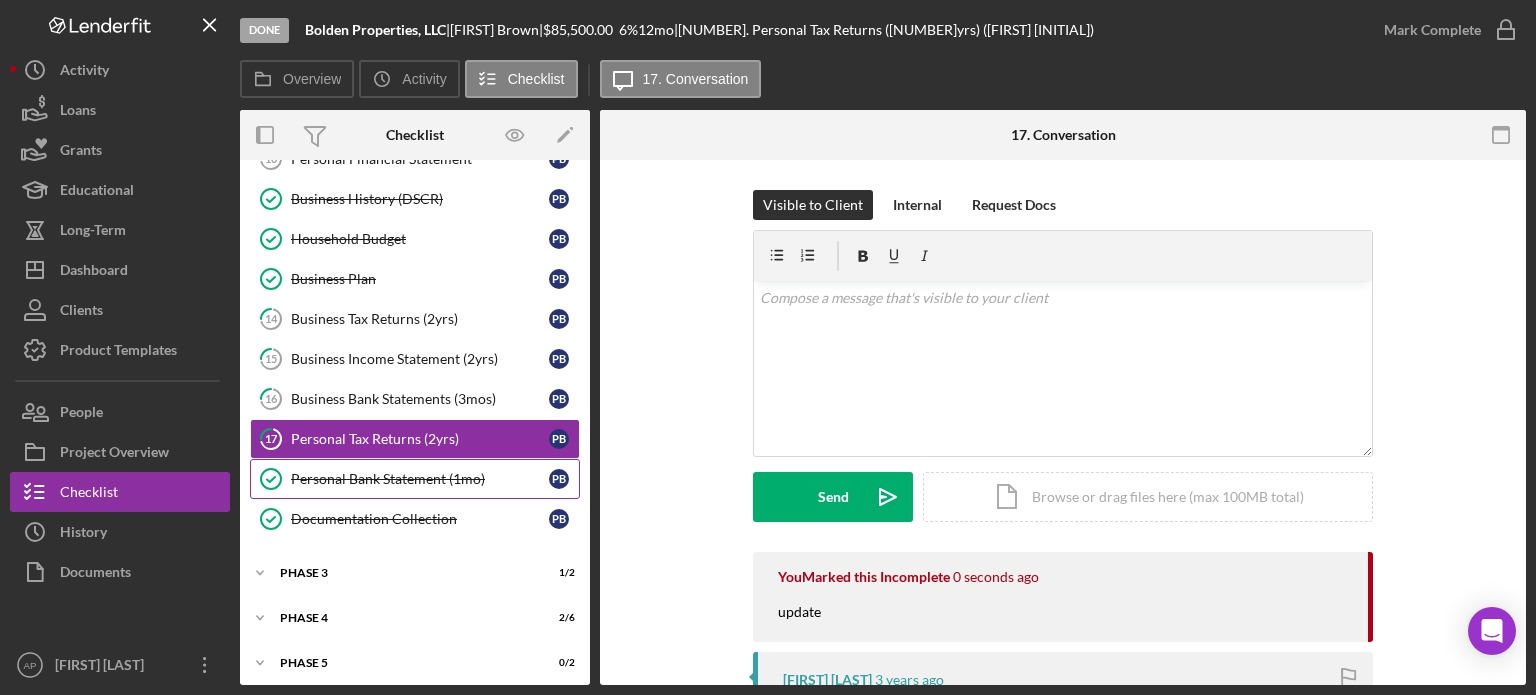 click on "Personal Bank Statement (1mo)" at bounding box center (420, 479) 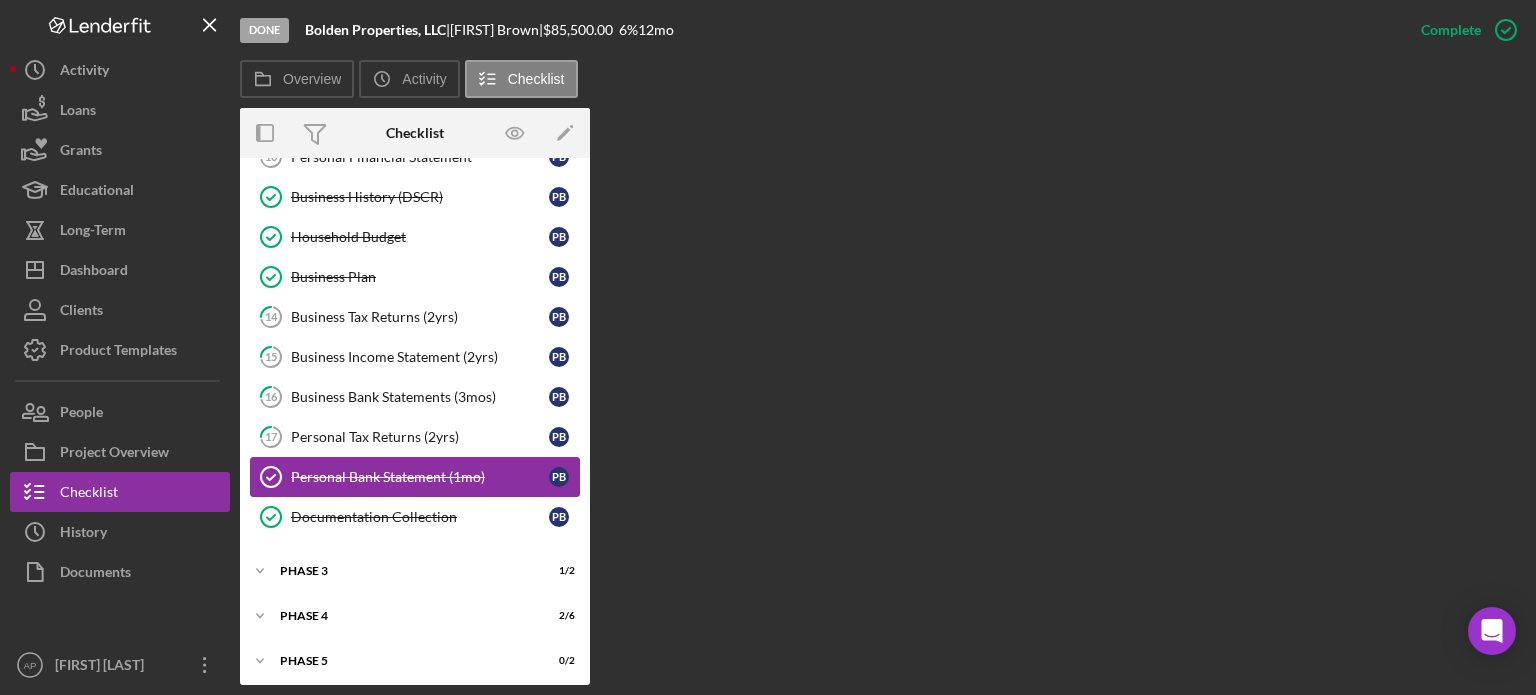 scroll, scrollTop: 568, scrollLeft: 0, axis: vertical 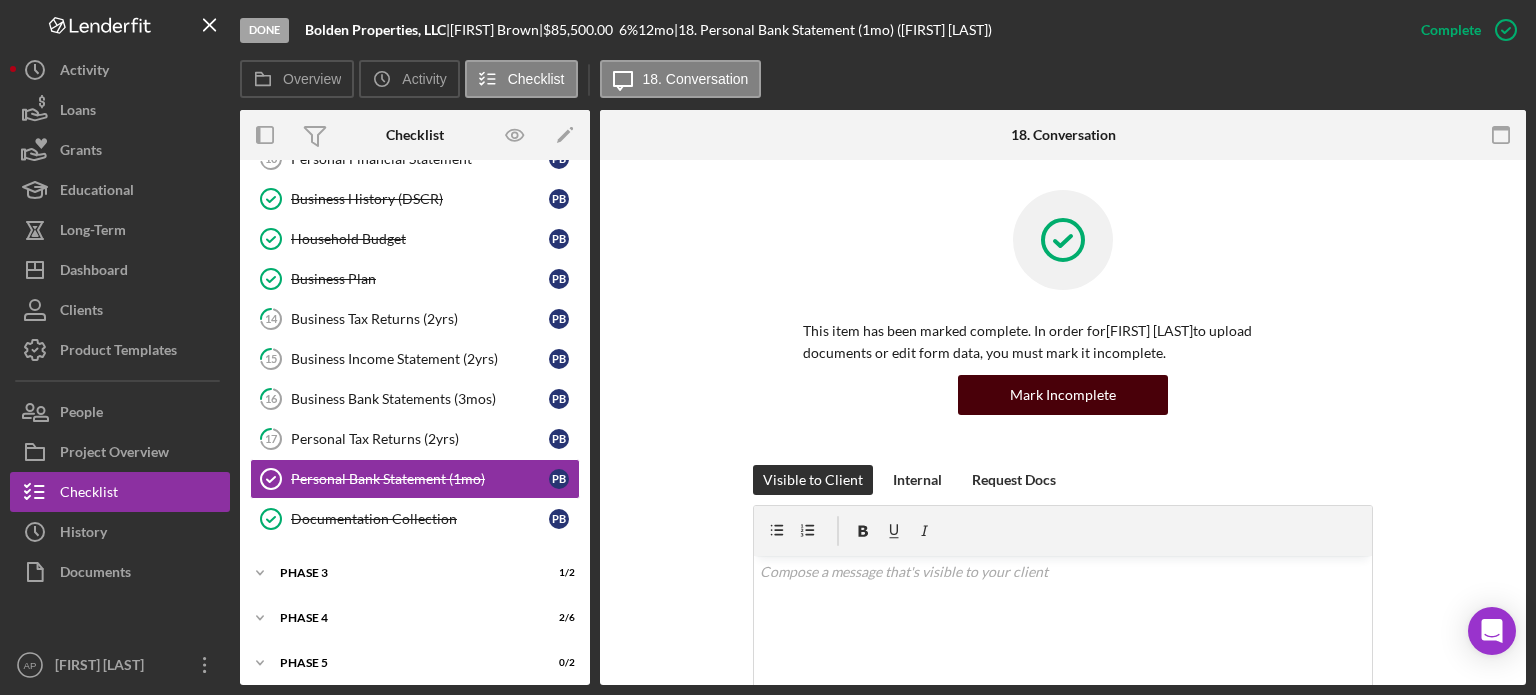 click on "Mark Incomplete" at bounding box center (1063, 395) 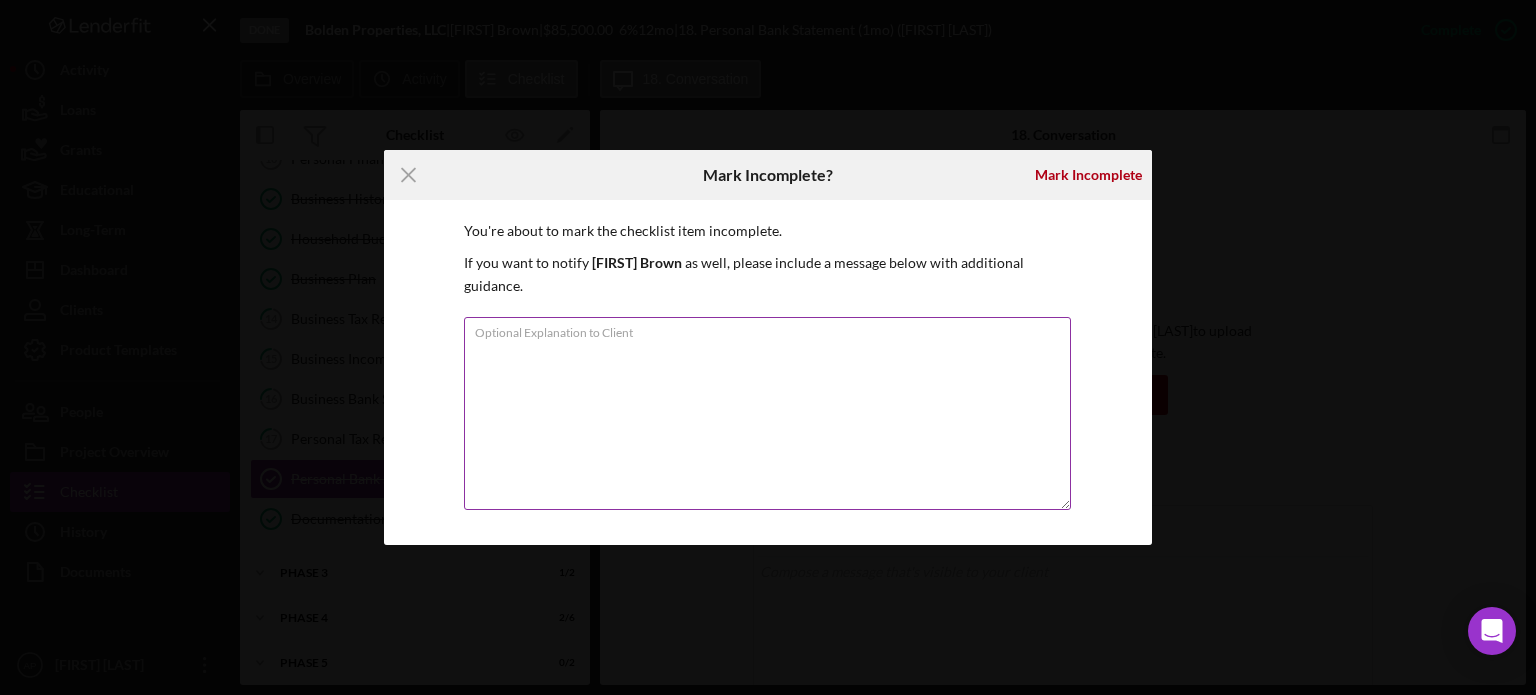 click on "Optional Explanation to Client" at bounding box center [767, 413] 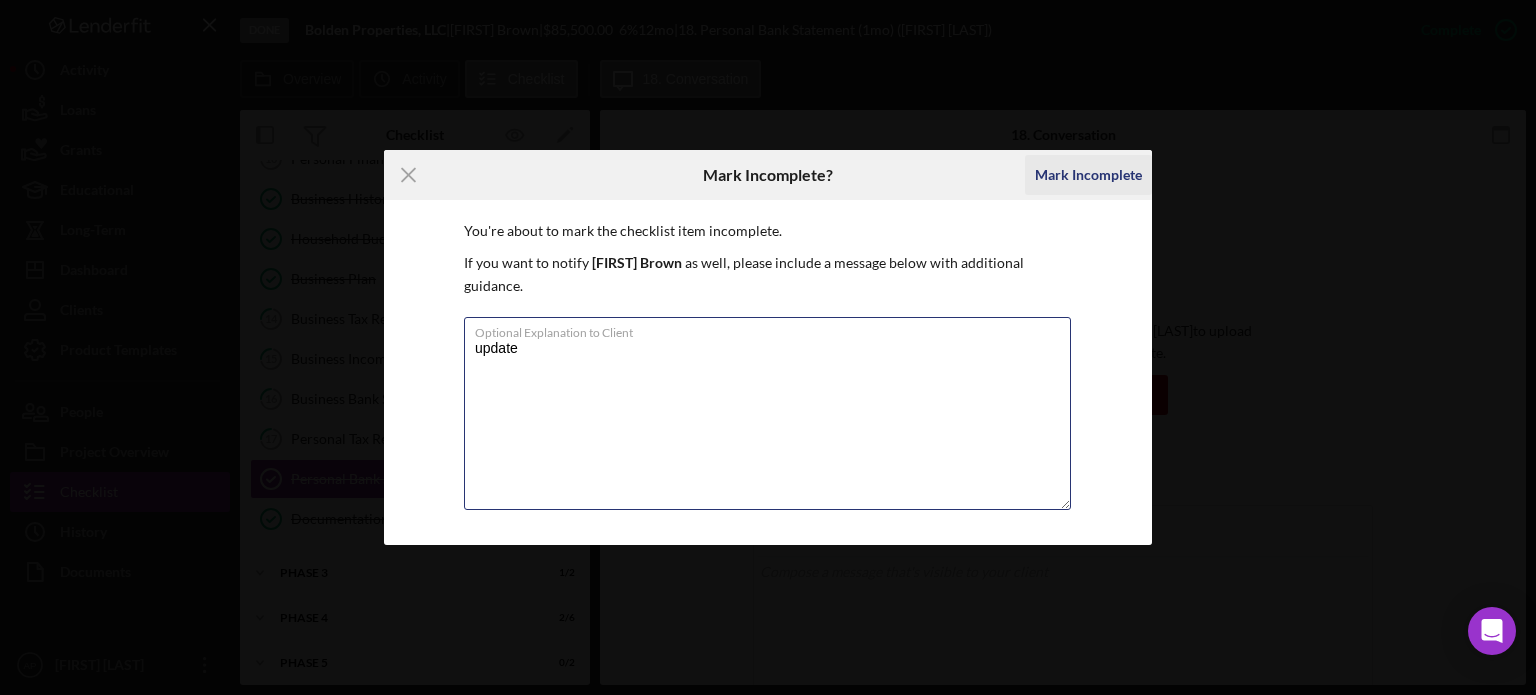 type on "update" 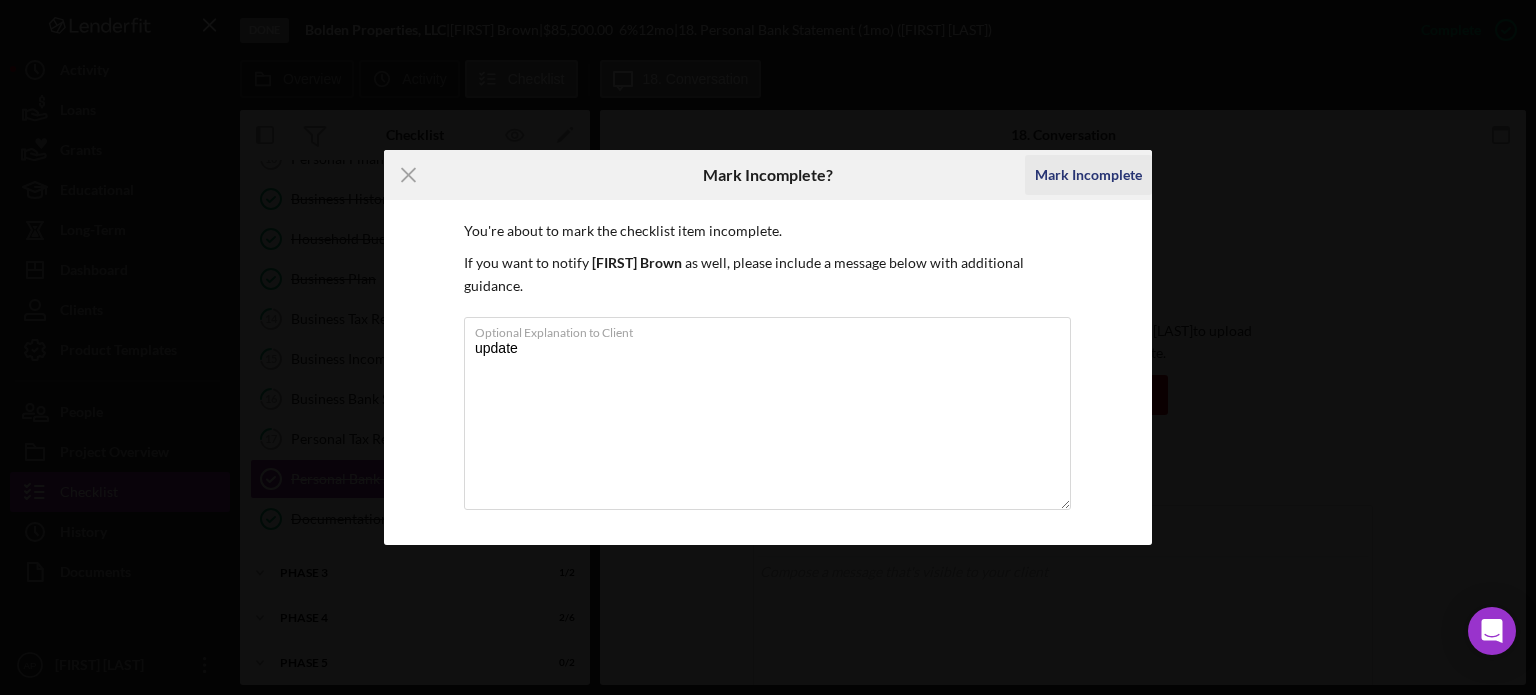 click on "Mark Incomplete" at bounding box center (1088, 175) 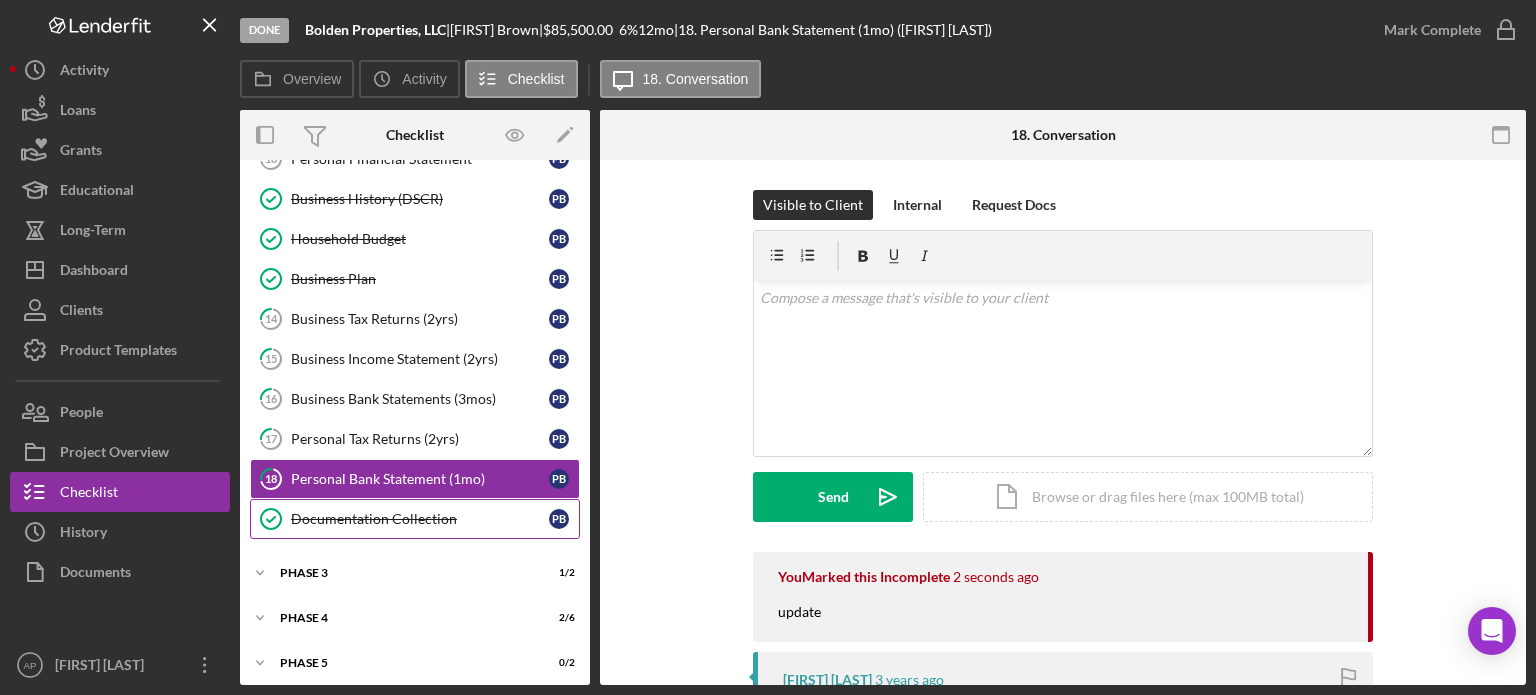click on "Documentation Collection" at bounding box center [420, 519] 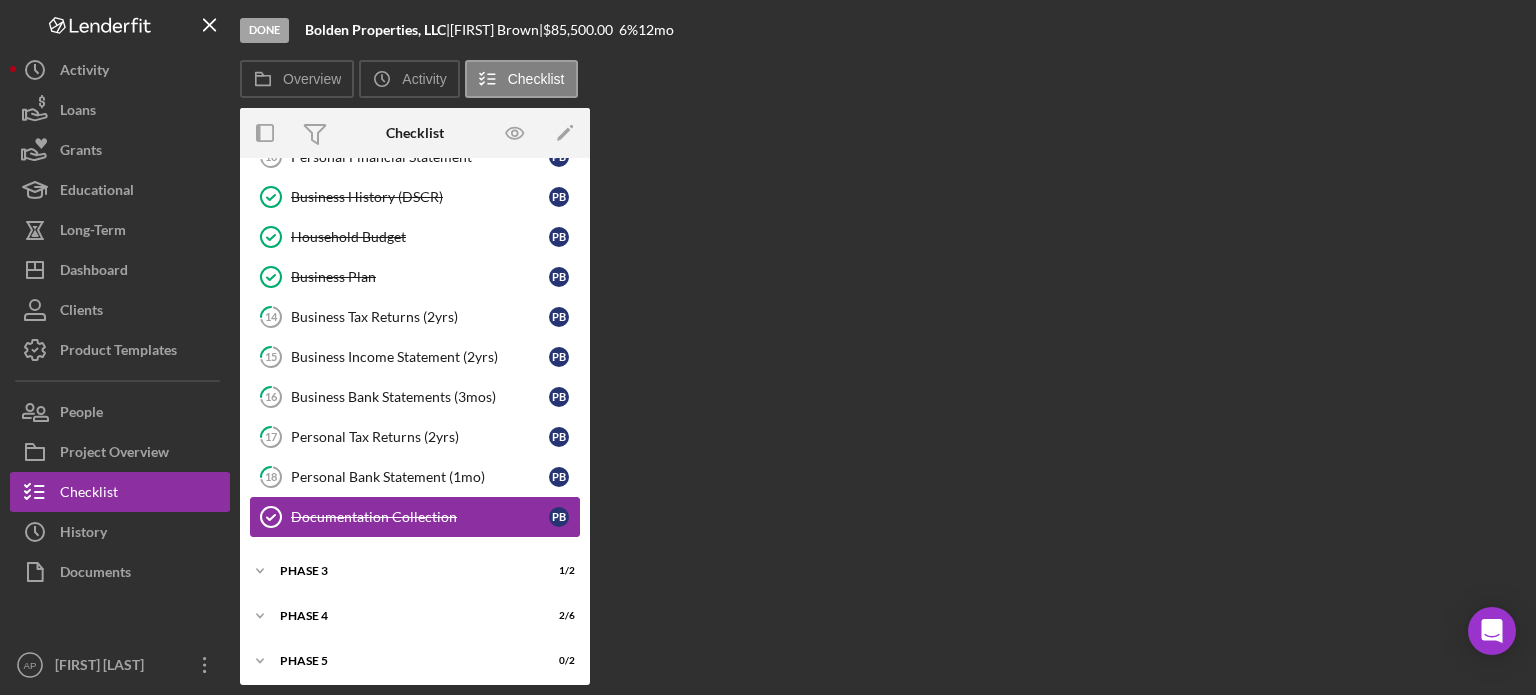 scroll, scrollTop: 568, scrollLeft: 0, axis: vertical 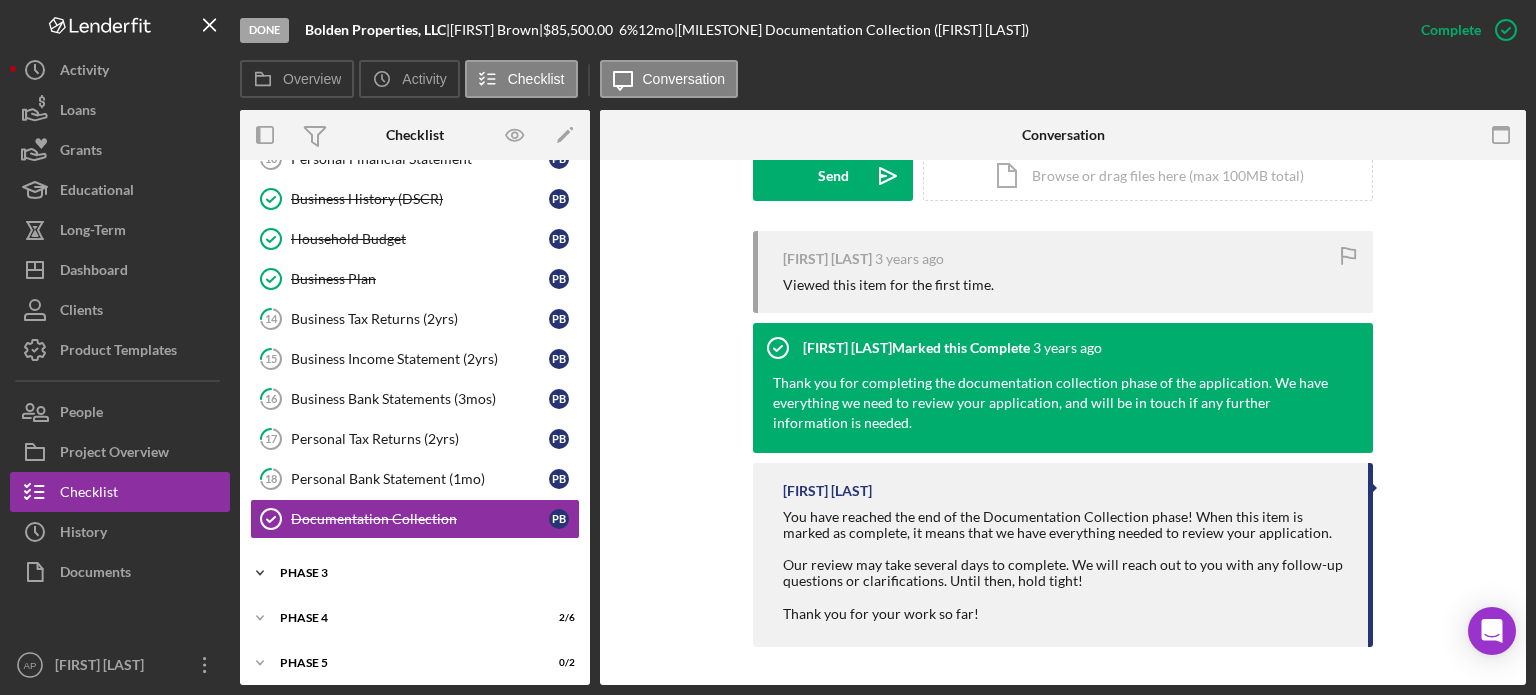 click on "Icon/Expander Phase 3 1 / 2" at bounding box center [415, 573] 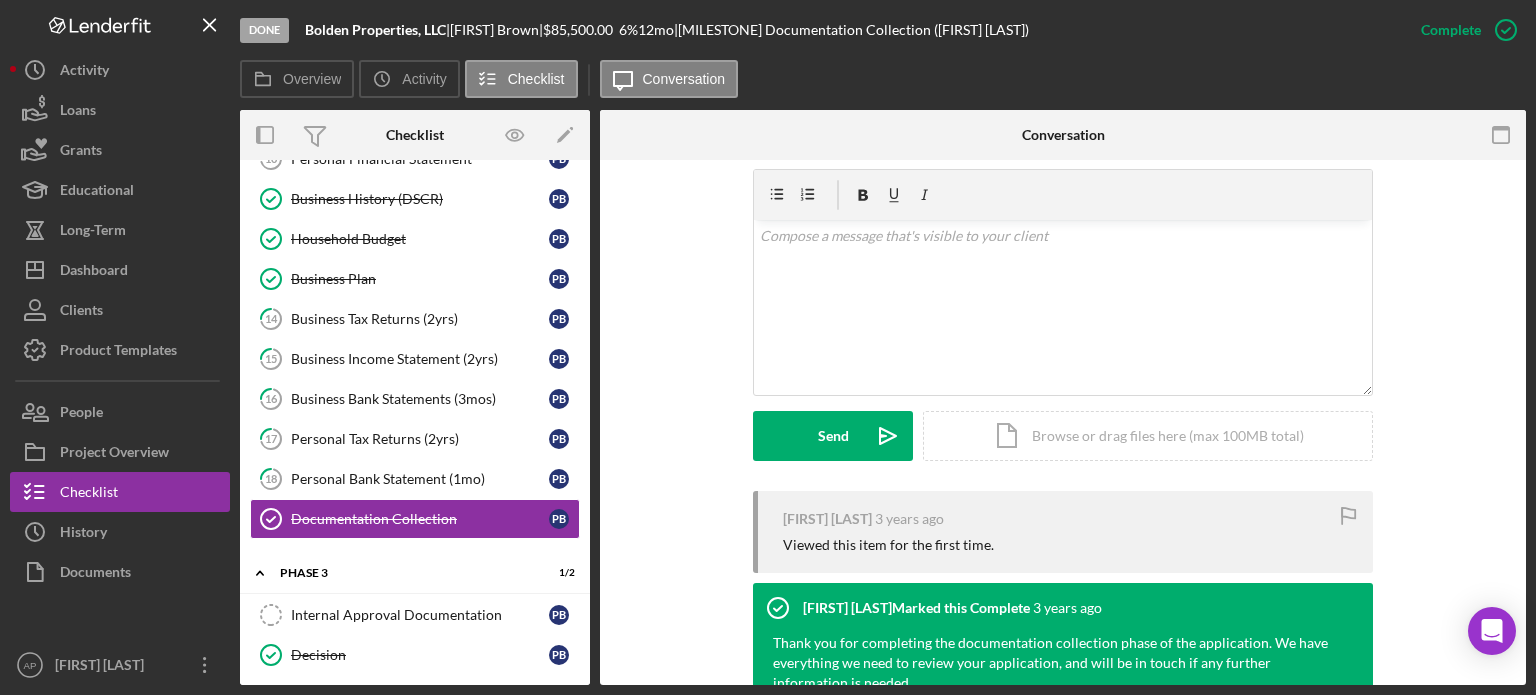 scroll, scrollTop: 296, scrollLeft: 0, axis: vertical 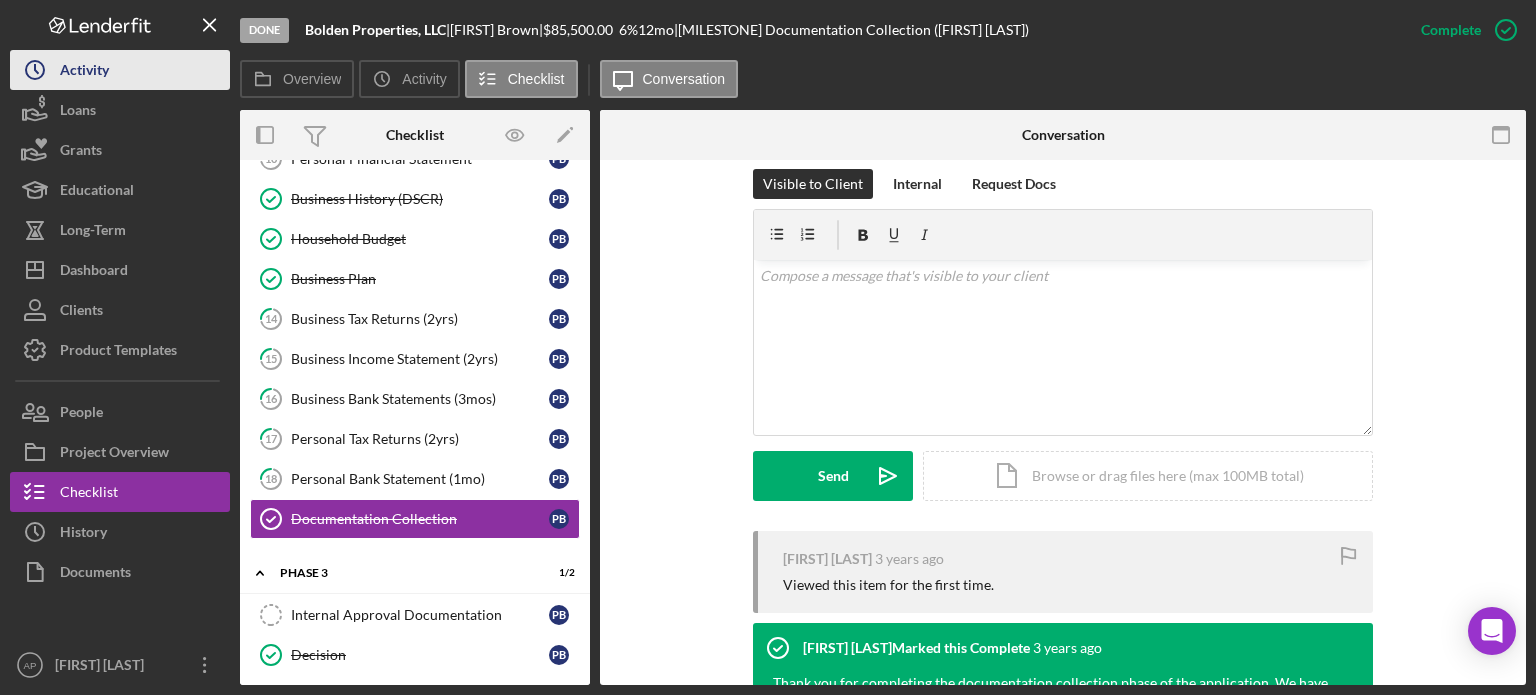drag, startPoint x: 114, startPoint y: 60, endPoint x: 100, endPoint y: 69, distance: 16.643316 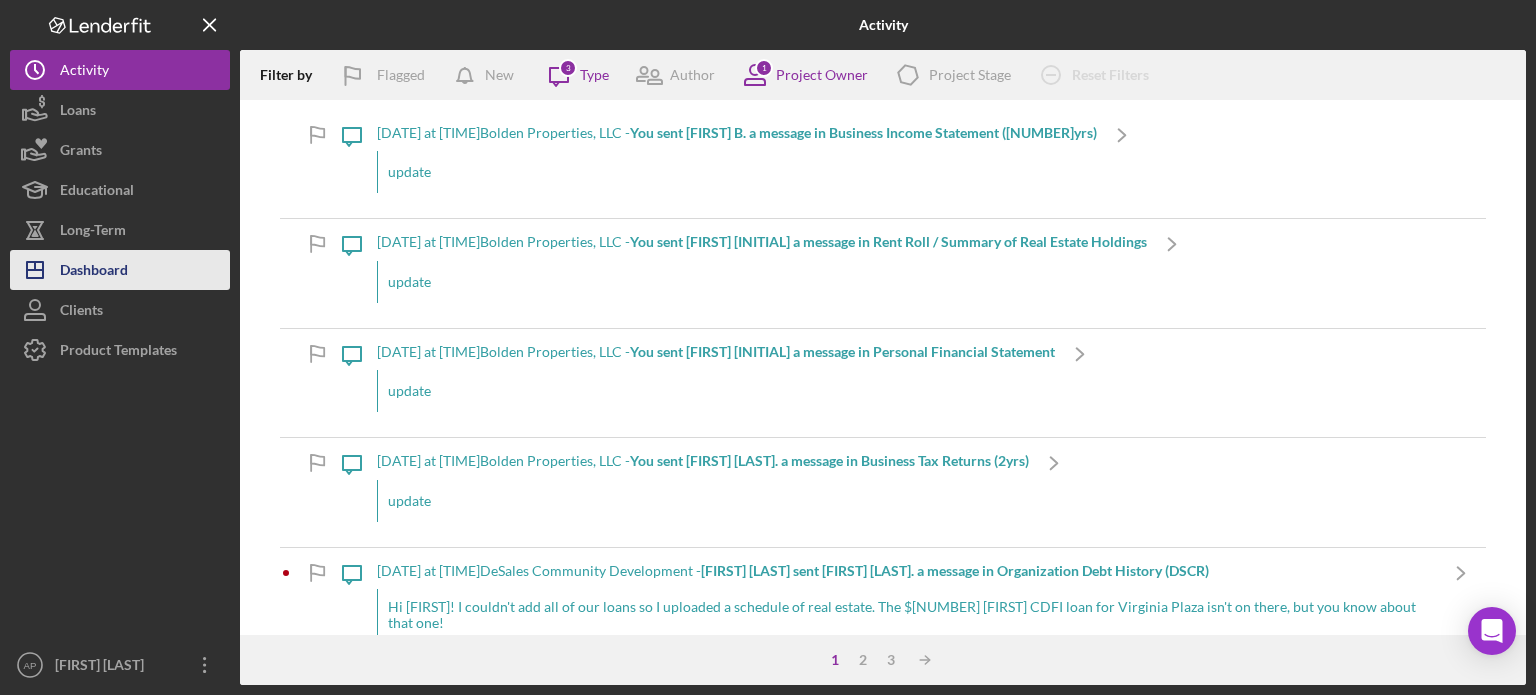 click on "Dashboard" at bounding box center (94, 272) 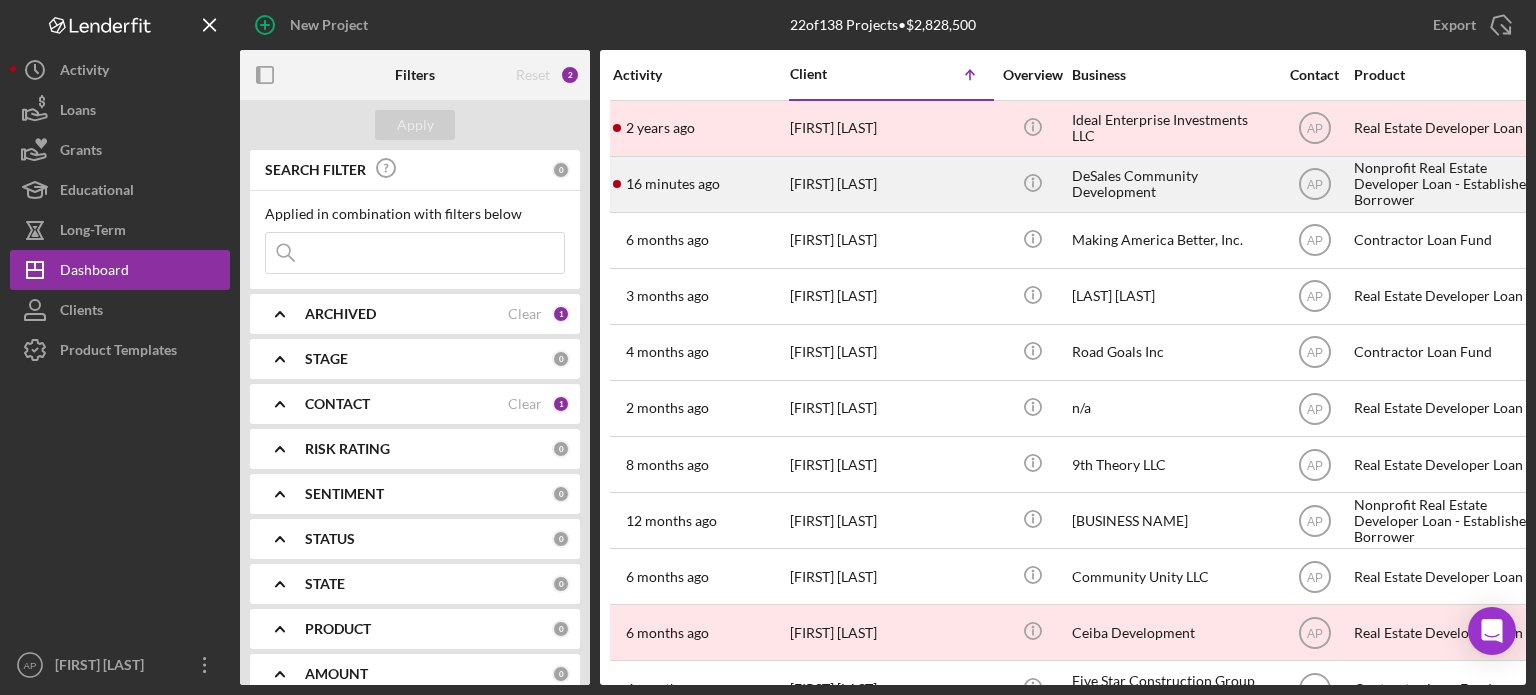 click on "[FIRST] [LAST]" at bounding box center [890, 184] 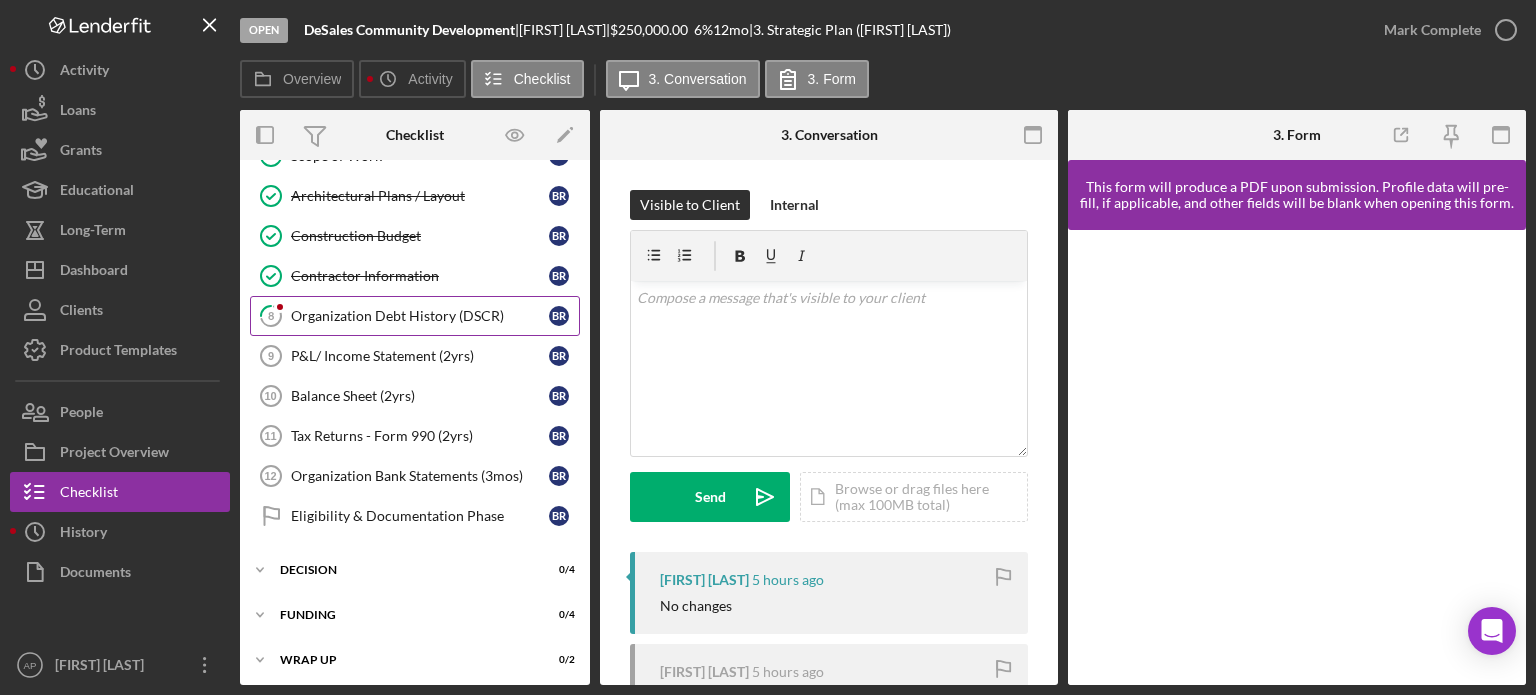 click on "Organization Debt History (DSCR)" at bounding box center [420, 316] 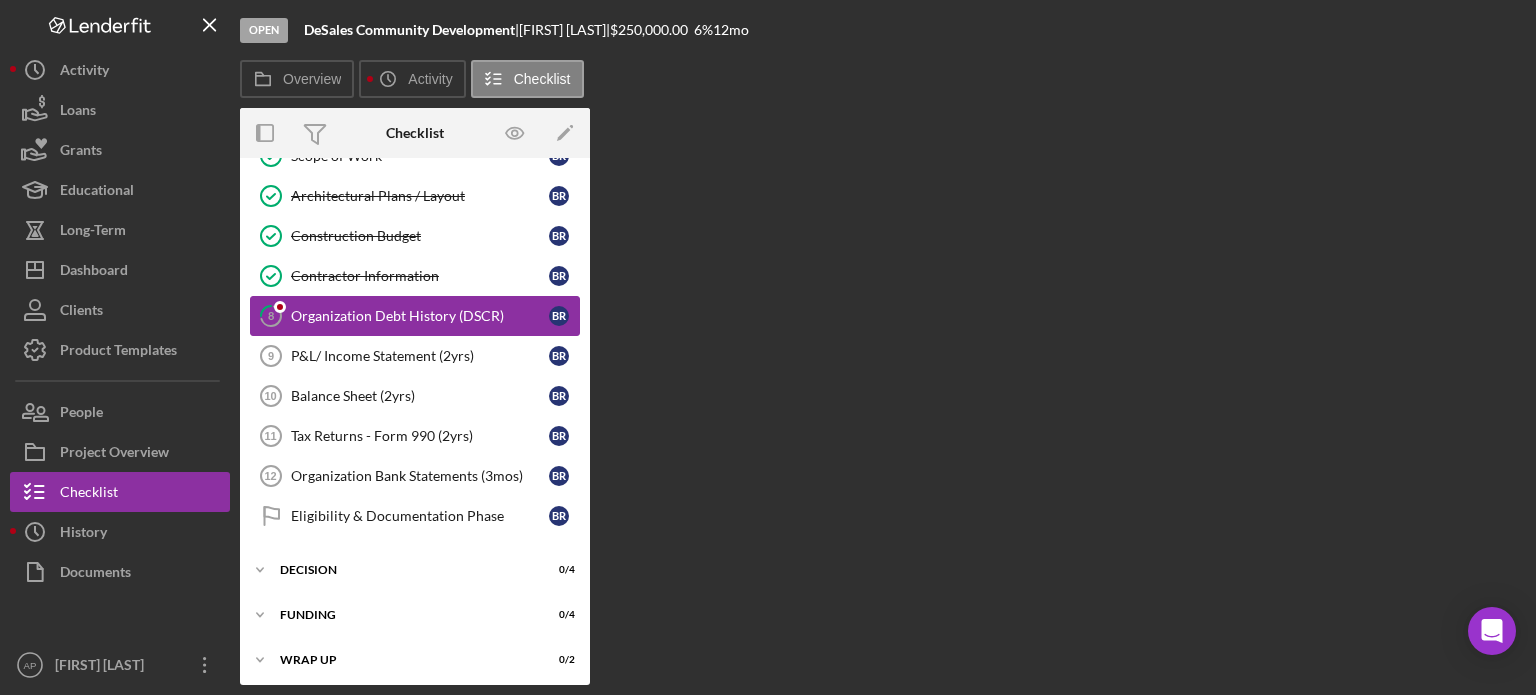 scroll, scrollTop: 195, scrollLeft: 0, axis: vertical 